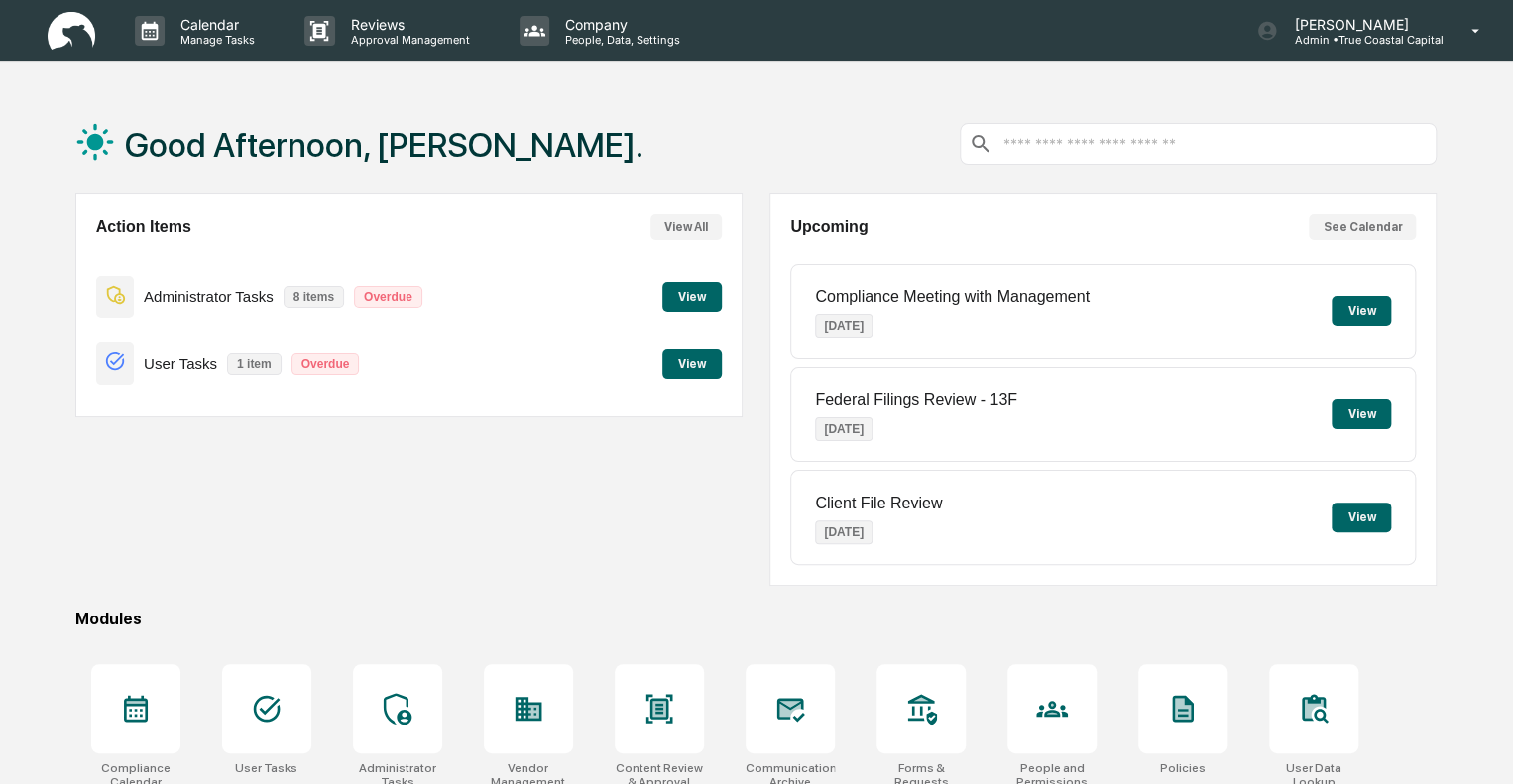 scroll, scrollTop: 0, scrollLeft: 0, axis: both 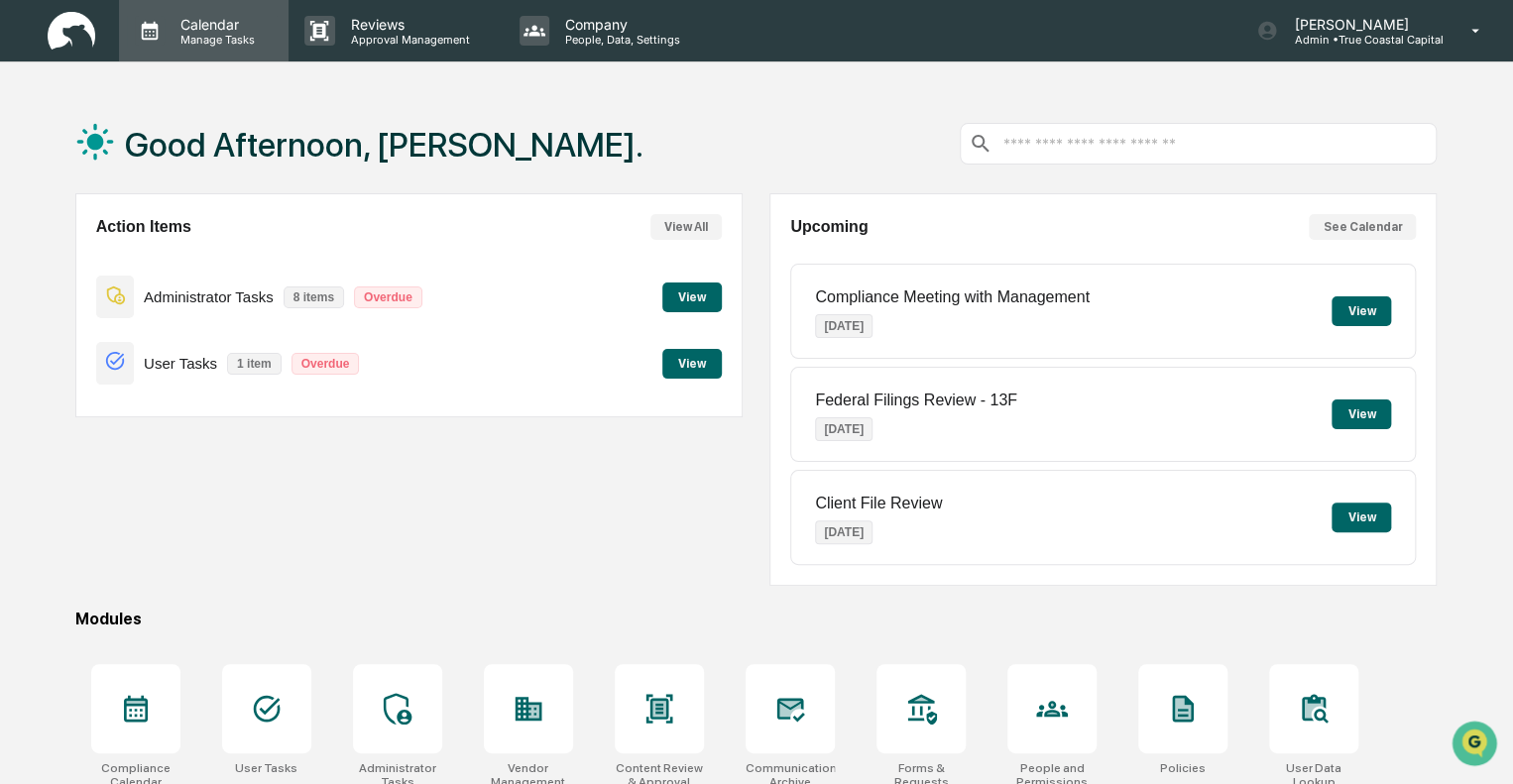 click on "Calendar" at bounding box center [214, 24] 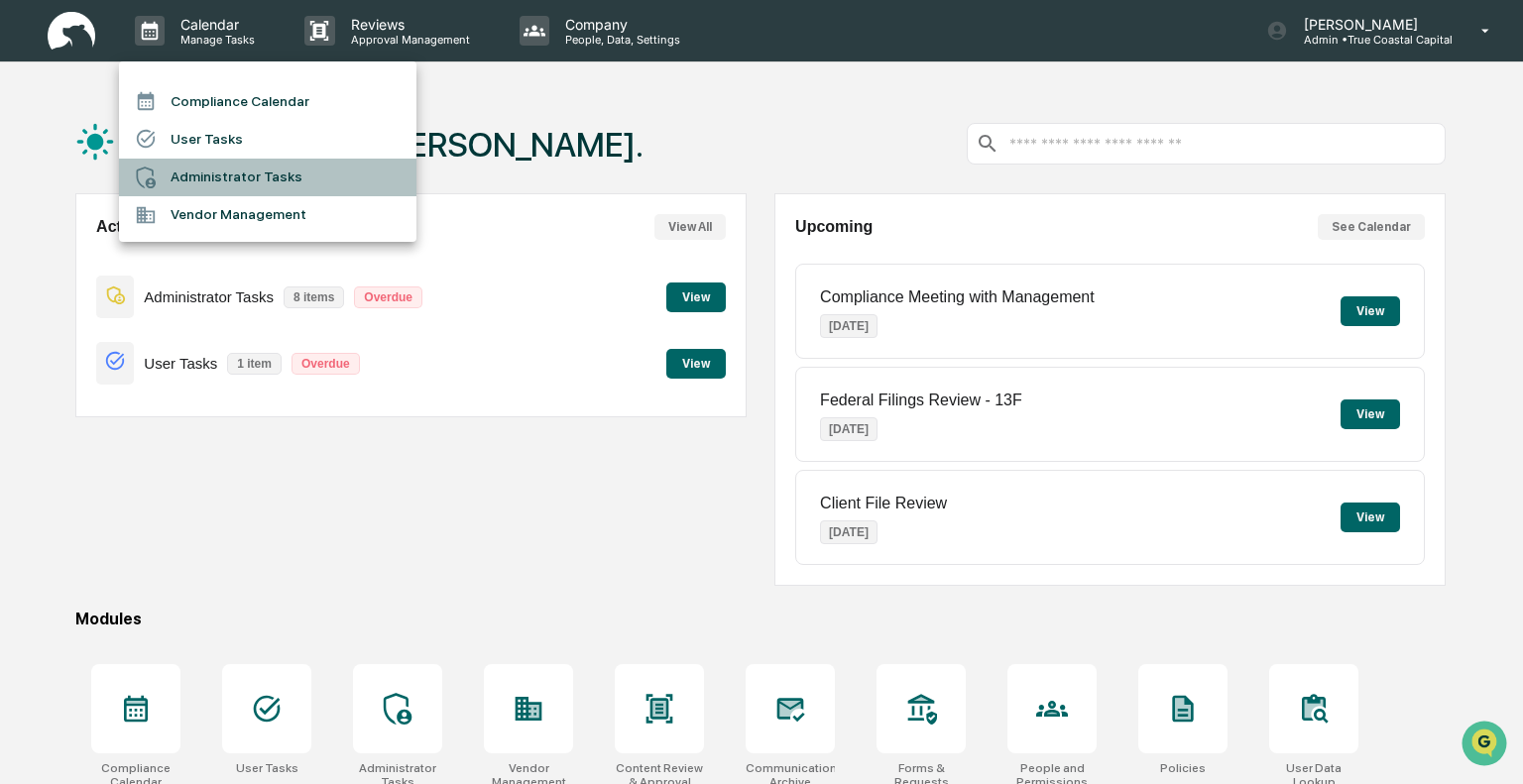 click on "Administrator Tasks" at bounding box center (268, 177) 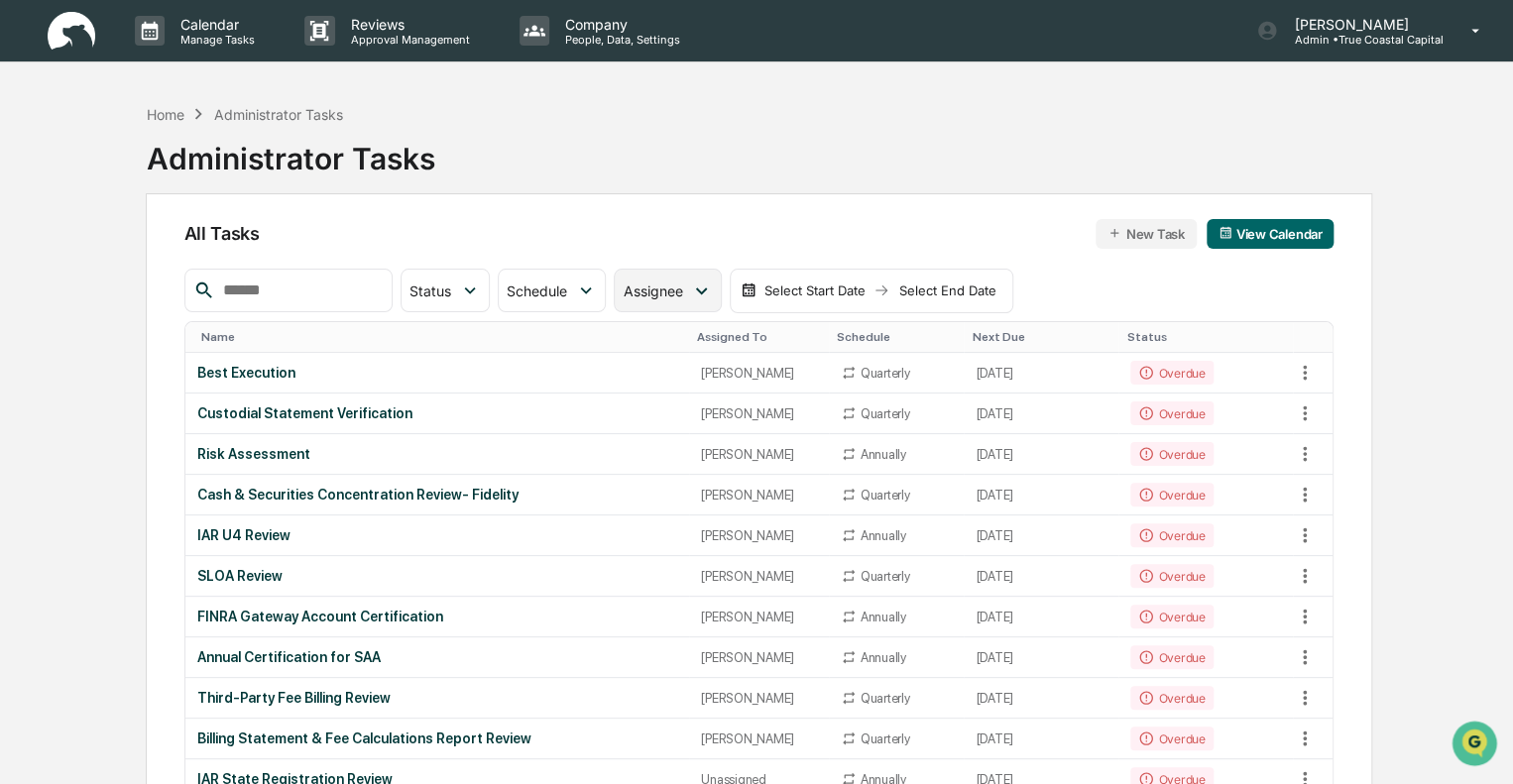 click on "Assignee" at bounding box center (667, 290) 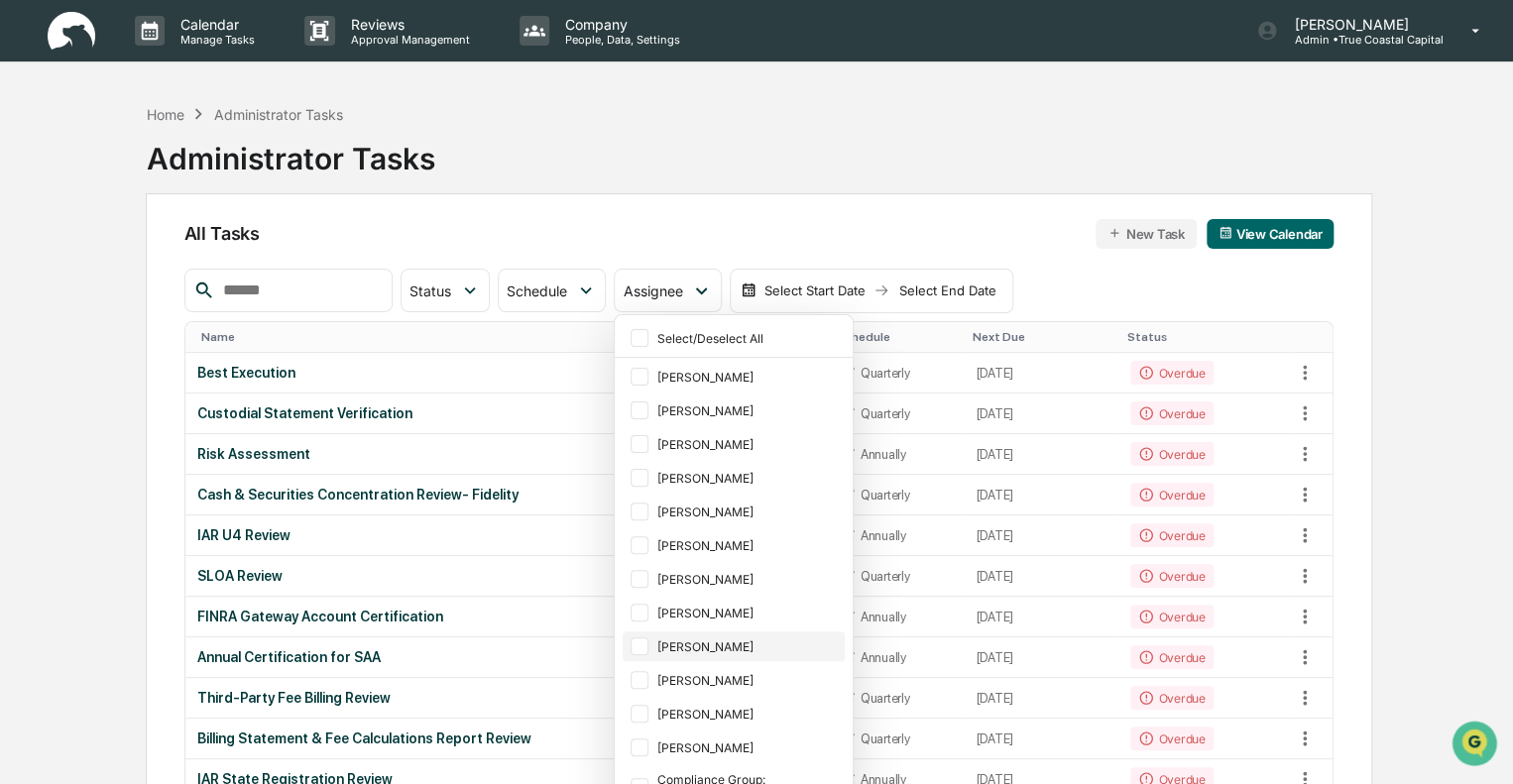 click on "[PERSON_NAME]" at bounding box center [734, 646] 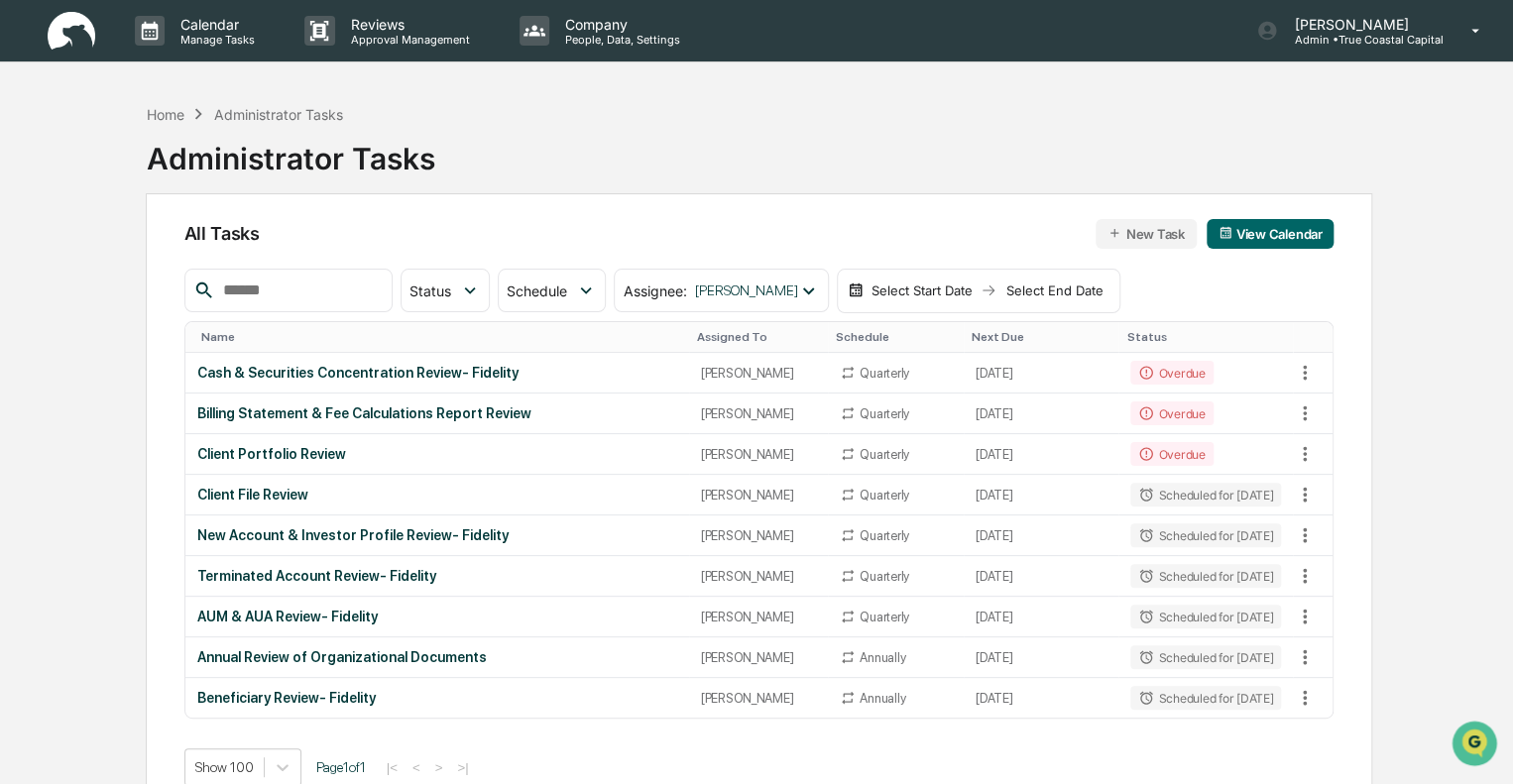 click on "Calendar Manage Tasks Reviews Approval Management Company People, Data, Settings [PERSON_NAME] Admin •  True Coastal Capital Home Administrator Tasks Administrator Tasks All Tasks  New Task  View Calendar Status Select/Deselect All Done In Progress Action Required Overdue Scheduled Schedule Select/Deselect All Annually Quarterly Monthly One Time Assignee : [PERSON_NAME] Select/Deselect All [PERSON_NAME] [PERSON_NAME] [PERSON_NAME] [PERSON_NAME] [PERSON_NAME] [PERSON_NAME] [PERSON_NAME] [PERSON_NAME] [PERSON_NAME] [PERSON_NAME] [PERSON_NAME] [PERSON_NAME] Compliance Group: Administrators Compliance Group: Full Access Administrators Compliance Group: Integrated Compliance Advisors Select Start Date Select End Date Name Assigned To Schedule Next Due Status Cash & Securities Concentration Review- Fidelity [PERSON_NAME] Quarterly [DATE] Overdue Billing Statement & Fee Calculations Report Review [PERSON_NAME] Quarterly [DATE] Overdue Client Portfolio Review [PERSON_NAME] Quarterly [DATE] 1 1" at bounding box center [756, 405] 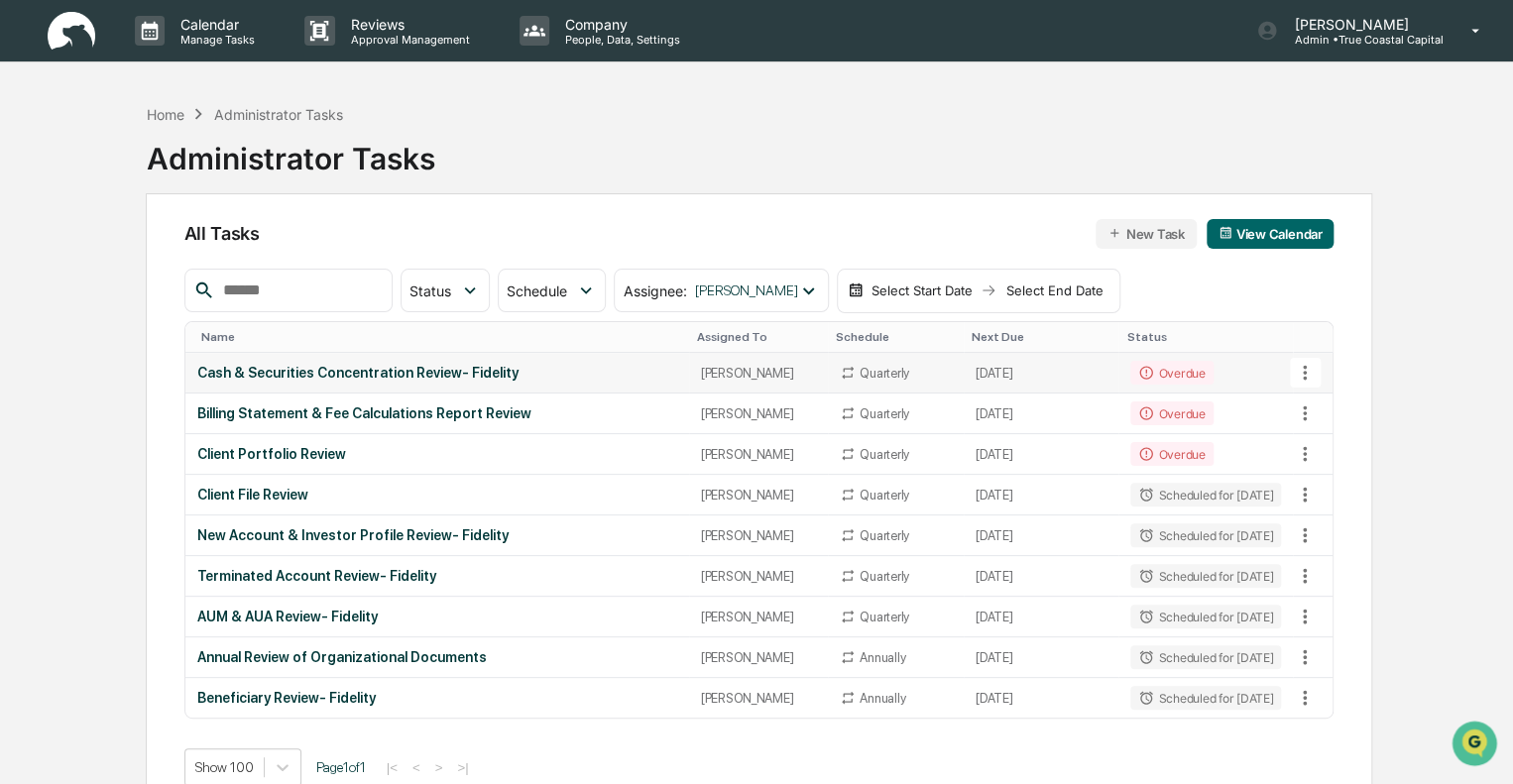 click on "Cash & Securities Concentration Review- Fidelity" at bounding box center [437, 373] 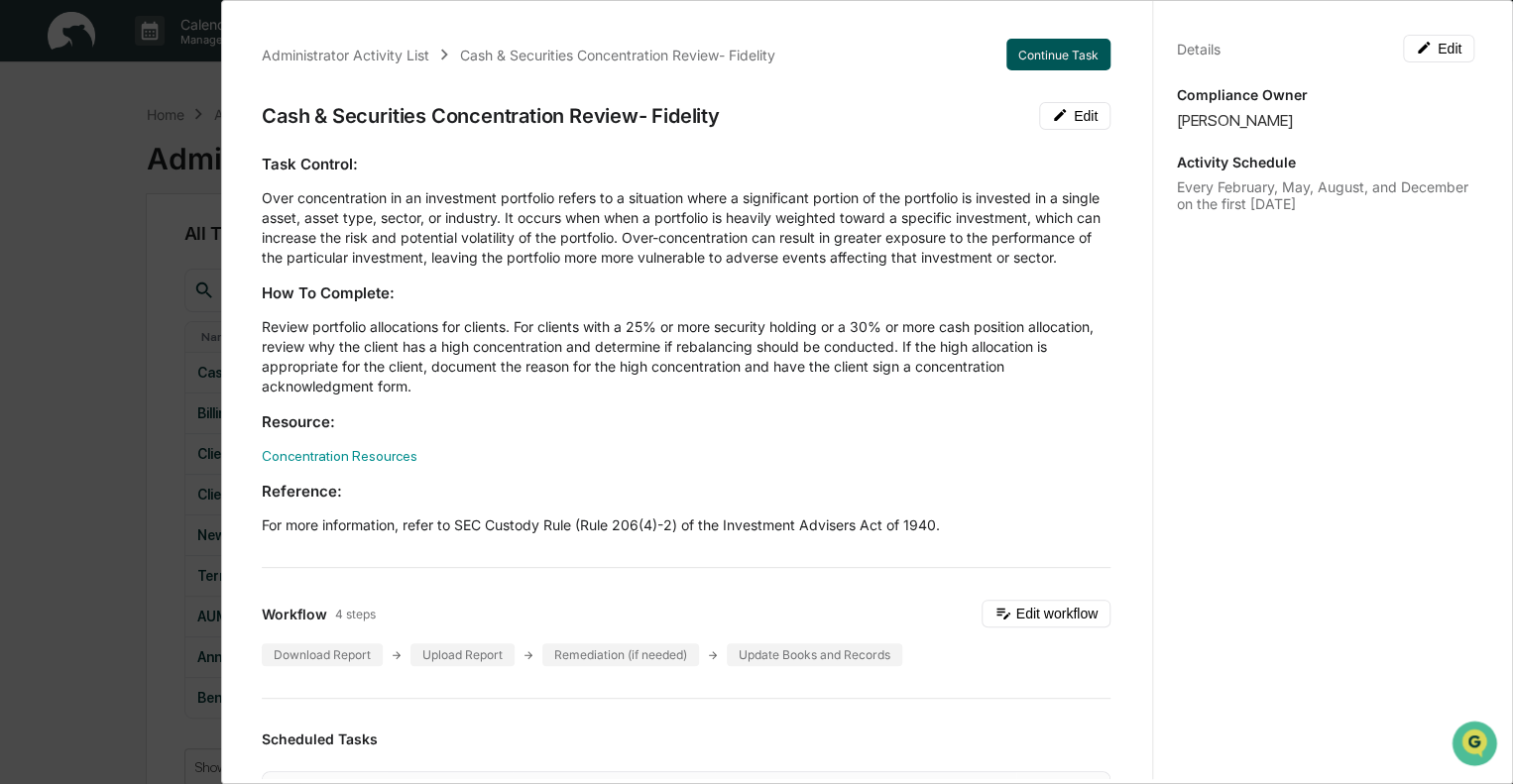 click on "Continue Task" at bounding box center [1058, 55] 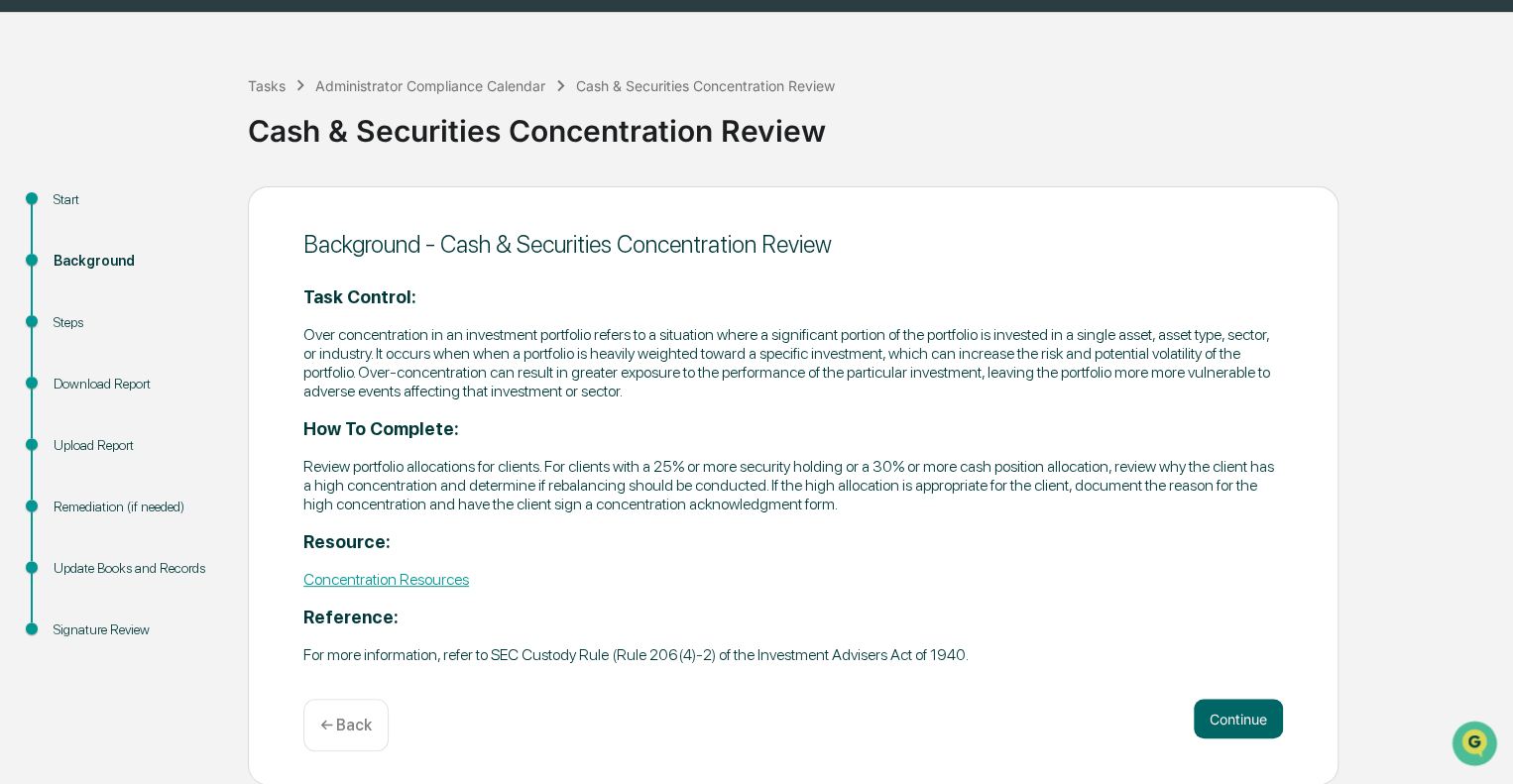 scroll, scrollTop: 51, scrollLeft: 0, axis: vertical 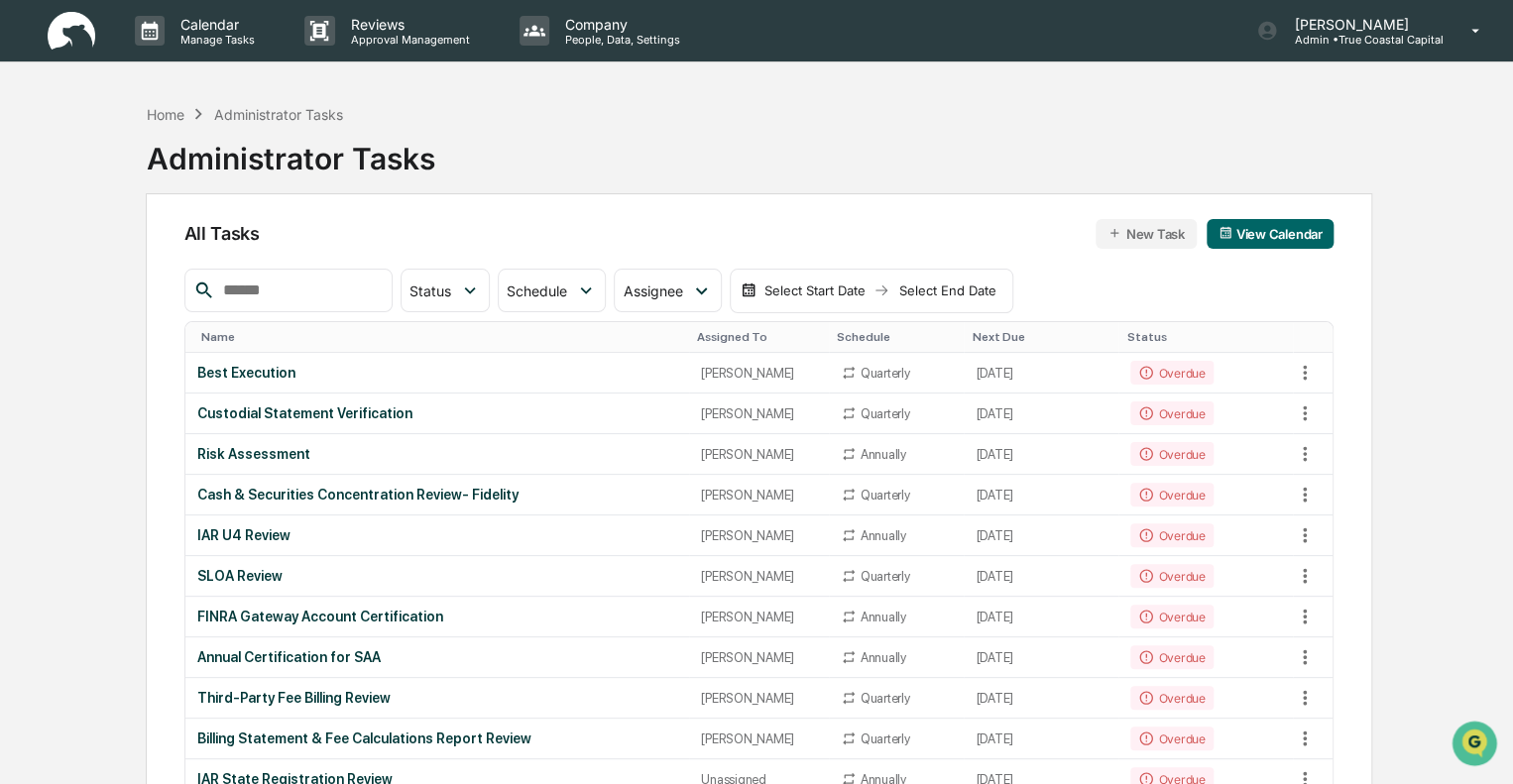 drag, startPoint x: 680, startPoint y: 281, endPoint x: 734, endPoint y: 382, distance: 114.52947 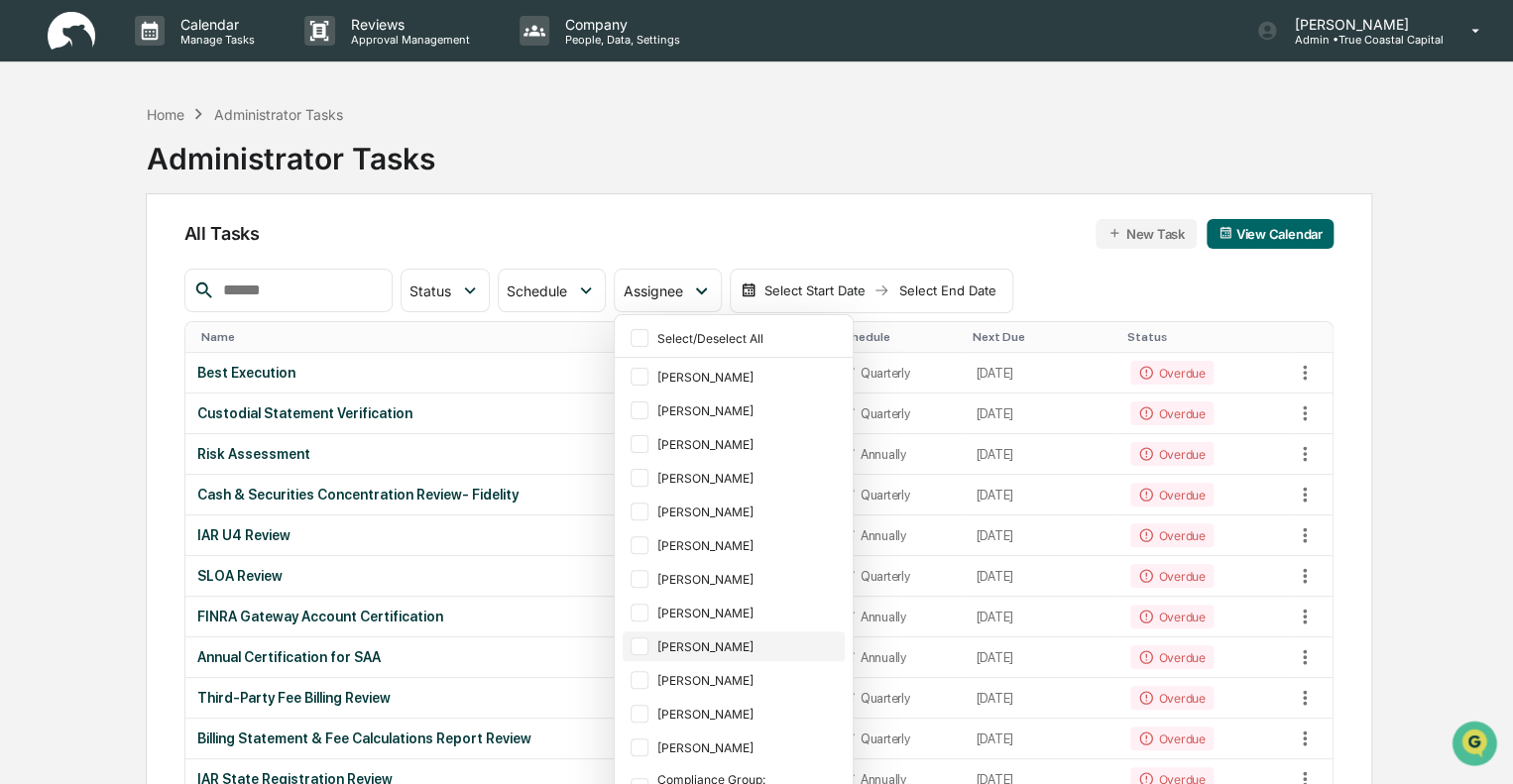 click on "[PERSON_NAME]" at bounding box center [749, 646] 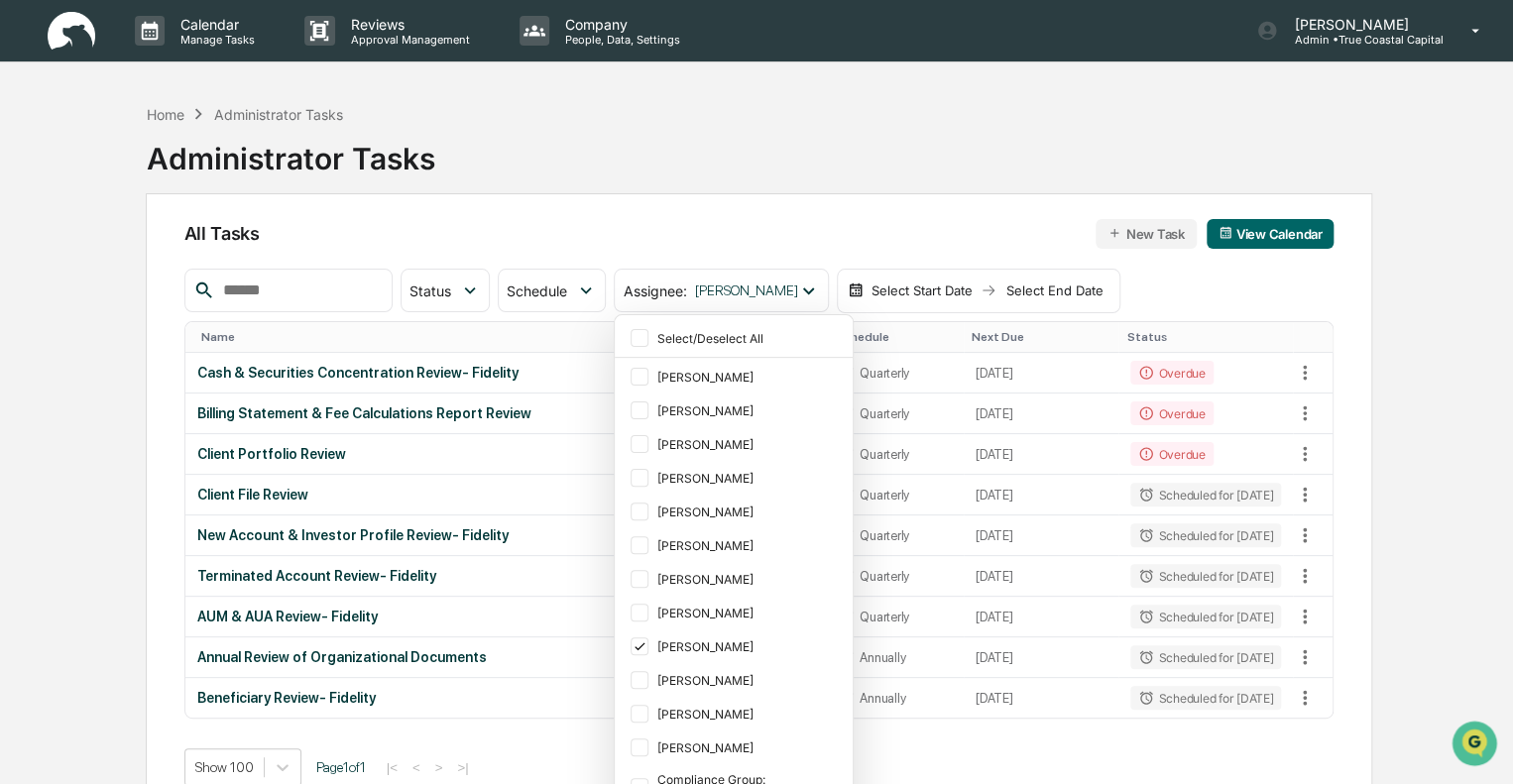 click on "All Tasks  New Task  View Calendar Status Select/Deselect All Done In Progress Action Required Overdue Scheduled Schedule Select/Deselect All Annually Quarterly Monthly One Time Assignee : [PERSON_NAME] Select/Deselect All [PERSON_NAME] [PERSON_NAME] [PERSON_NAME] [PERSON_NAME] [PERSON_NAME] [PERSON_NAME] [PERSON_NAME] [PERSON_NAME] [PERSON_NAME] [PERSON_NAME] [PERSON_NAME] [PERSON_NAME] Compliance Group: Administrators Compliance Group: Full Access Administrators Compliance Group: Integrated Compliance Advisors Select Start Date Select End Date Name Assigned To Schedule Next Due Status Cash & Securities Concentration Review- Fidelity [PERSON_NAME] Quarterly [DATE] Overdue Billing Statement & Fee Calculations Report Review [PERSON_NAME] Quarterly [DATE] Overdue Client Portfolio Review [PERSON_NAME] Quarterly [DATE] Overdue Client File Review [PERSON_NAME] Quarterly [DATE] Scheduled for [DATE] New Account & Investor Profile Review- Fidelity [PERSON_NAME] Quarterly [PERSON_NAME]" at bounding box center (758, 503) 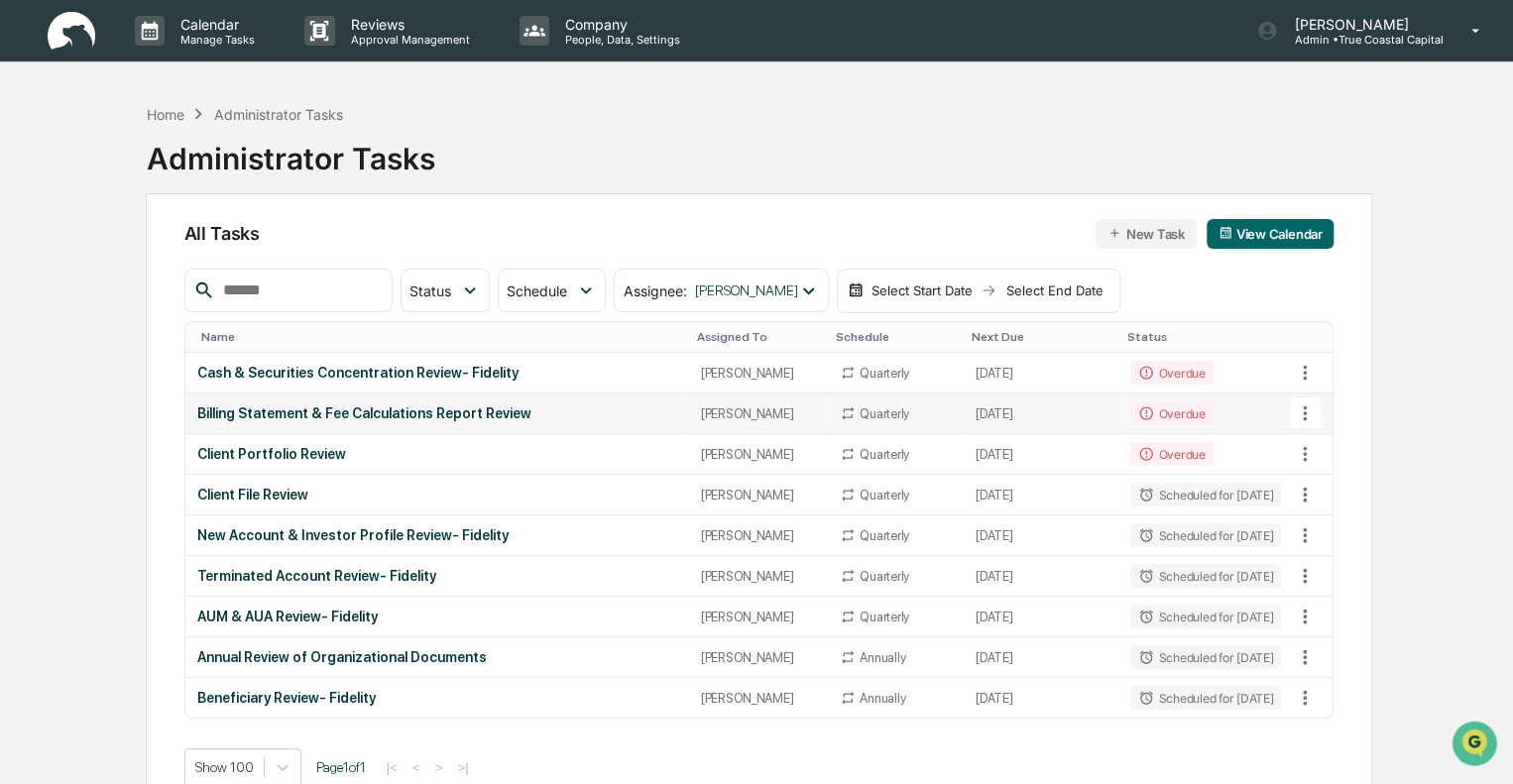 click on "Billing Statement & Fee Calculations Report Review" at bounding box center (437, 413) 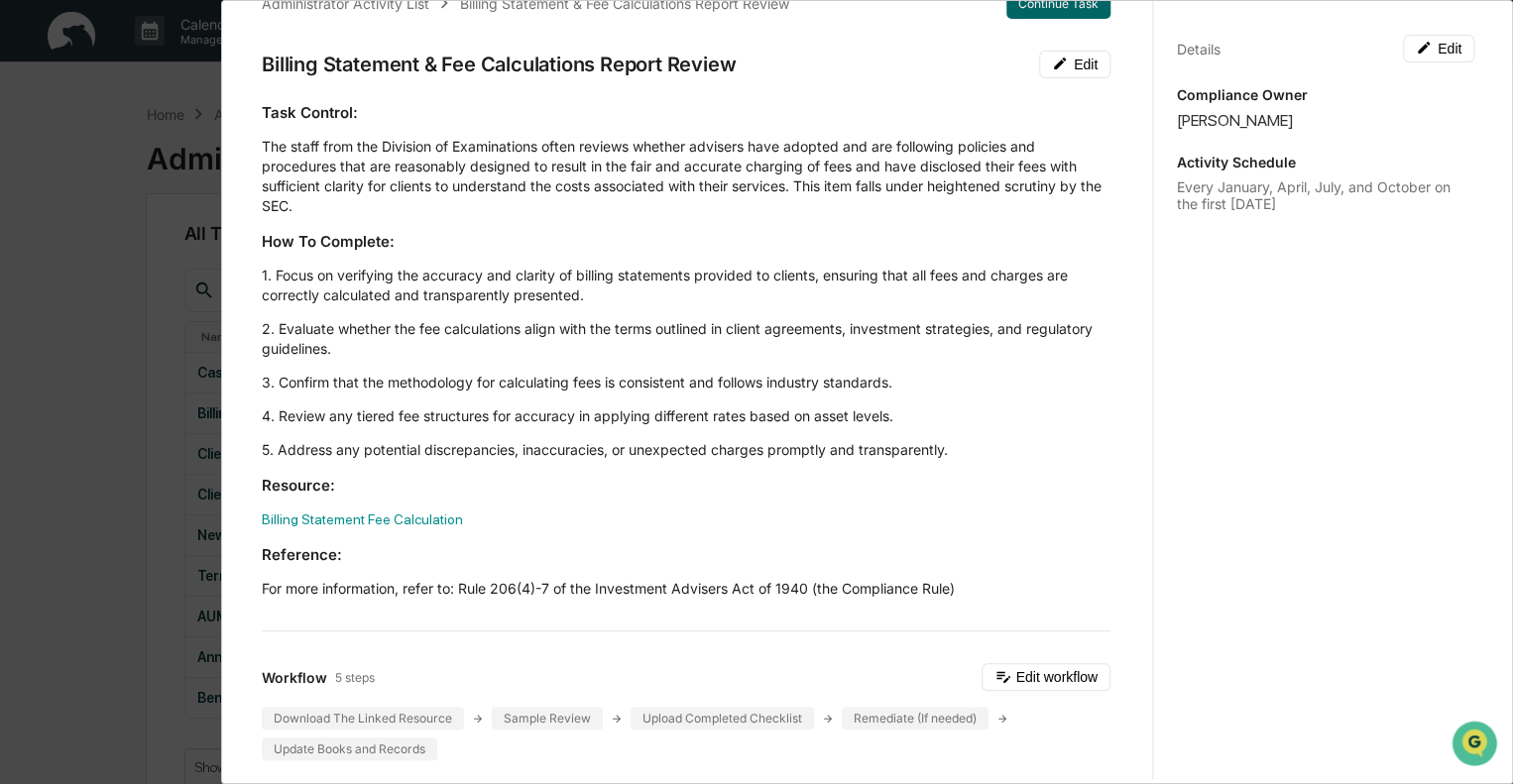 scroll, scrollTop: 0, scrollLeft: 0, axis: both 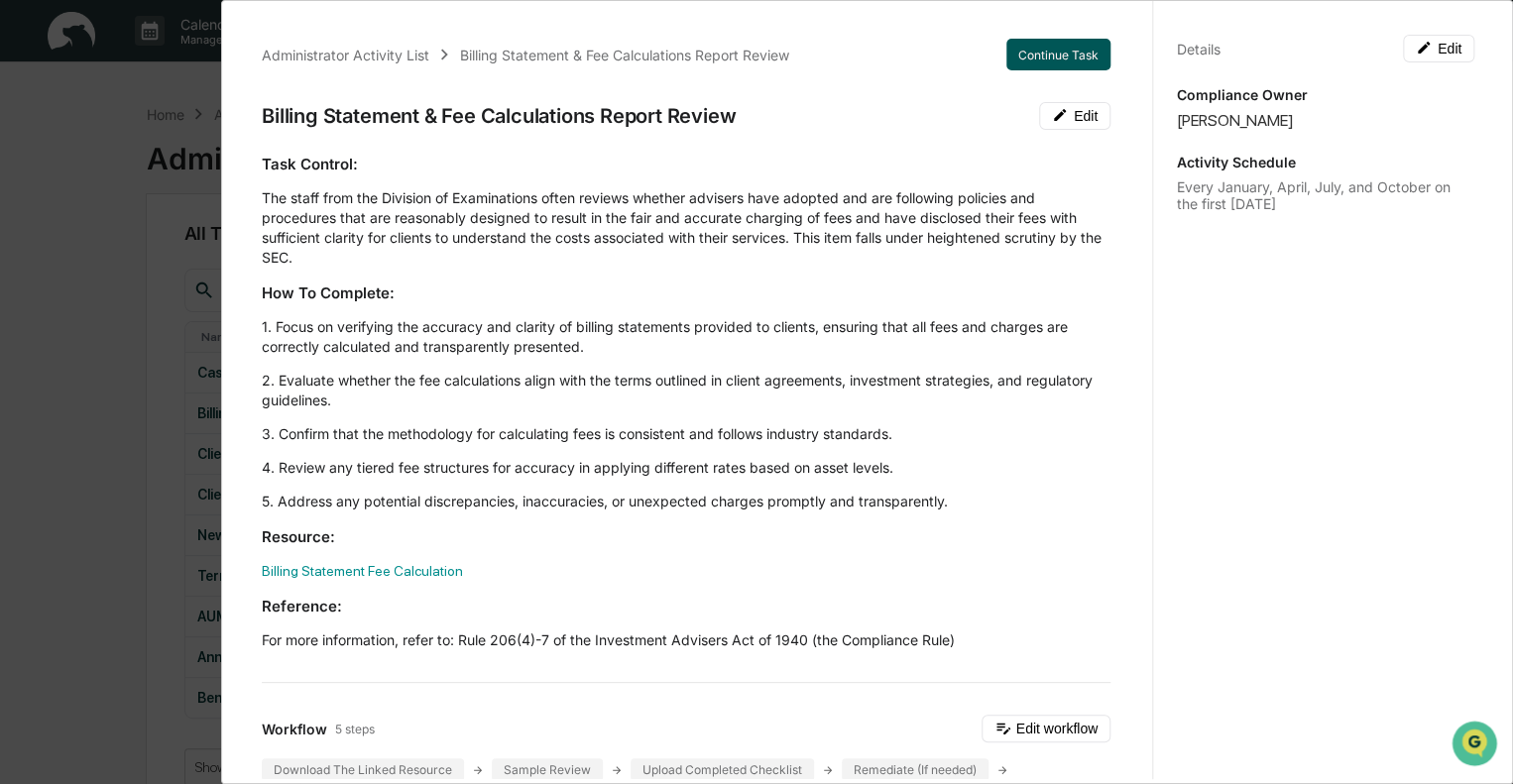 click on "Continue Task" at bounding box center (1058, 55) 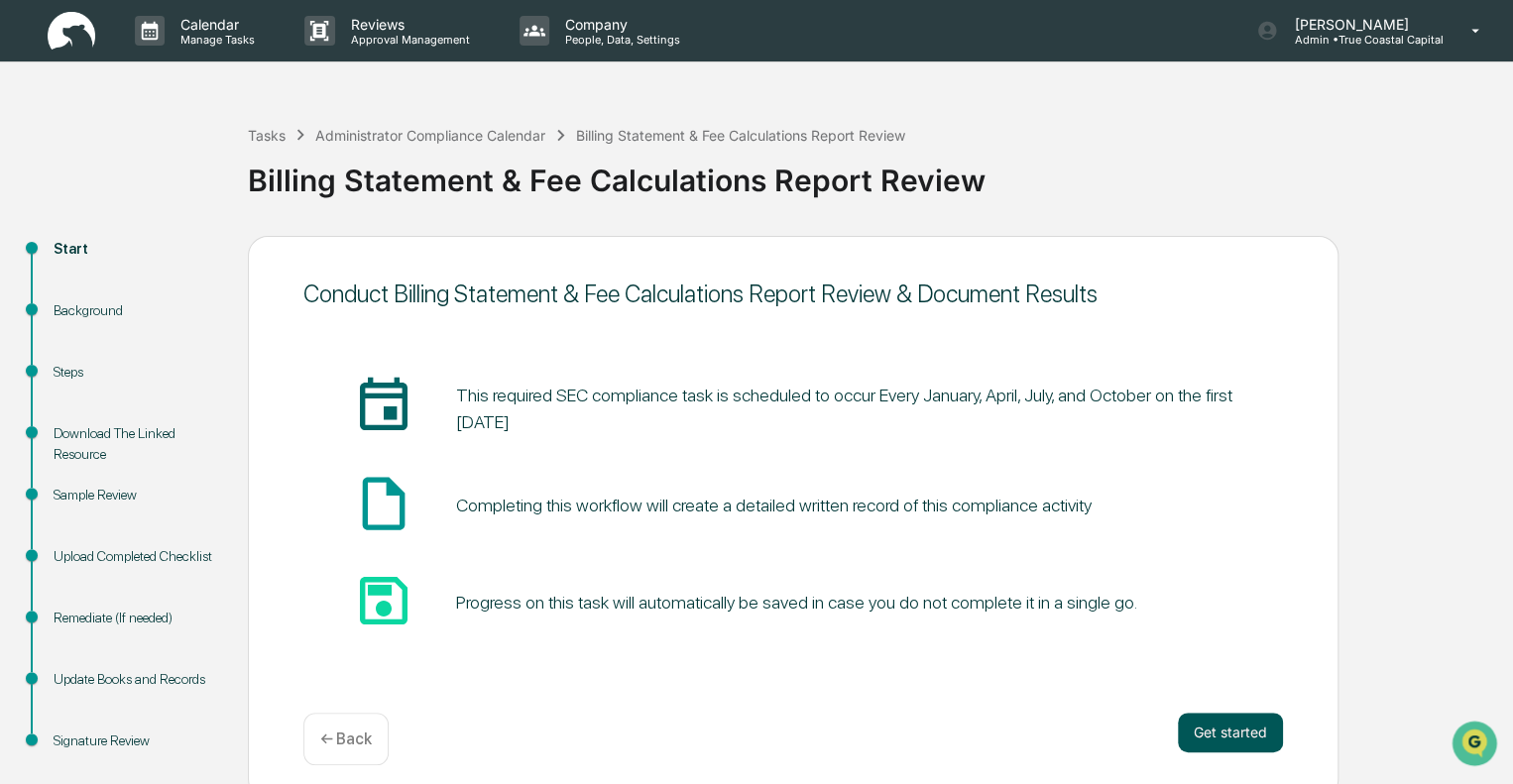 click on "Get started" at bounding box center (1230, 732) 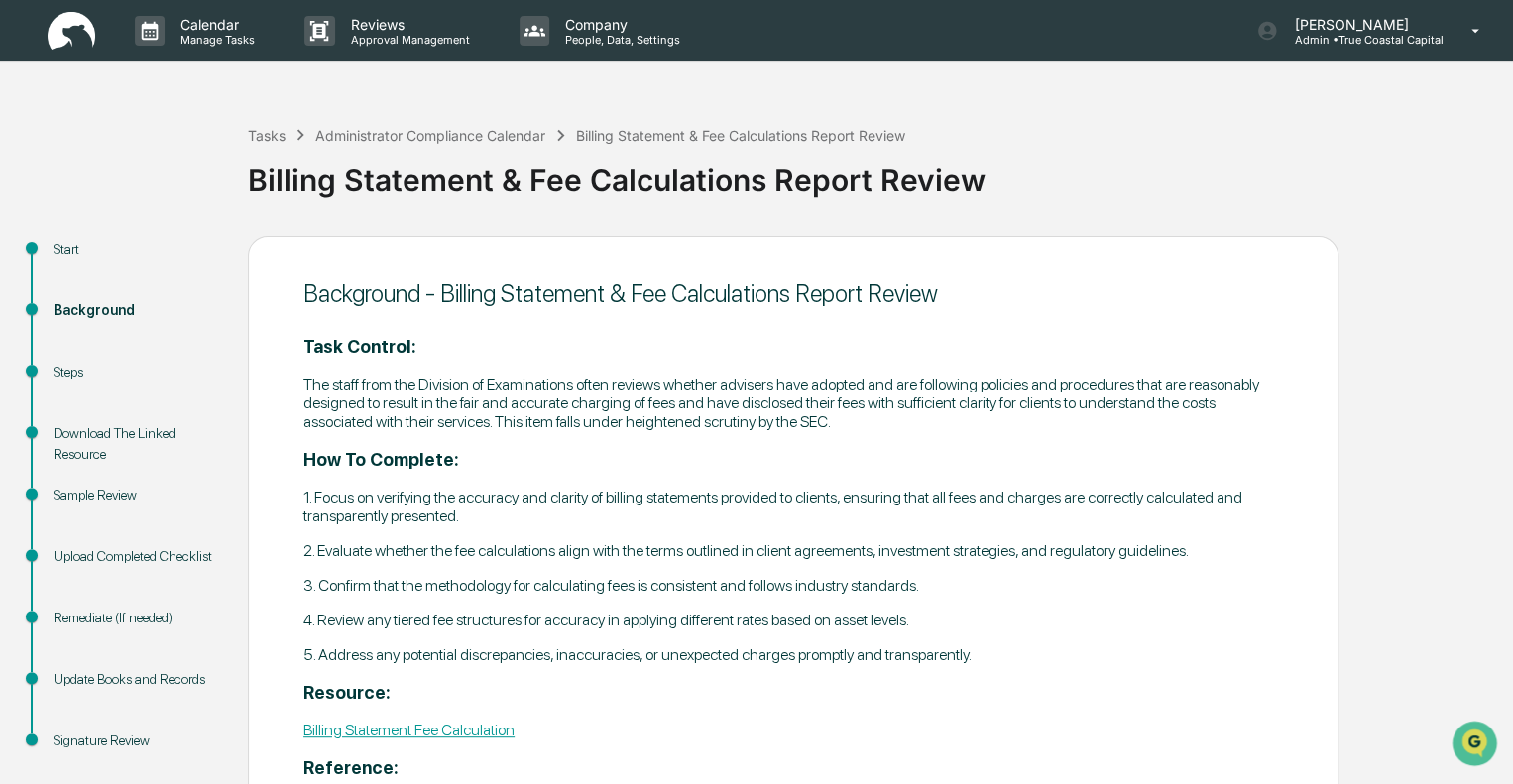 scroll, scrollTop: 152, scrollLeft: 0, axis: vertical 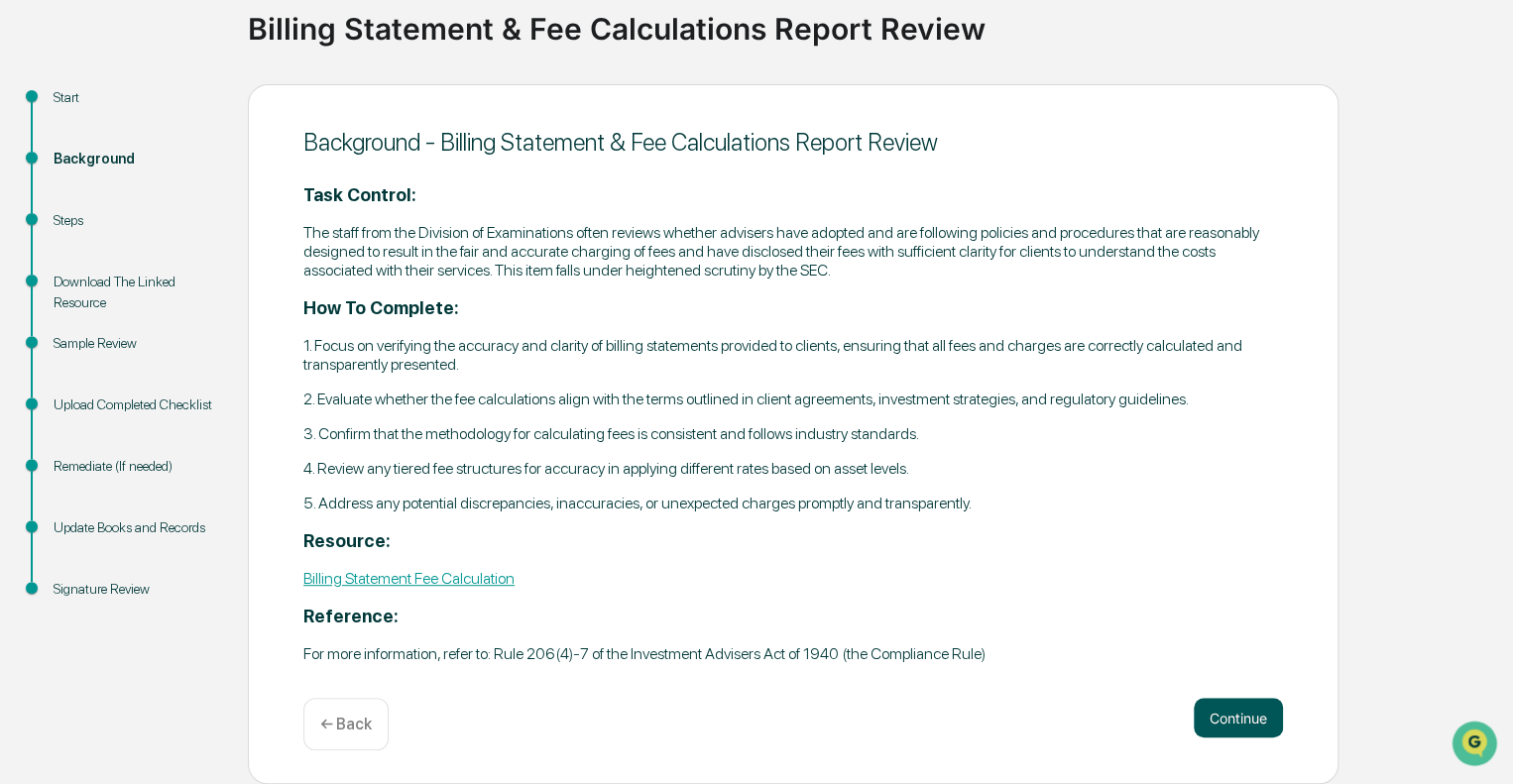 click on "Continue" at bounding box center (1238, 718) 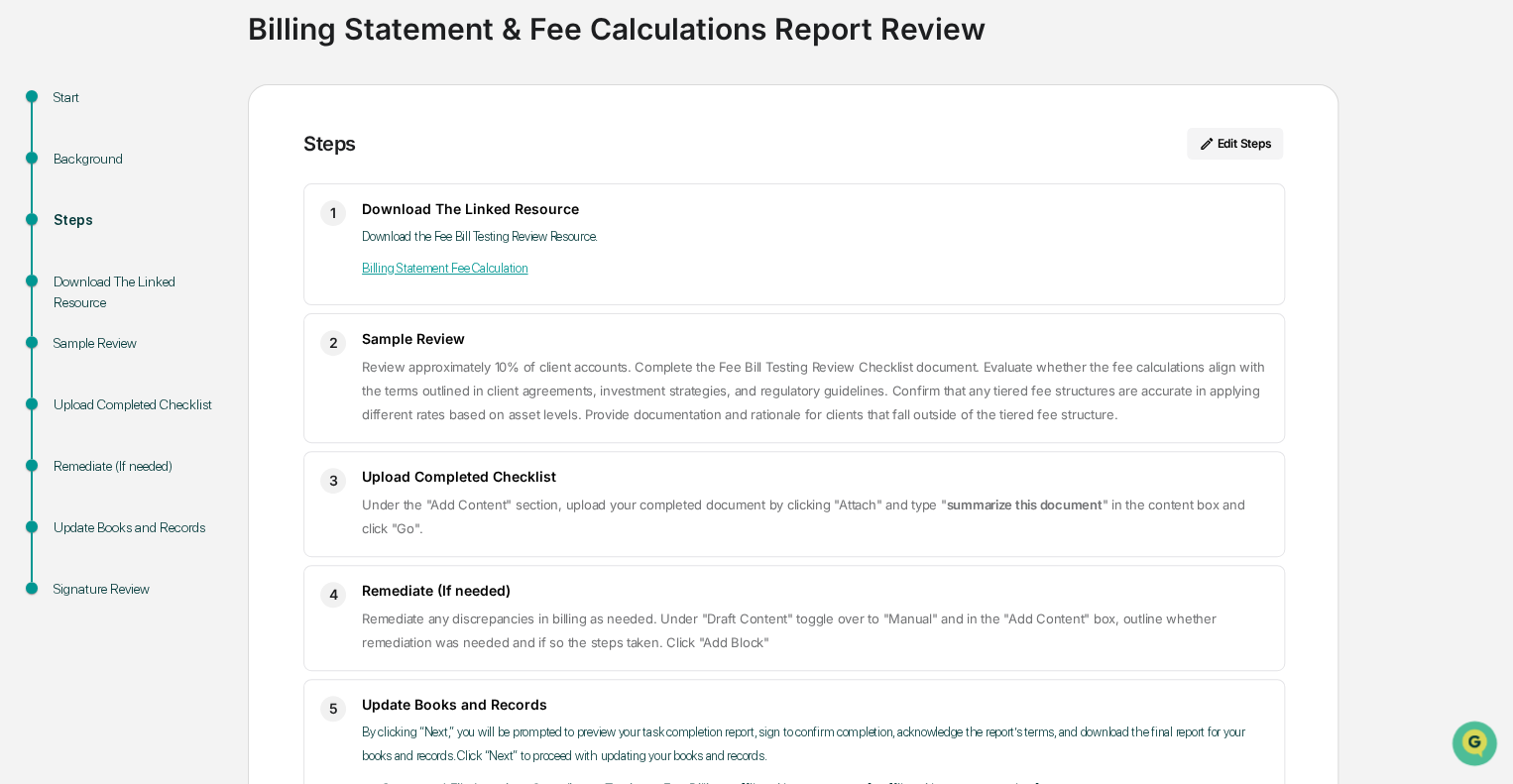 scroll, scrollTop: 251, scrollLeft: 0, axis: vertical 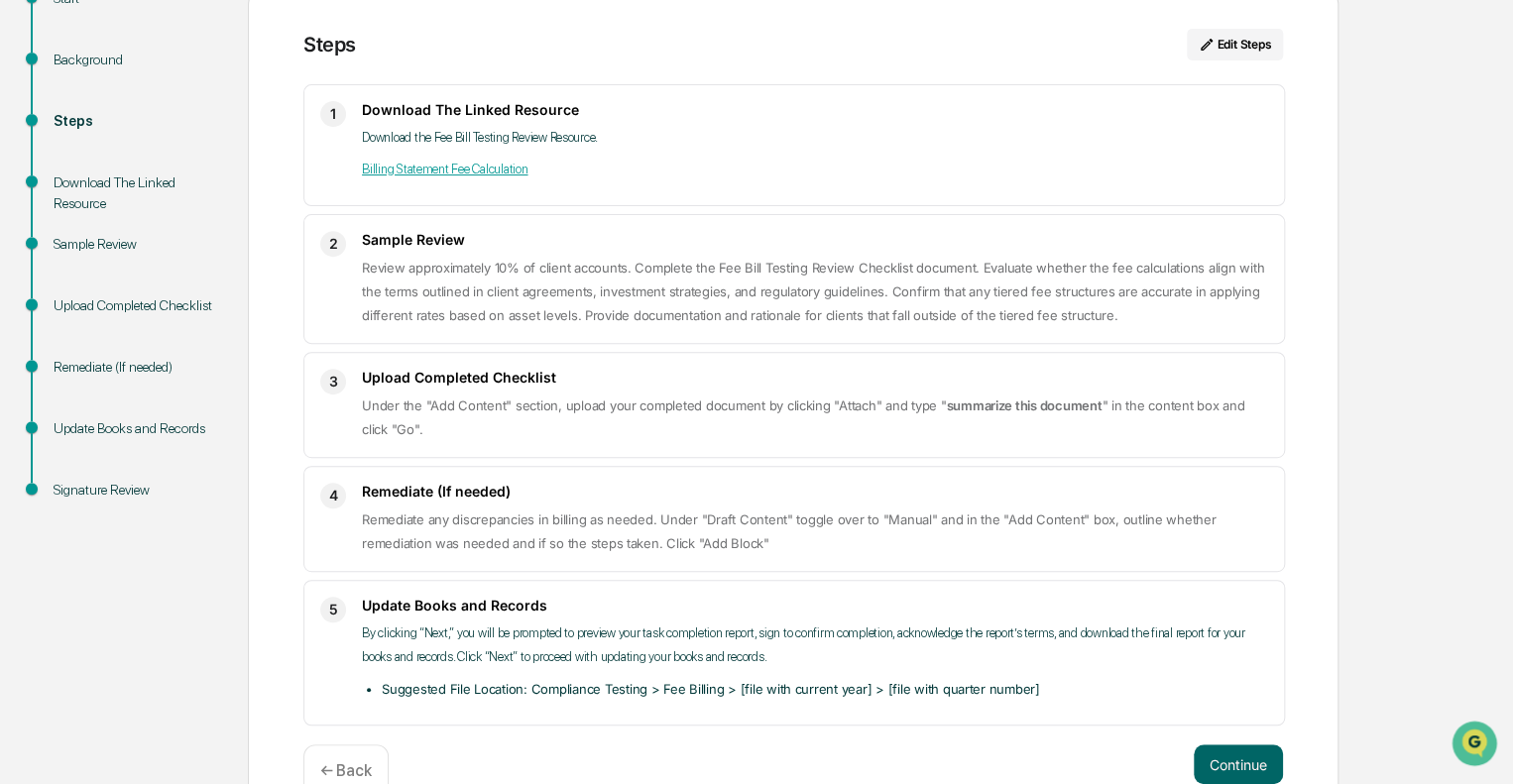 click on "Billing Statement Fee Calculation" at bounding box center [444, 168] 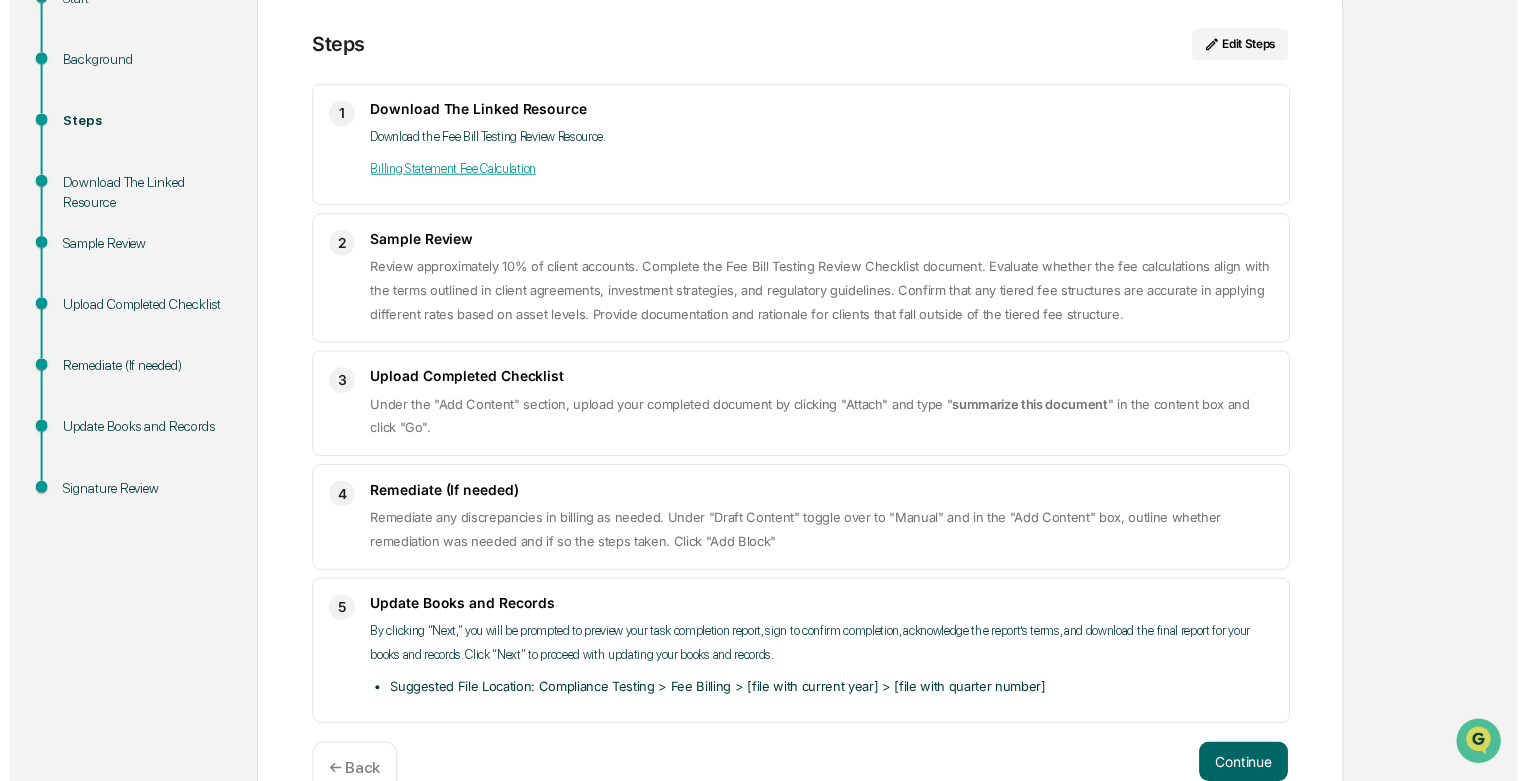scroll, scrollTop: 254, scrollLeft: 0, axis: vertical 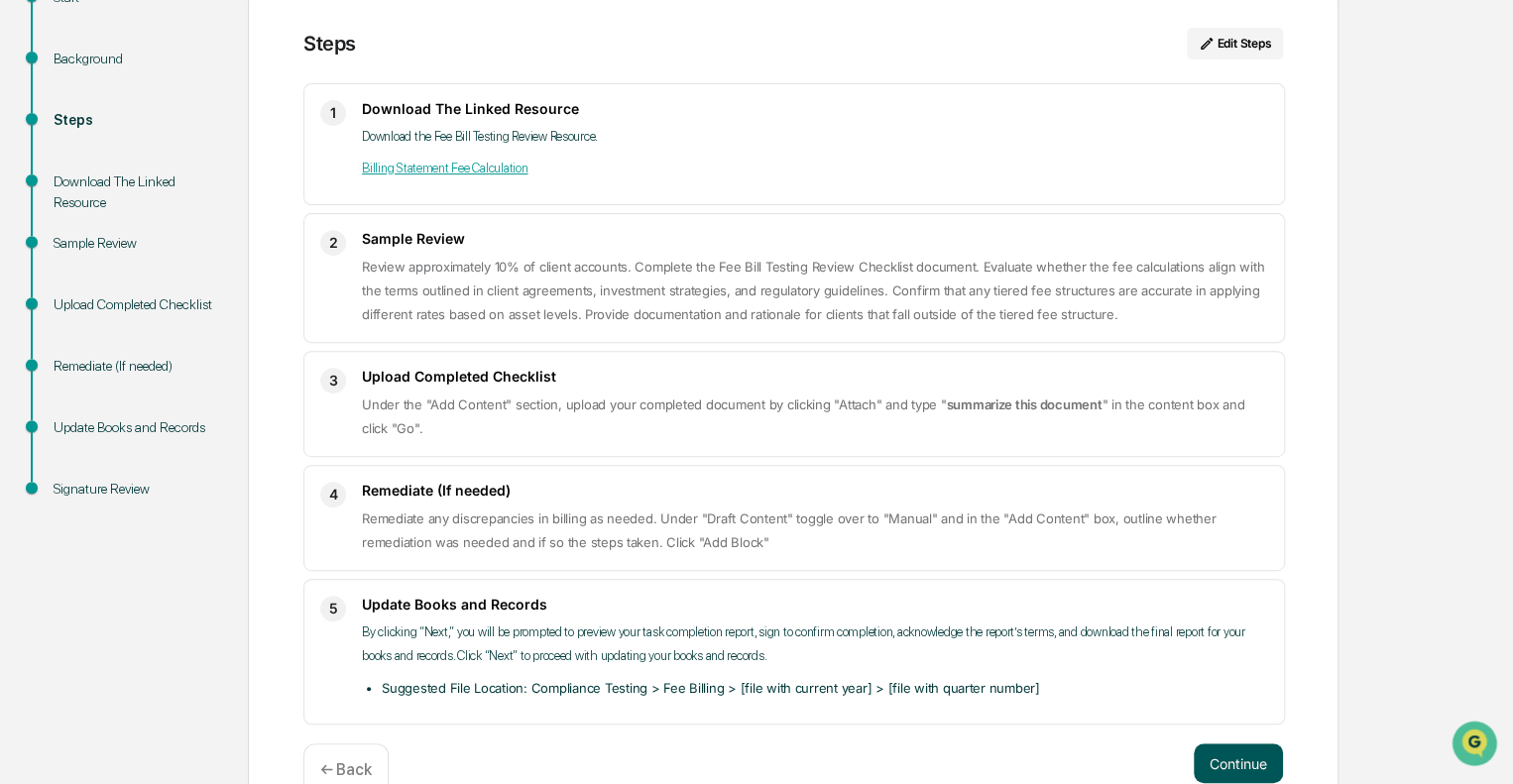 click on "Continue" at bounding box center (1238, 763) 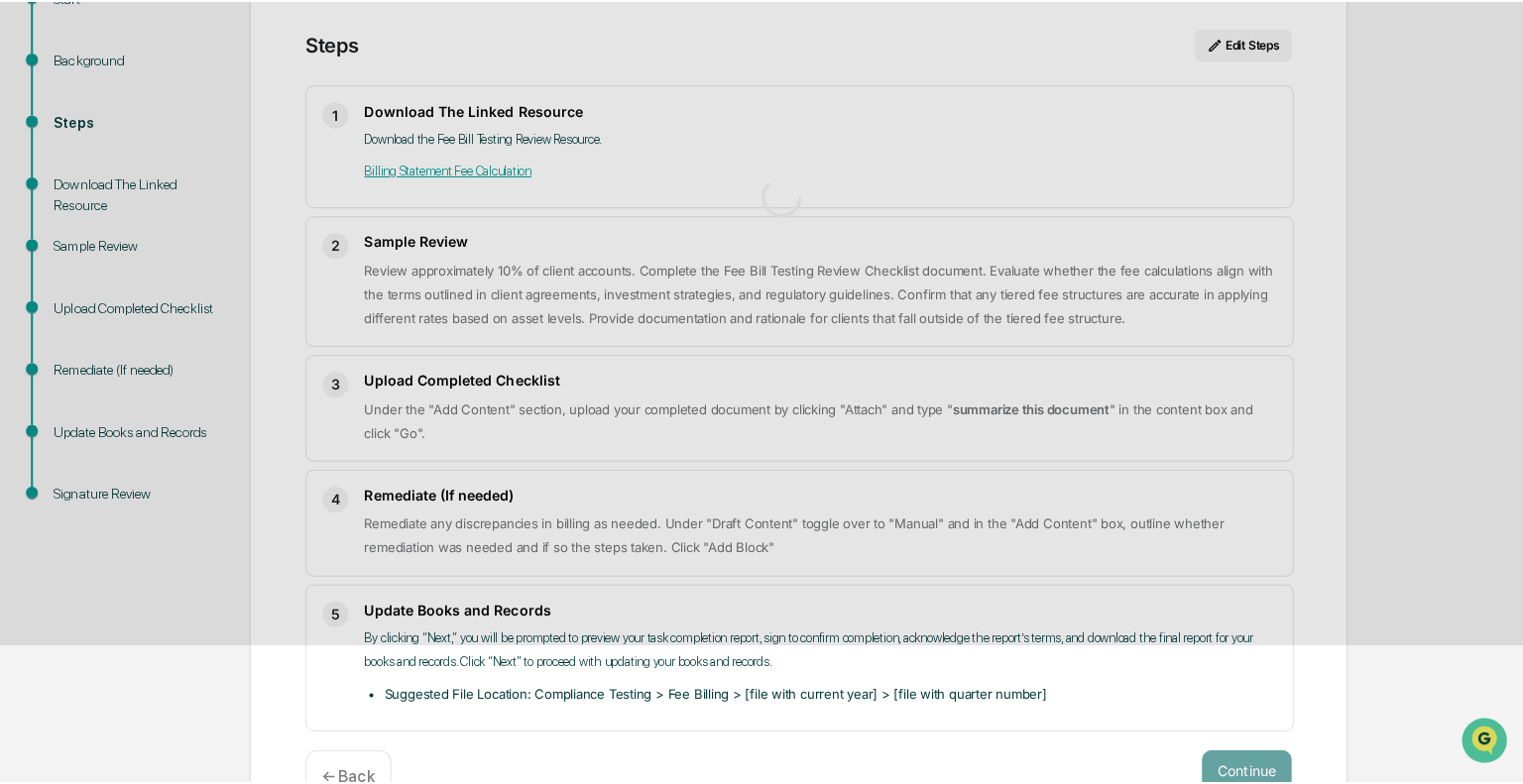 scroll, scrollTop: 26, scrollLeft: 0, axis: vertical 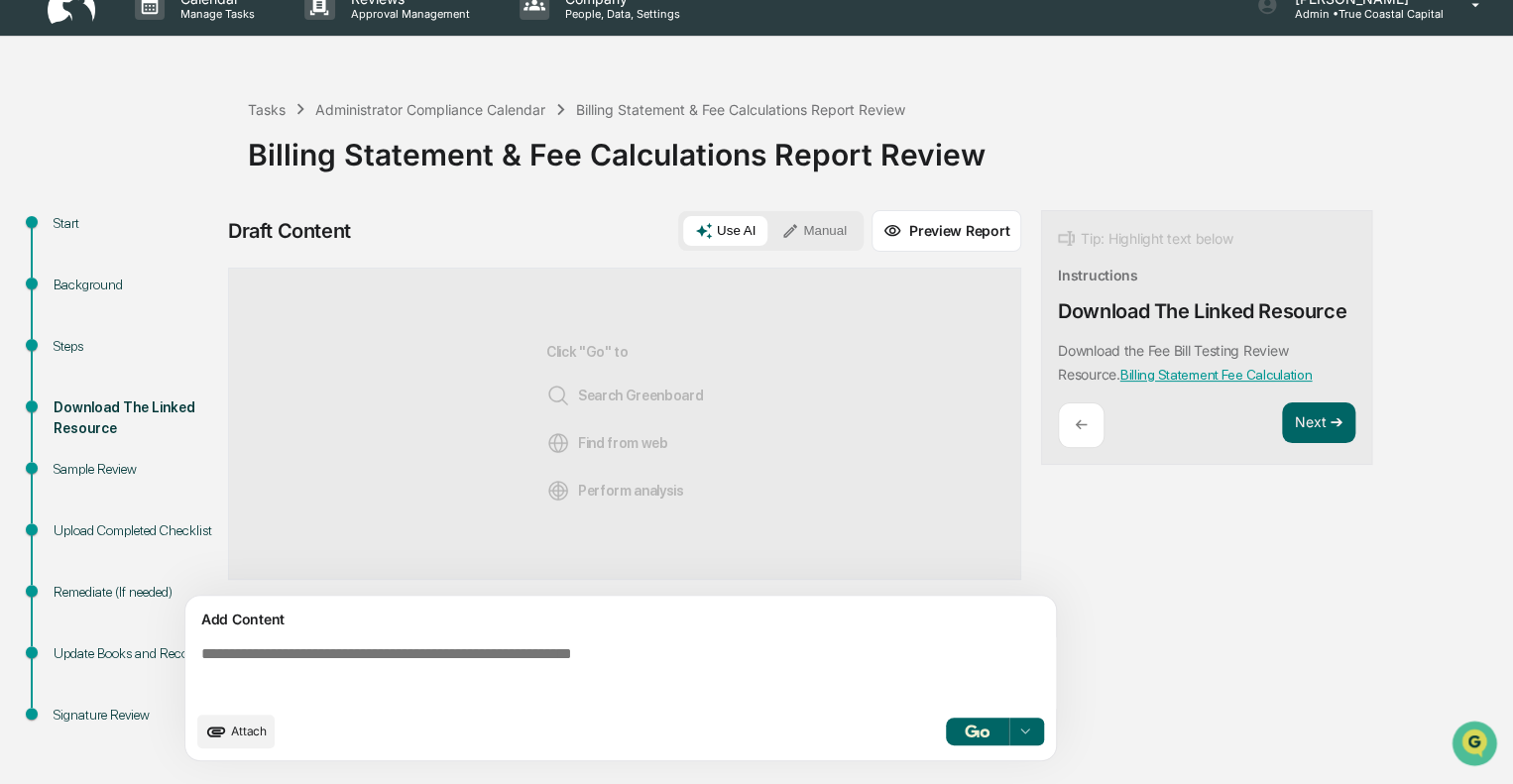 click on "Manual" at bounding box center (814, 231) 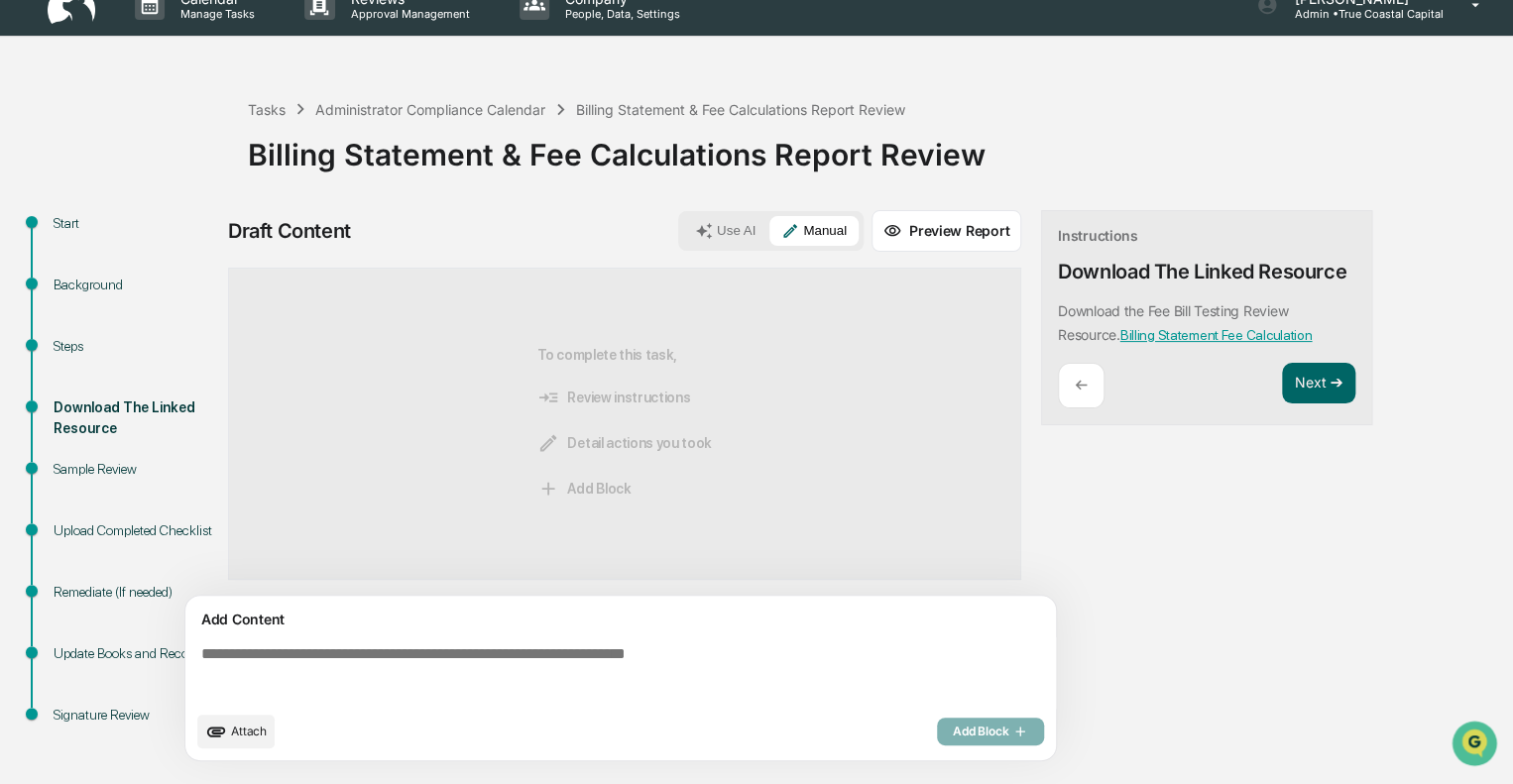click at bounding box center [625, 673] 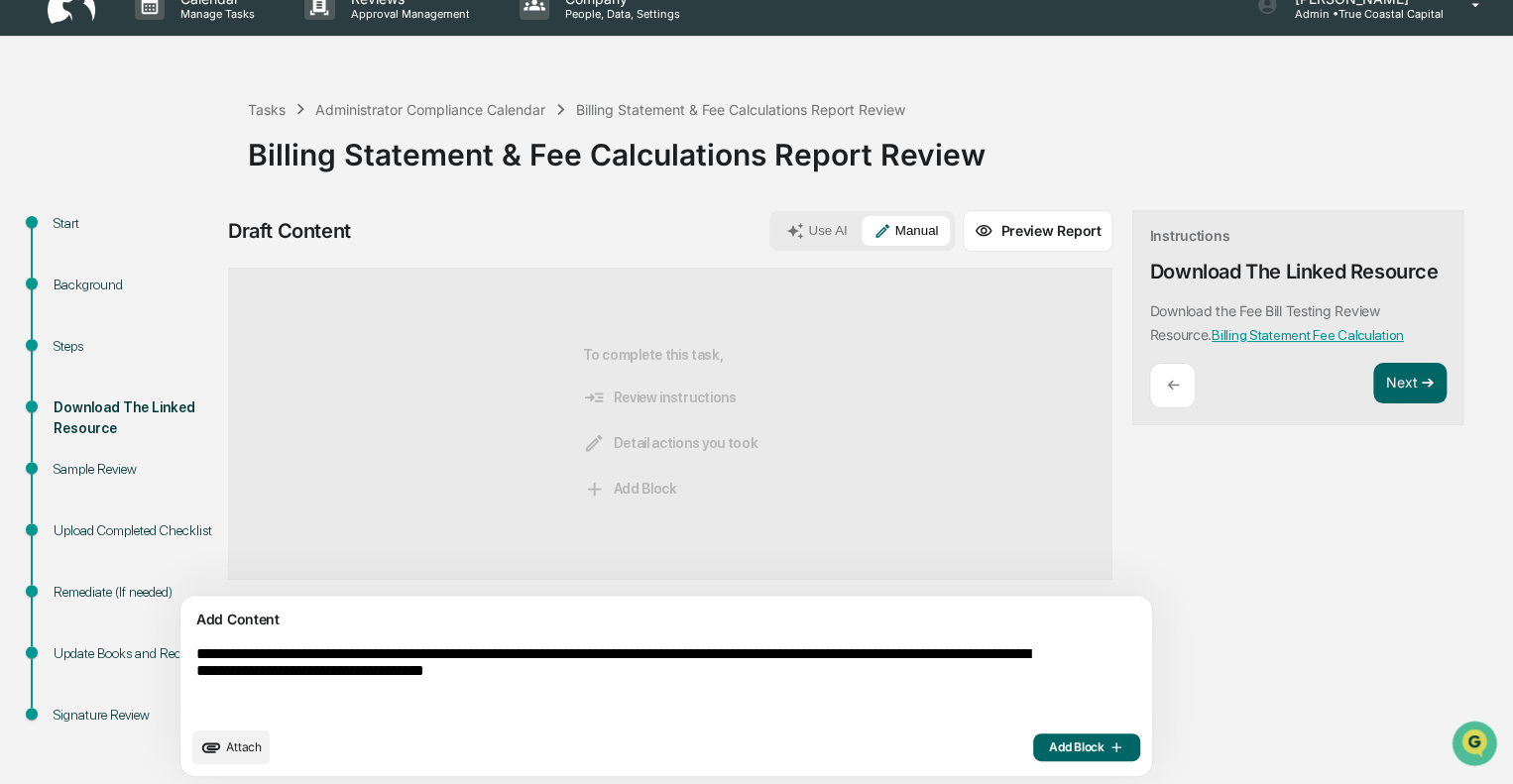 type on "**********" 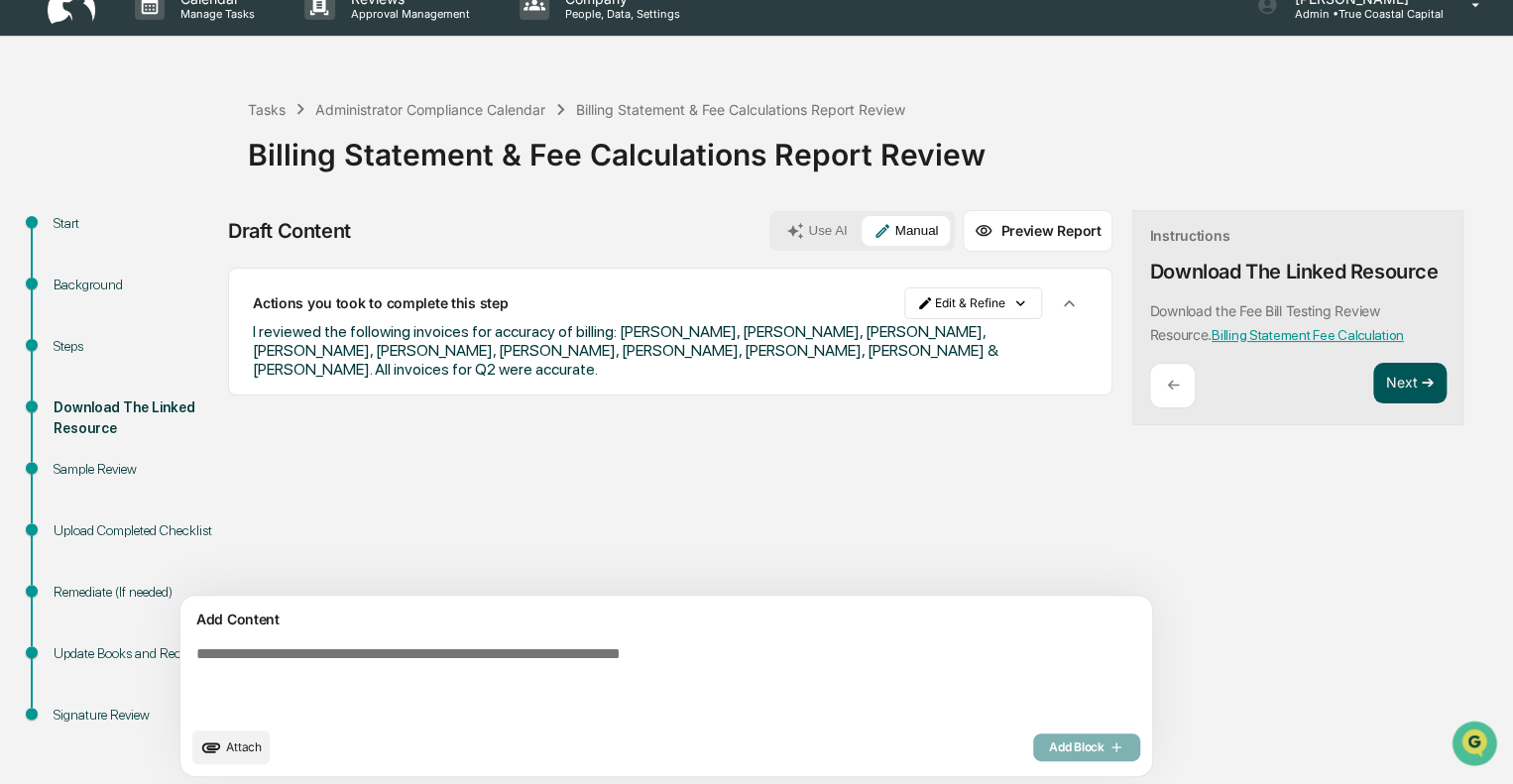 click on "Next ➔" at bounding box center [1410, 384] 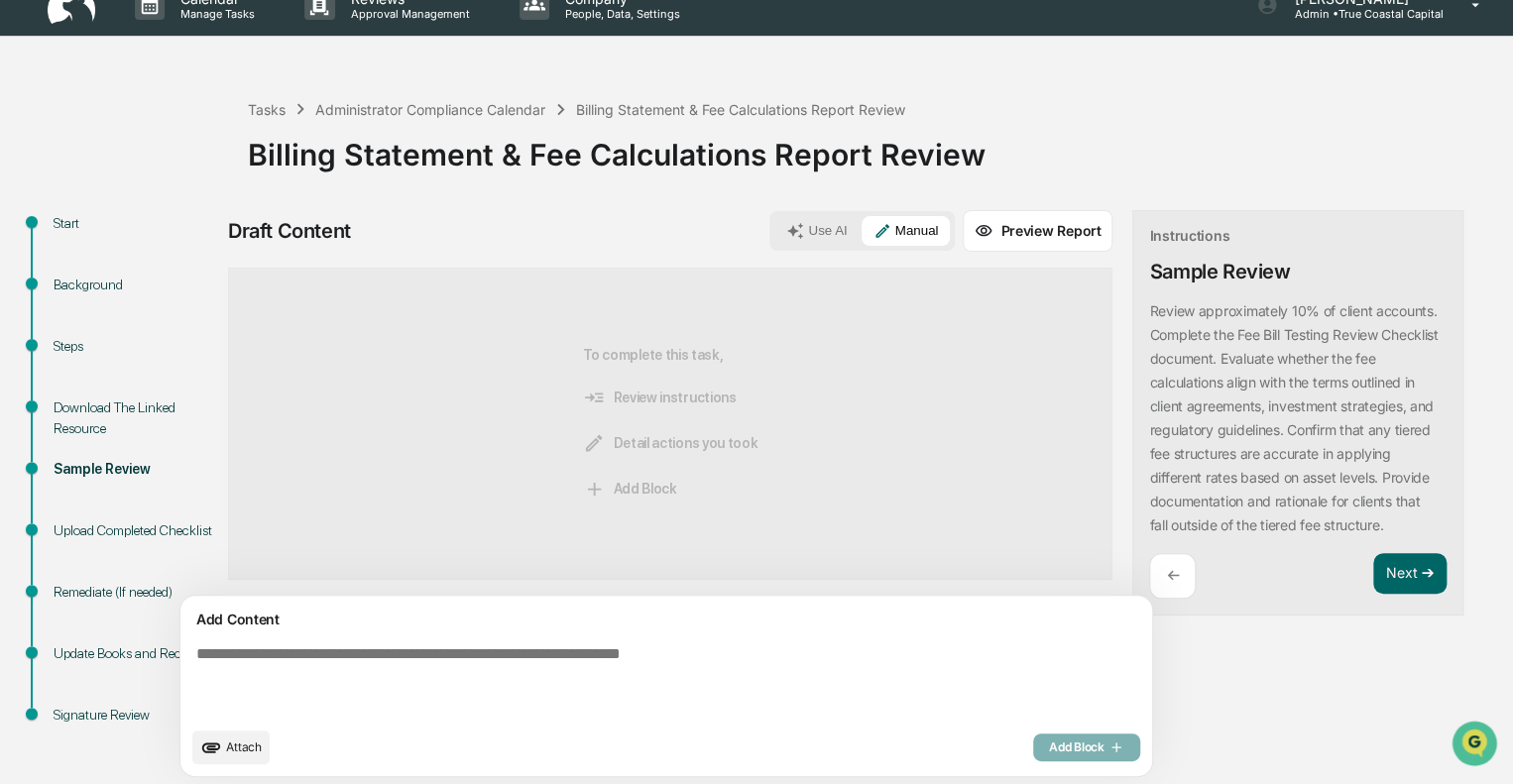click on "←" at bounding box center (1172, 576) 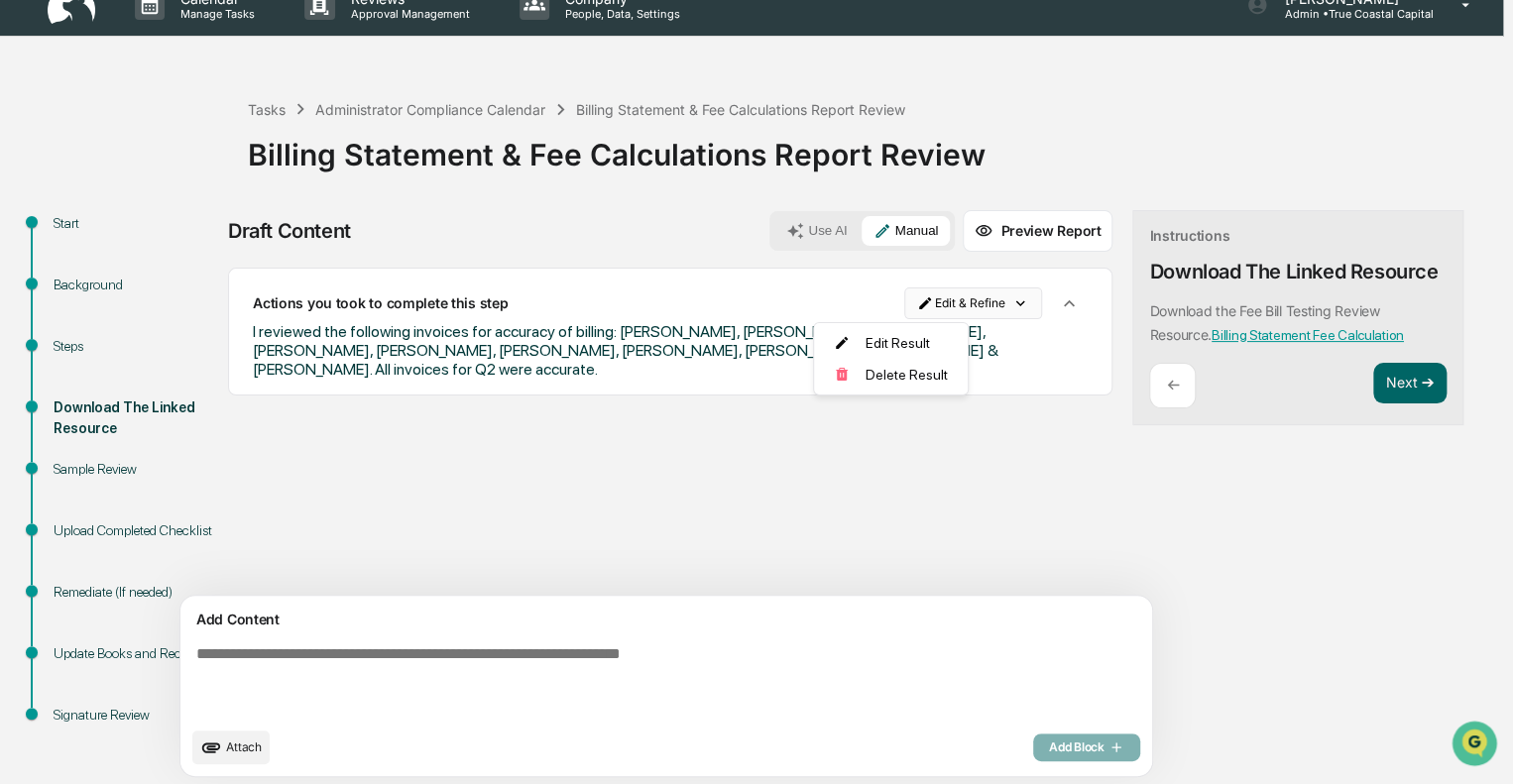 click on "Calendar Manage Tasks Reviews Approval Management Company People, Data, Settings [PERSON_NAME] Admin •  True Coastal Capital Tasks Administrator Compliance Calendar Billing Statement & Fee Calculations Report Review Billing Statement & Fee Calculations Report Review Start Background Steps Download The Linked Resource Sample Review Upload Completed Checklist Remediate (If needed) Update Books and Records Signature Review Draft Content  Use AI  Manual Preview Report Sources Actions you took to complete this step Edit & Refine I reviewed the following invoices for accuracy of billing: [PERSON_NAME], [PERSON_NAME], [PERSON_NAME], [PERSON_NAME], [PERSON_NAME], [PERSON_NAME], [PERSON_NAME], [PERSON_NAME], [PERSON_NAME] & [PERSON_NAME].  All invoices for Q2 were accurate. Add Content Attach Add Block  Instructions Download The Linked Resource Download the Fee Bill Testing Review Resource. Billing Statement Fee Calculation ←     Next ➔ Edit Result Delete Result" at bounding box center [756, 366] 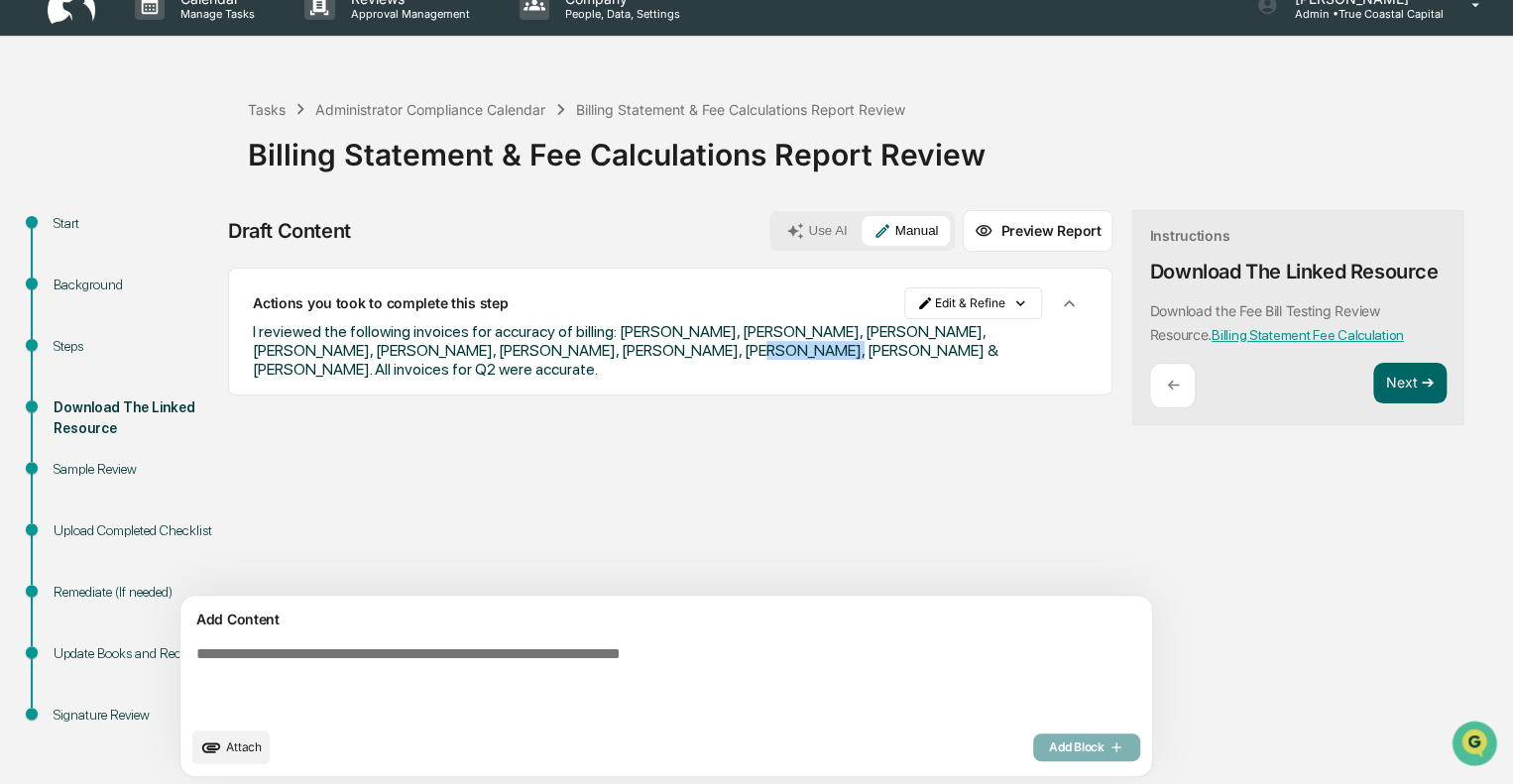 drag, startPoint x: 586, startPoint y: 356, endPoint x: 312, endPoint y: 332, distance: 275.0491 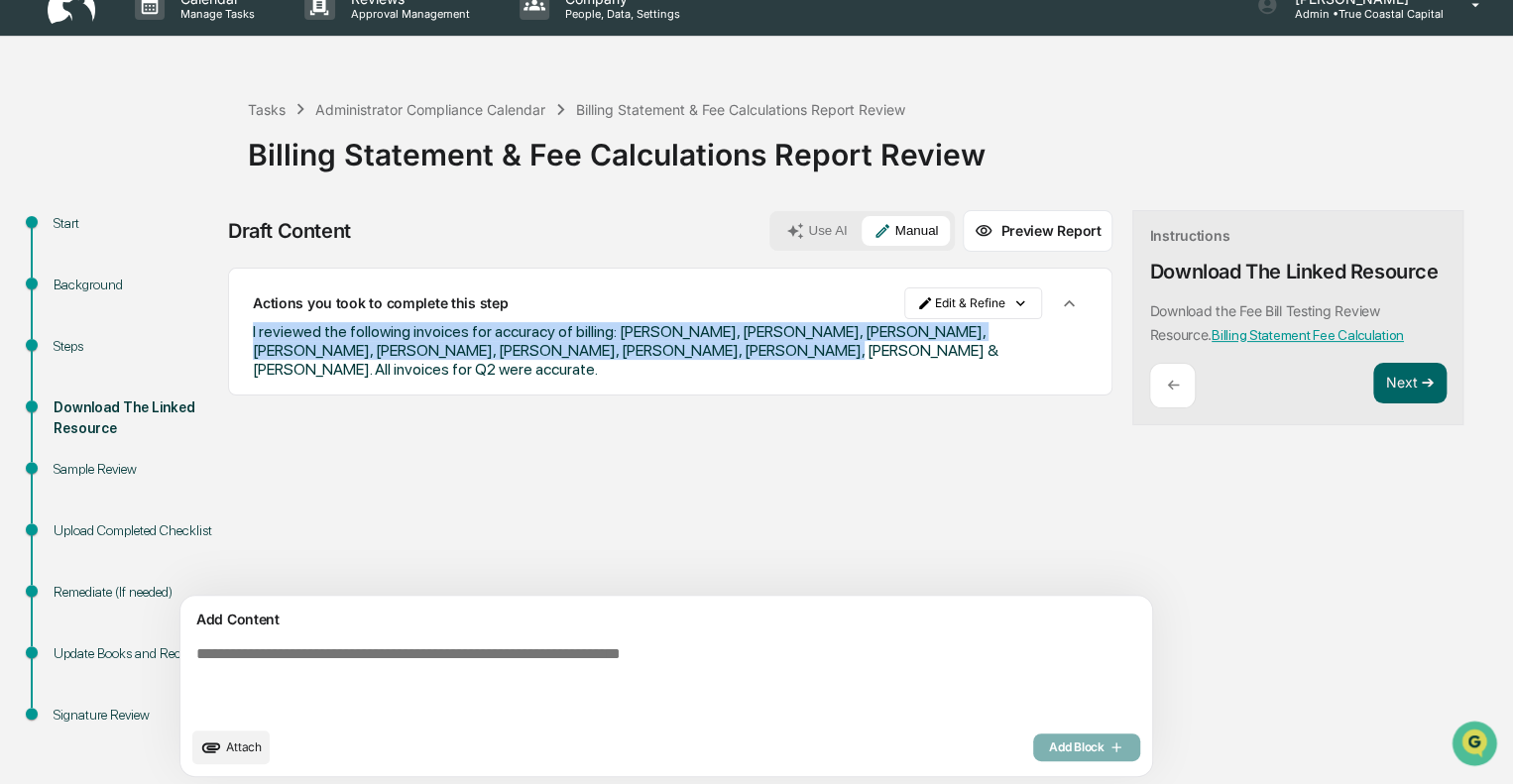 drag, startPoint x: 714, startPoint y: 342, endPoint x: 244, endPoint y: 331, distance: 470.12871 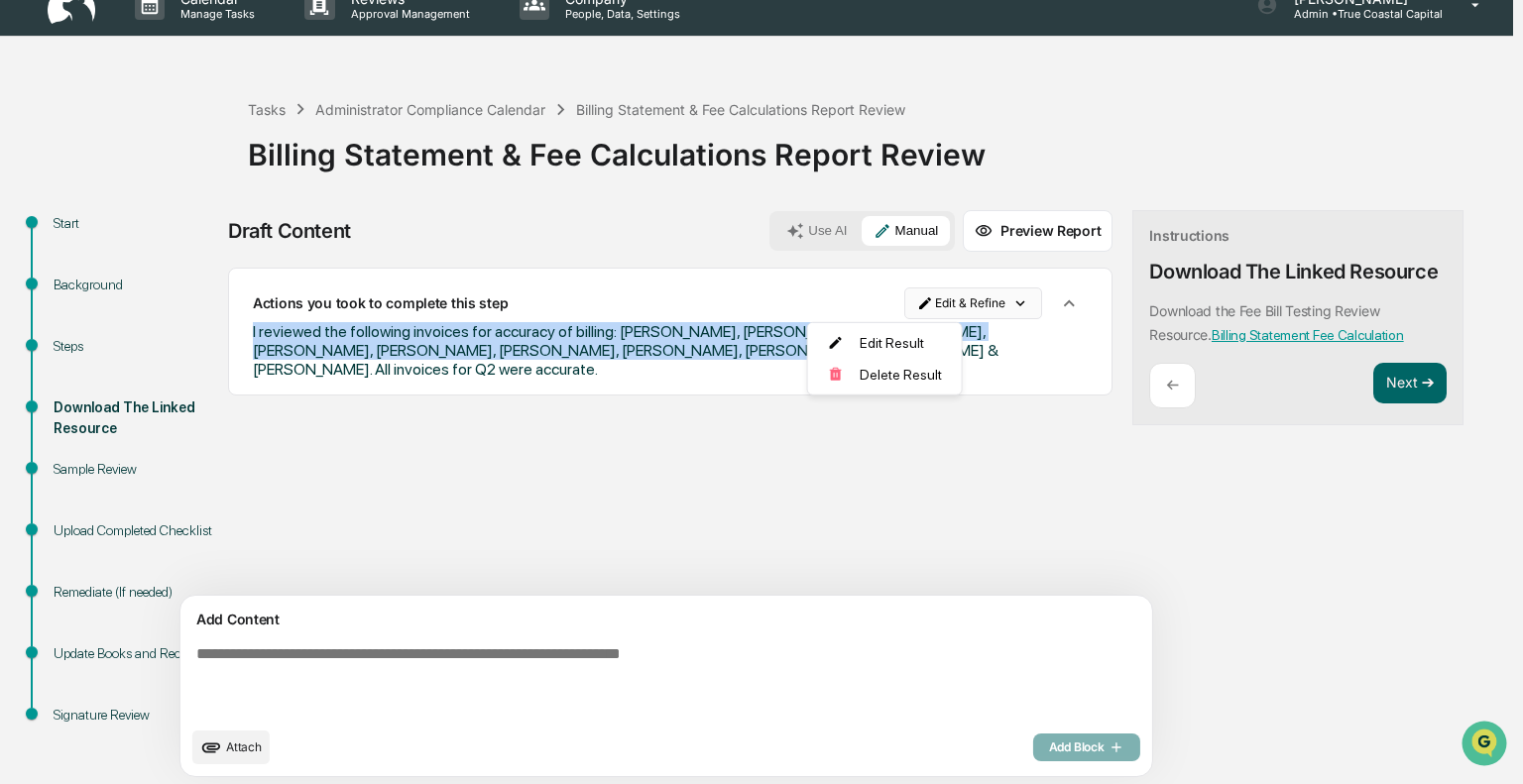 click on "Calendar Manage Tasks Reviews Approval Management Company People, Data, Settings [PERSON_NAME] Admin •  True Coastal Capital Tasks Administrator Compliance Calendar Billing Statement & Fee Calculations Report Review Billing Statement & Fee Calculations Report Review Start Background Steps Download The Linked Resource Sample Review Upload Completed Checklist Remediate (If needed) Update Books and Records Signature Review Draft Content  Use AI  Manual Preview Report Sources Actions you took to complete this step Edit & Refine I reviewed the following invoices for accuracy of billing: [PERSON_NAME], [PERSON_NAME], [PERSON_NAME], [PERSON_NAME], [PERSON_NAME], [PERSON_NAME], [PERSON_NAME], [PERSON_NAME], [PERSON_NAME] & [PERSON_NAME].  All invoices for Q2 were accurate. Add Content Attach Add Block  Instructions Download The Linked Resource Download the Fee Bill Testing Review Resource. Billing Statement Fee Calculation ←     Next ➔ Edit Result Delete Result" at bounding box center [762, 366] 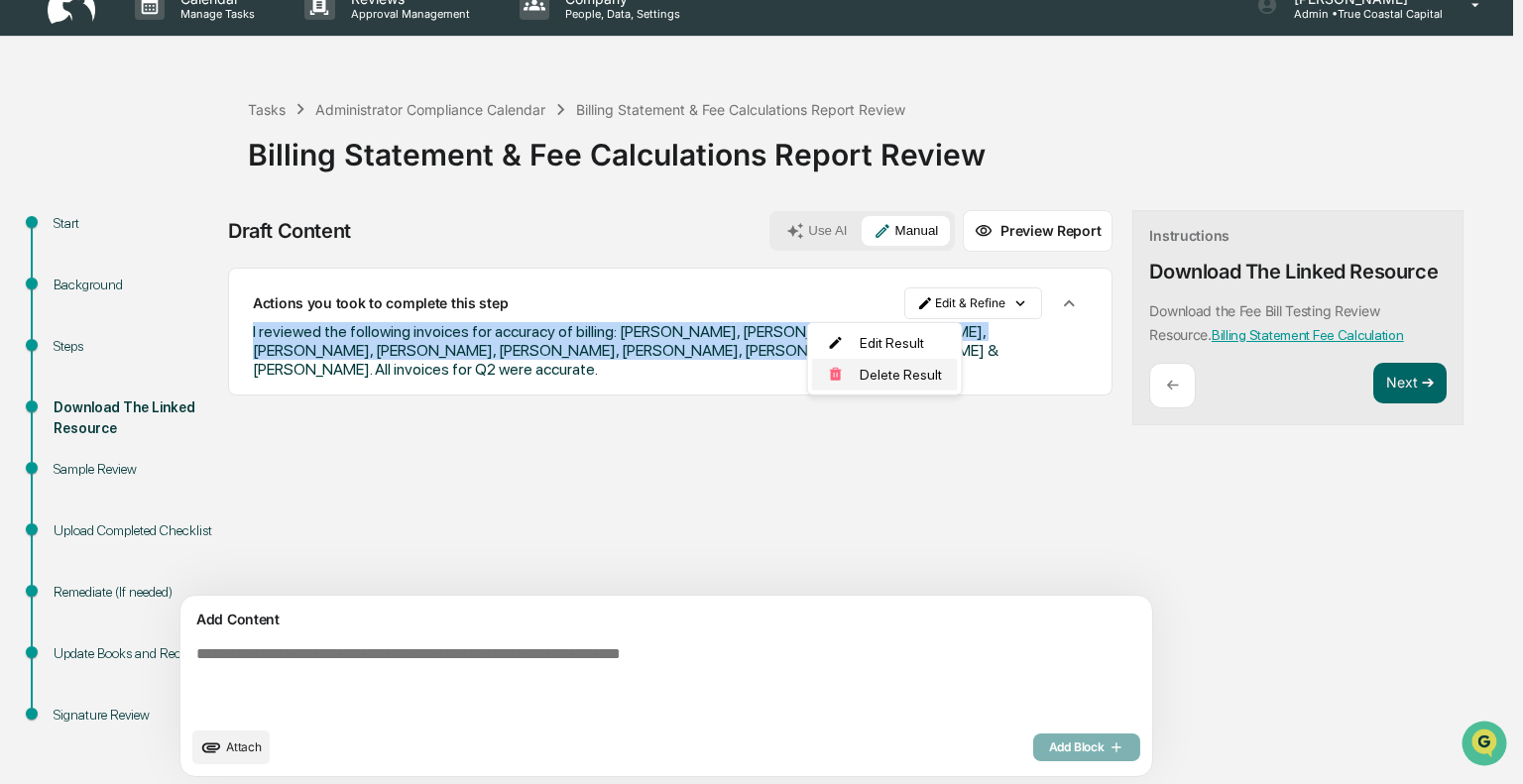 click on "Delete Result" at bounding box center [884, 375] 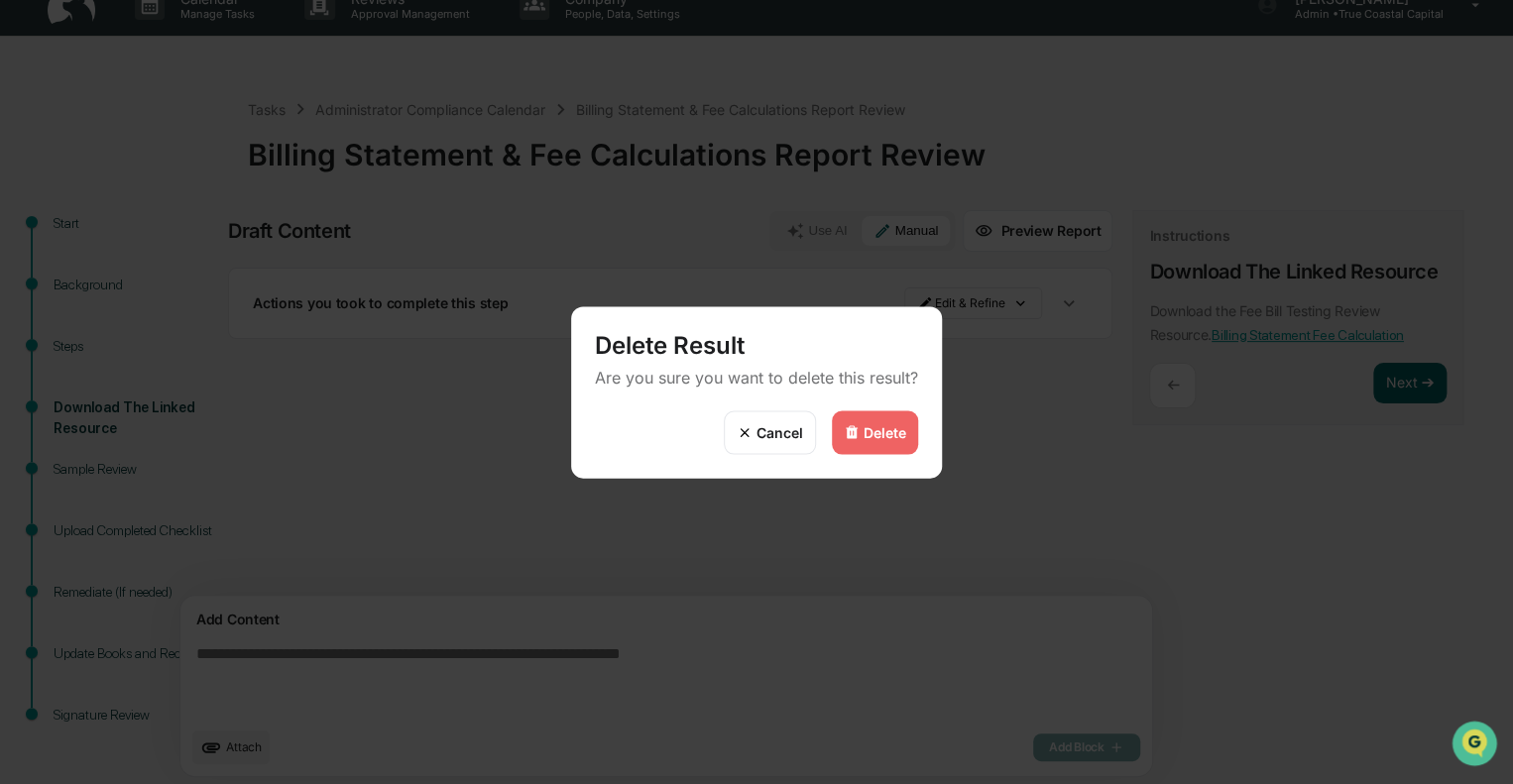 click at bounding box center (852, 432) 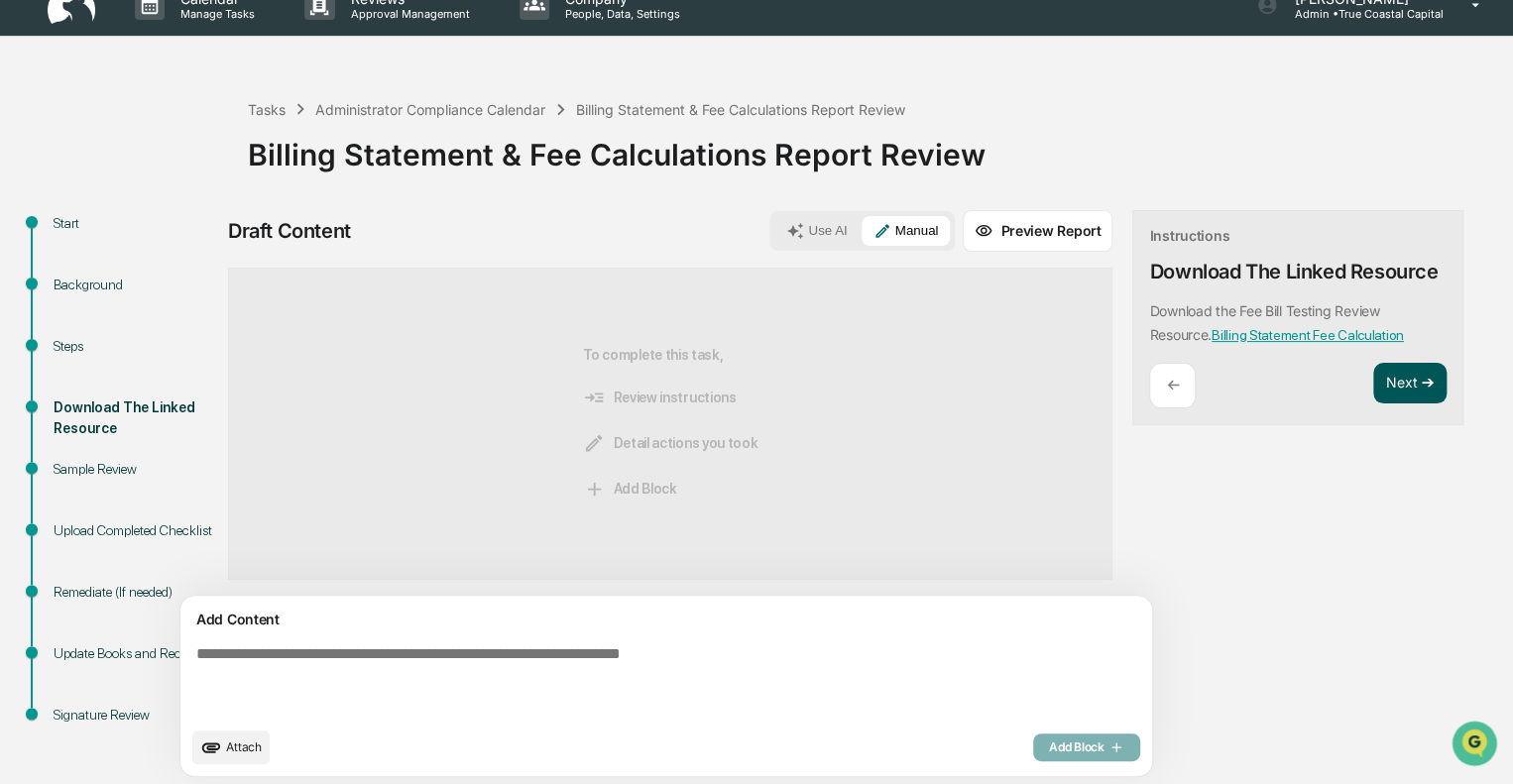 click on "Next ➔" at bounding box center [1410, 384] 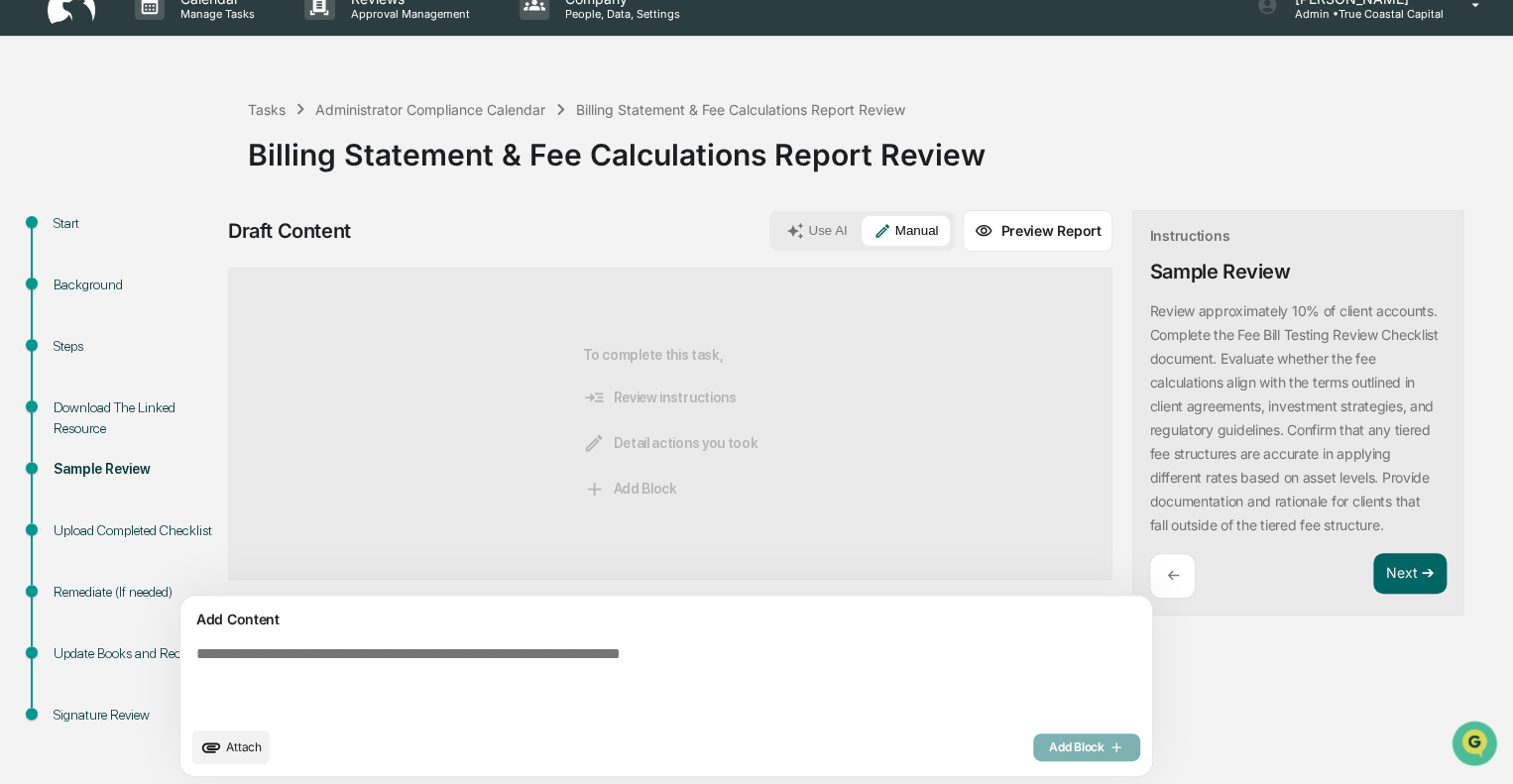 click at bounding box center (620, 681) 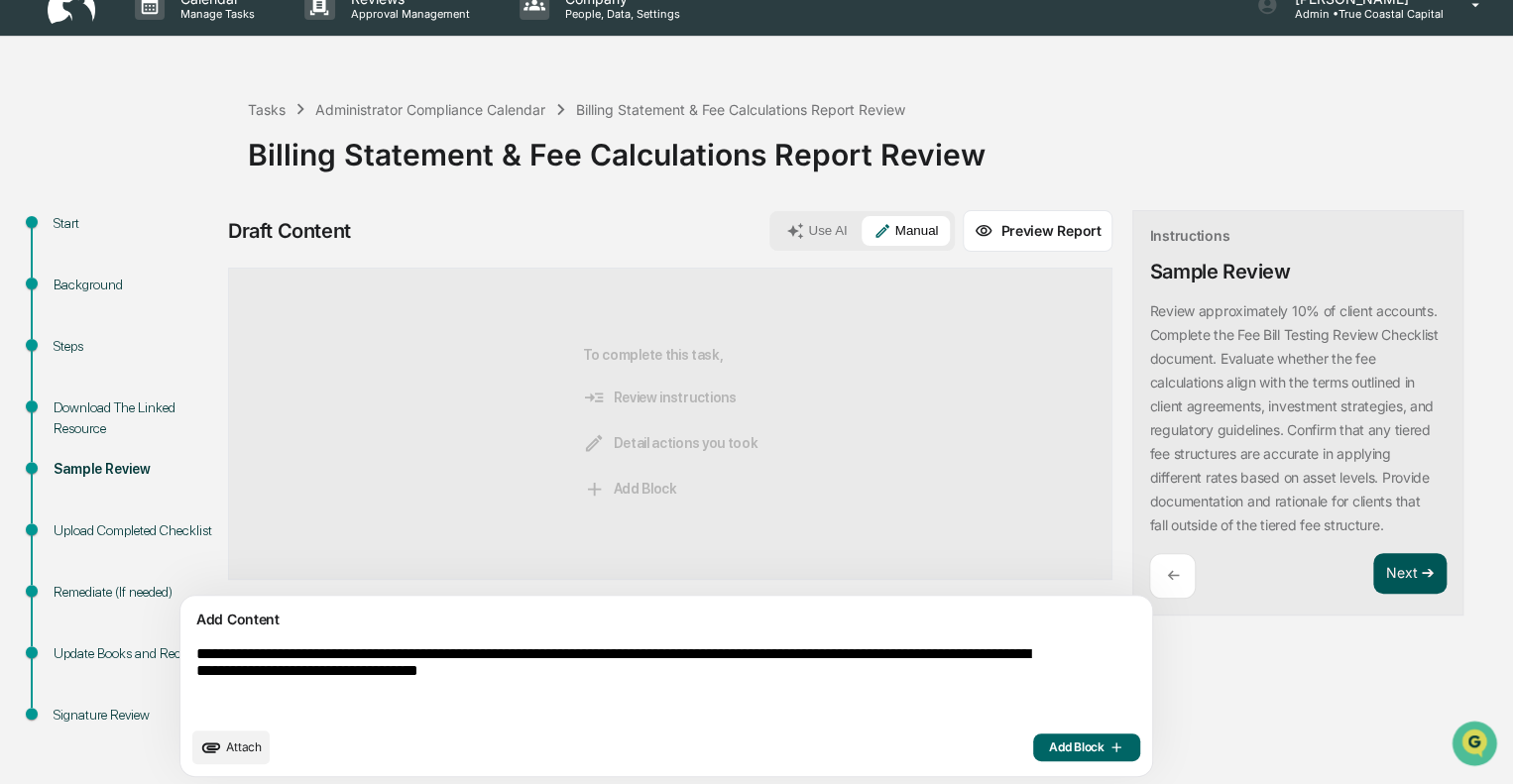 type on "**********" 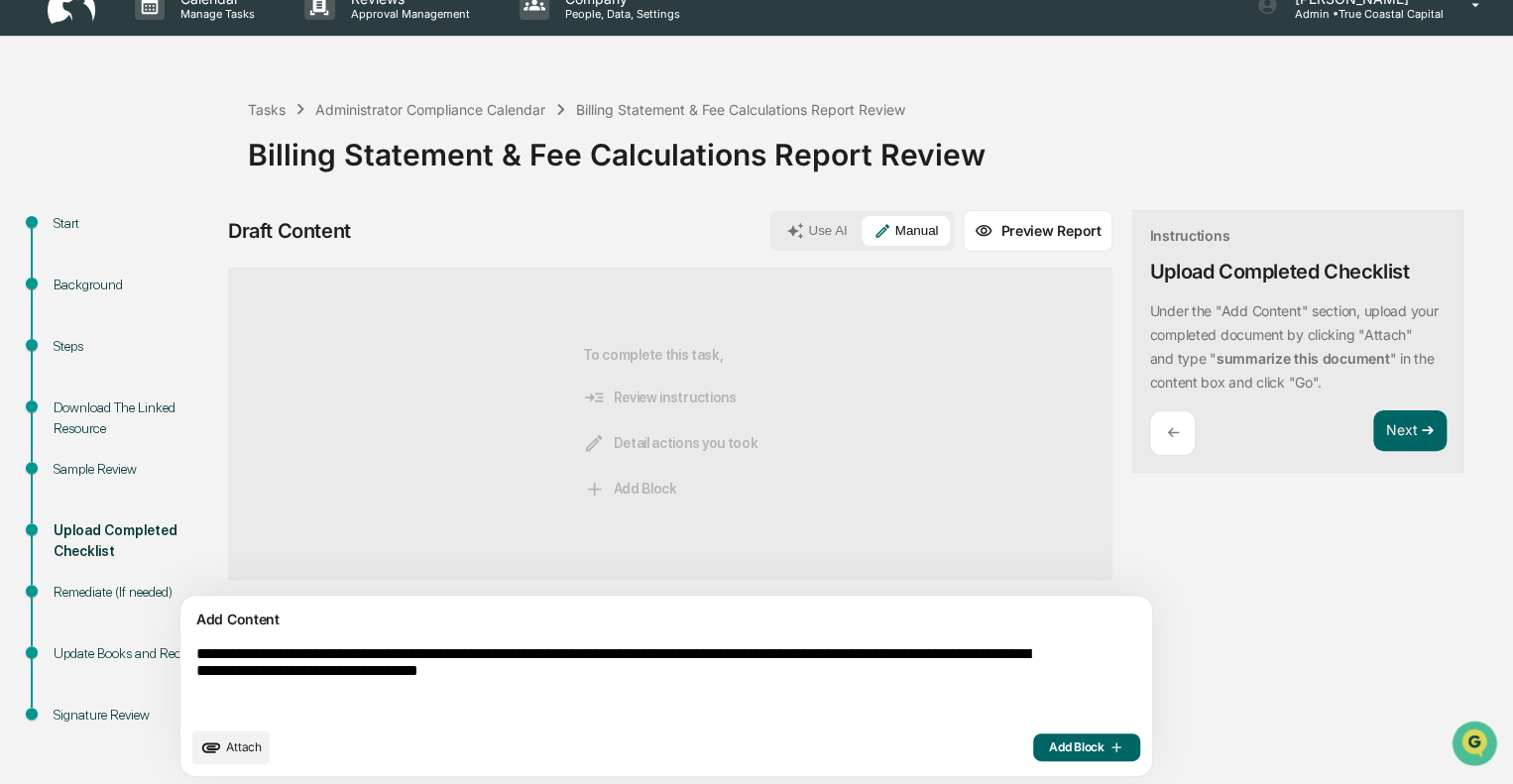 click on "←" at bounding box center [1172, 433] 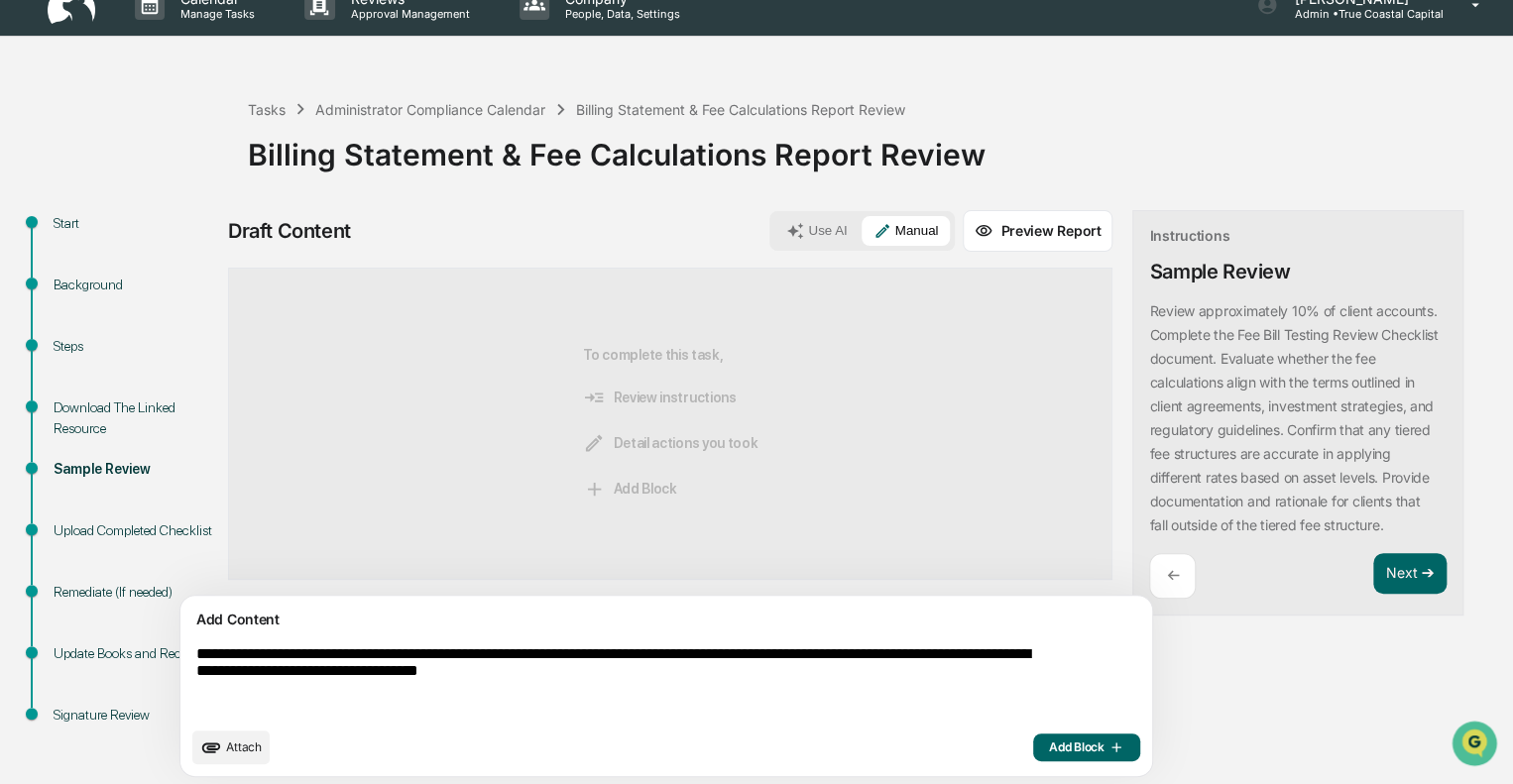 click on "Add Block" at bounding box center [1087, 747] 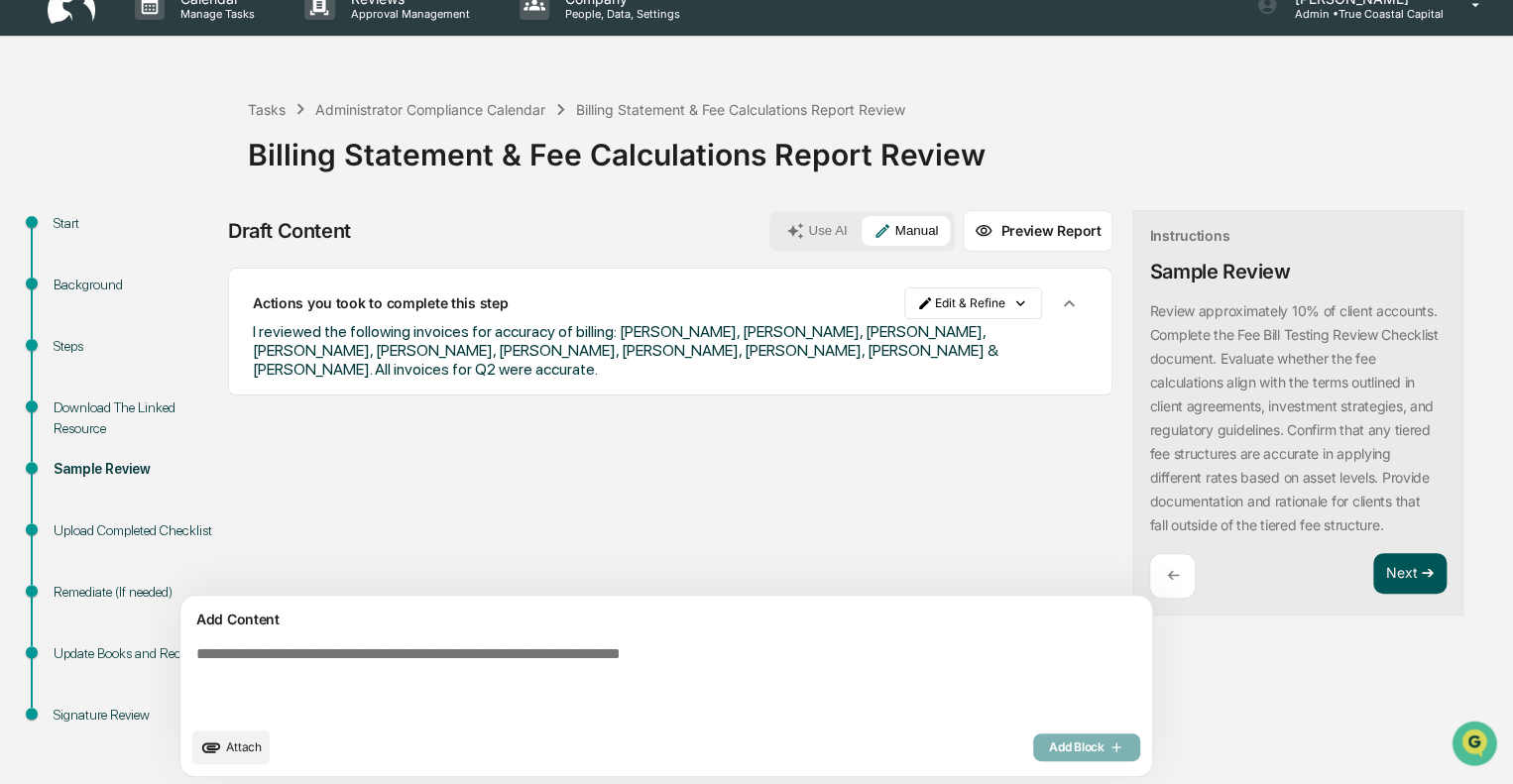 click on "Next ➔" at bounding box center (1410, 574) 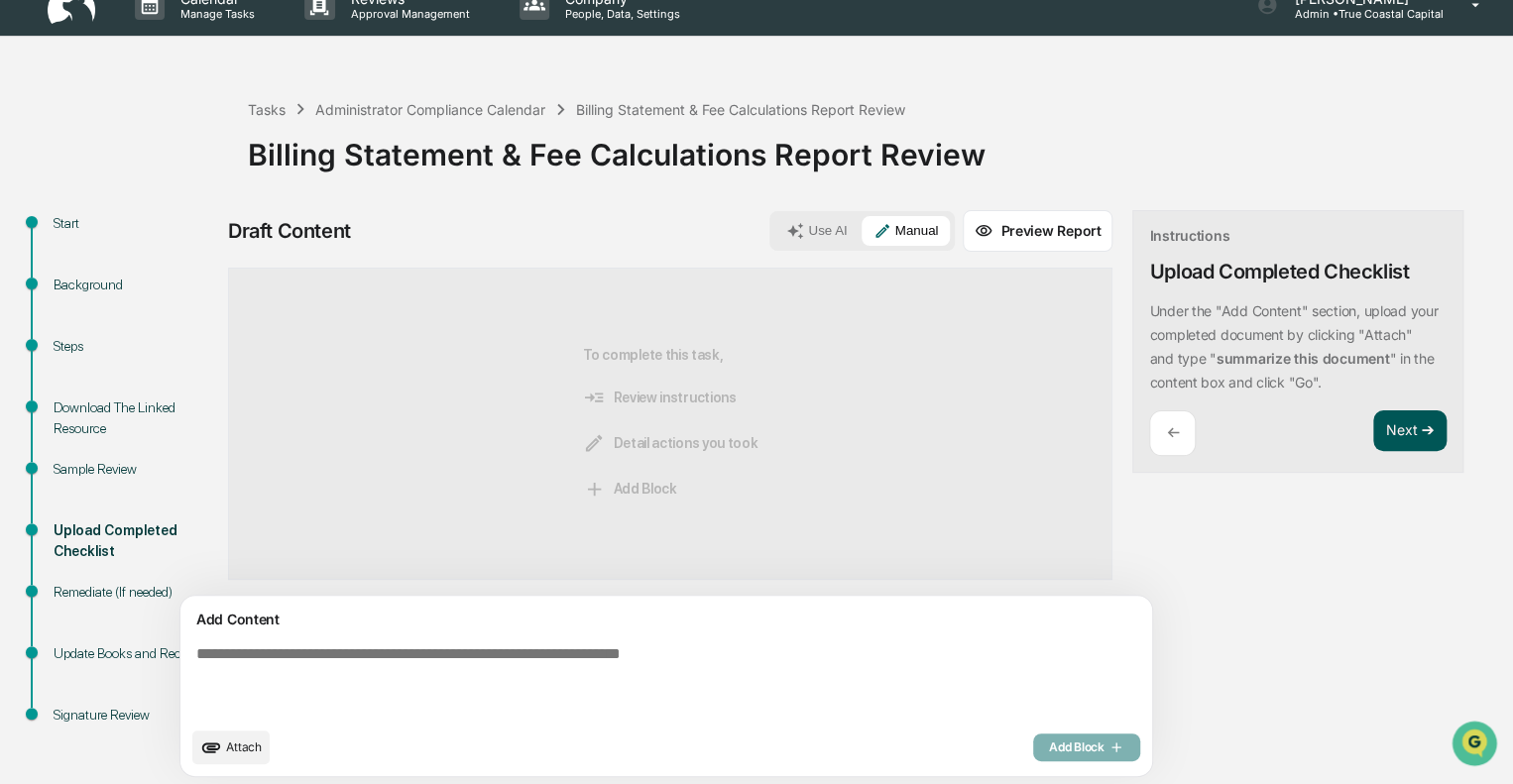 click on "Next ➔" at bounding box center (1410, 431) 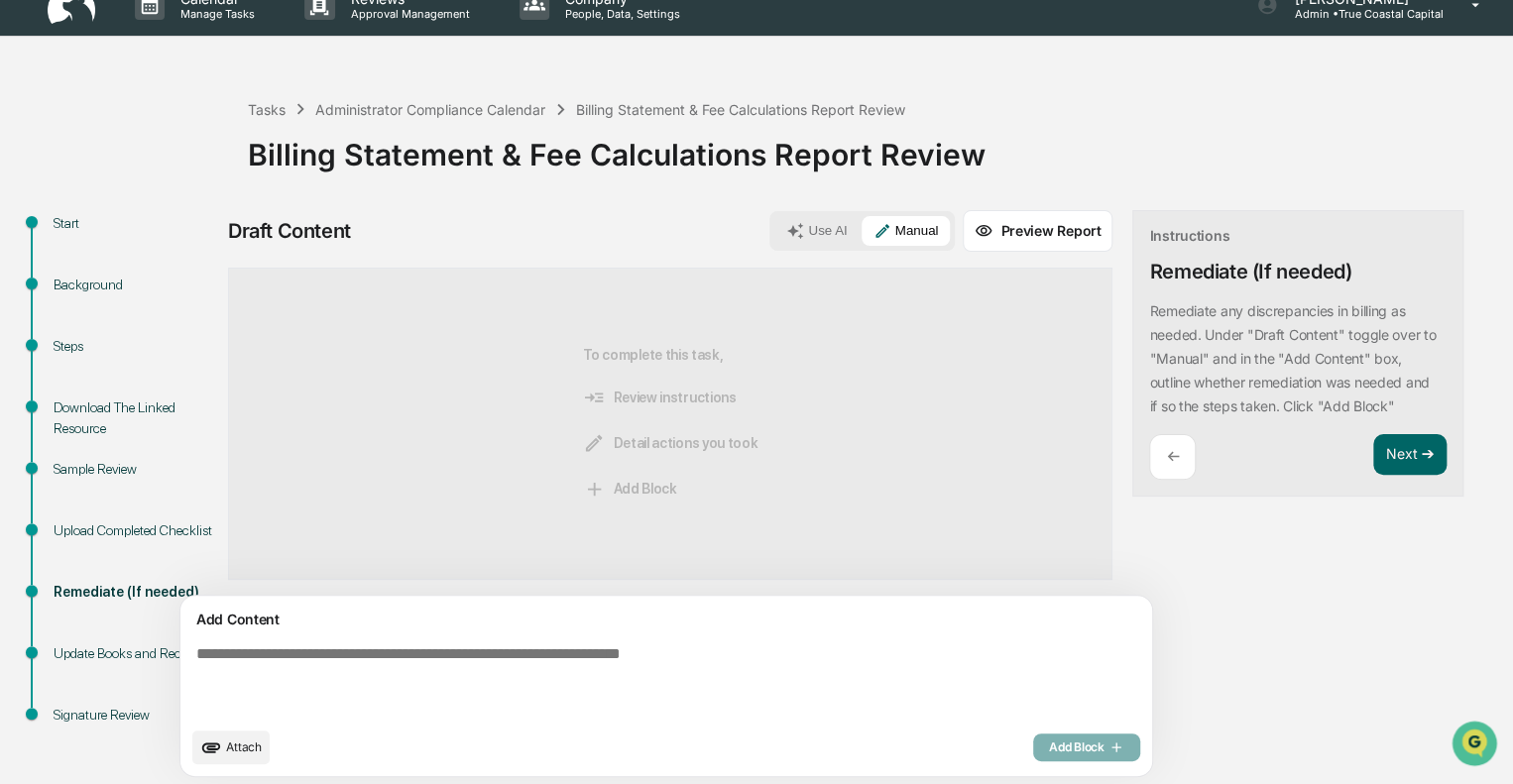 click at bounding box center (620, 681) 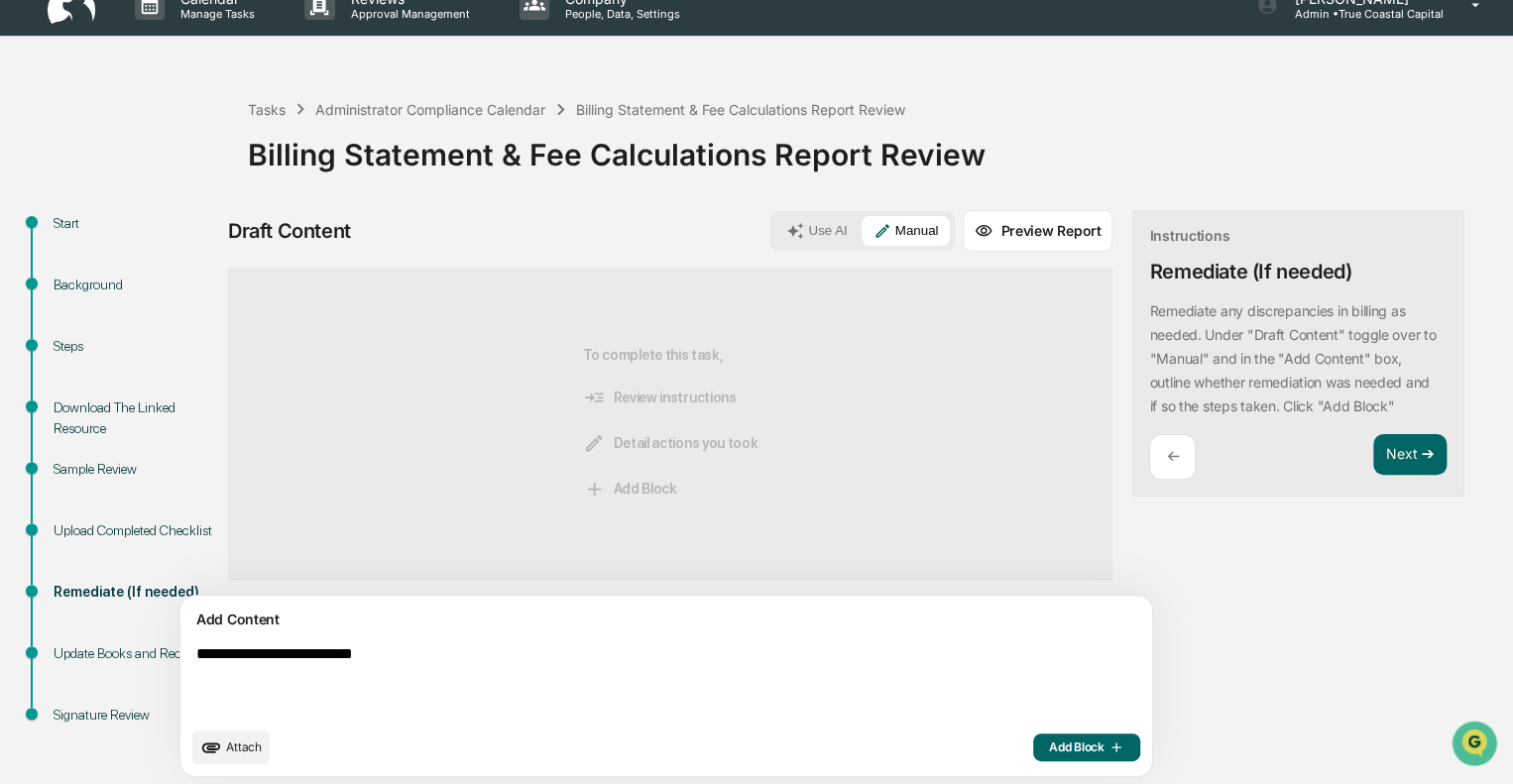 type on "**********" 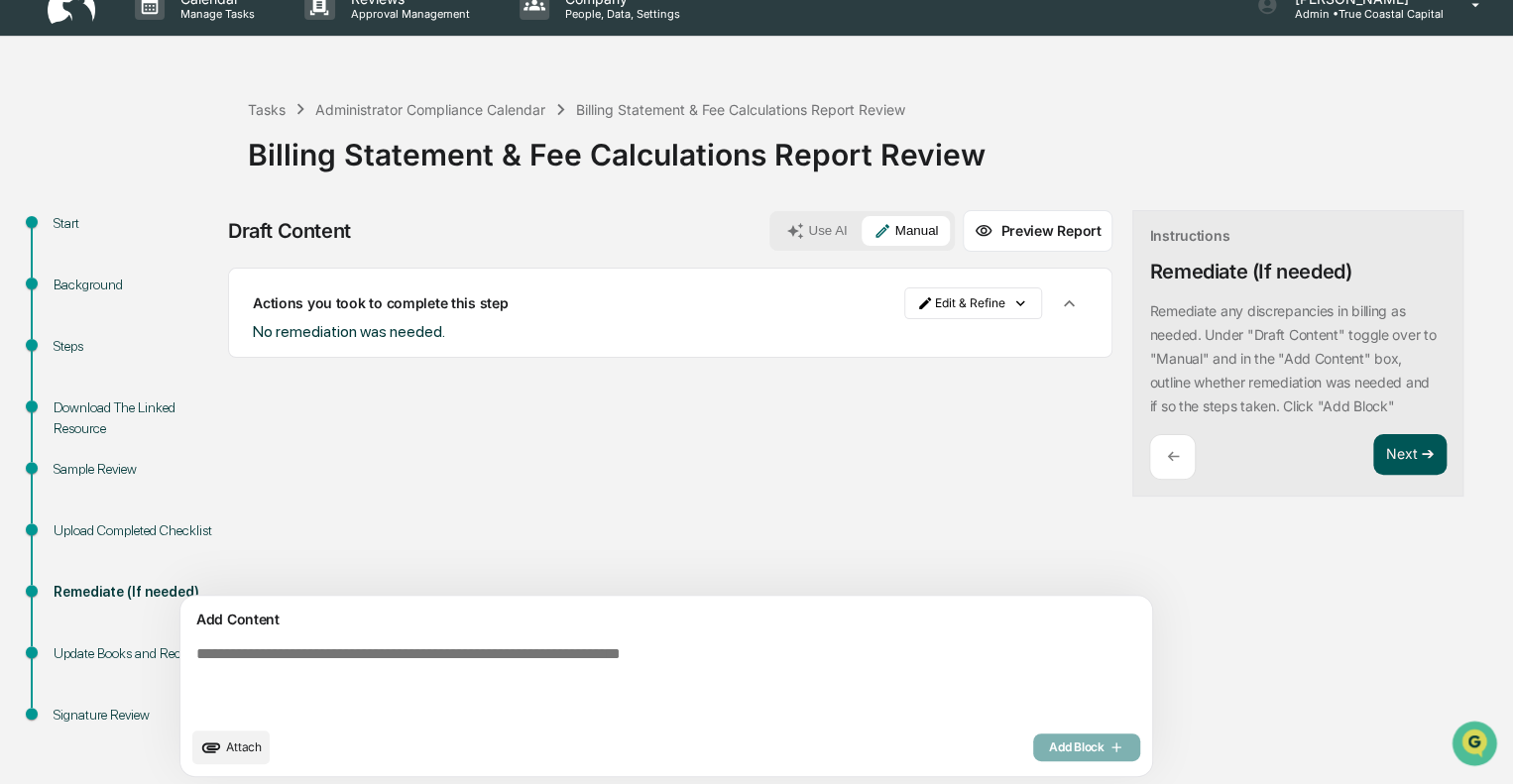 click on "Next ➔" at bounding box center [1410, 455] 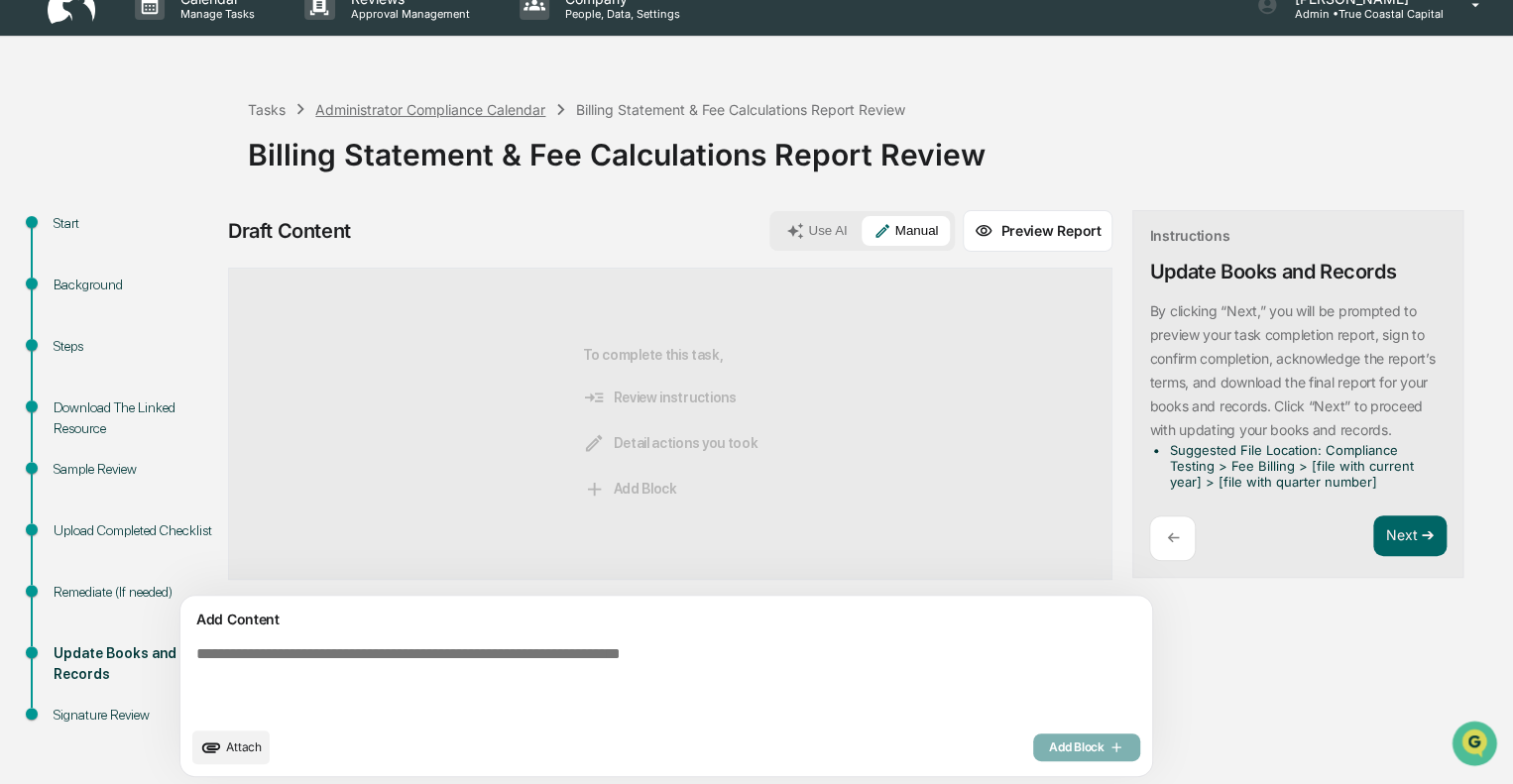 click on "Administrator Compliance Calendar" at bounding box center (430, 109) 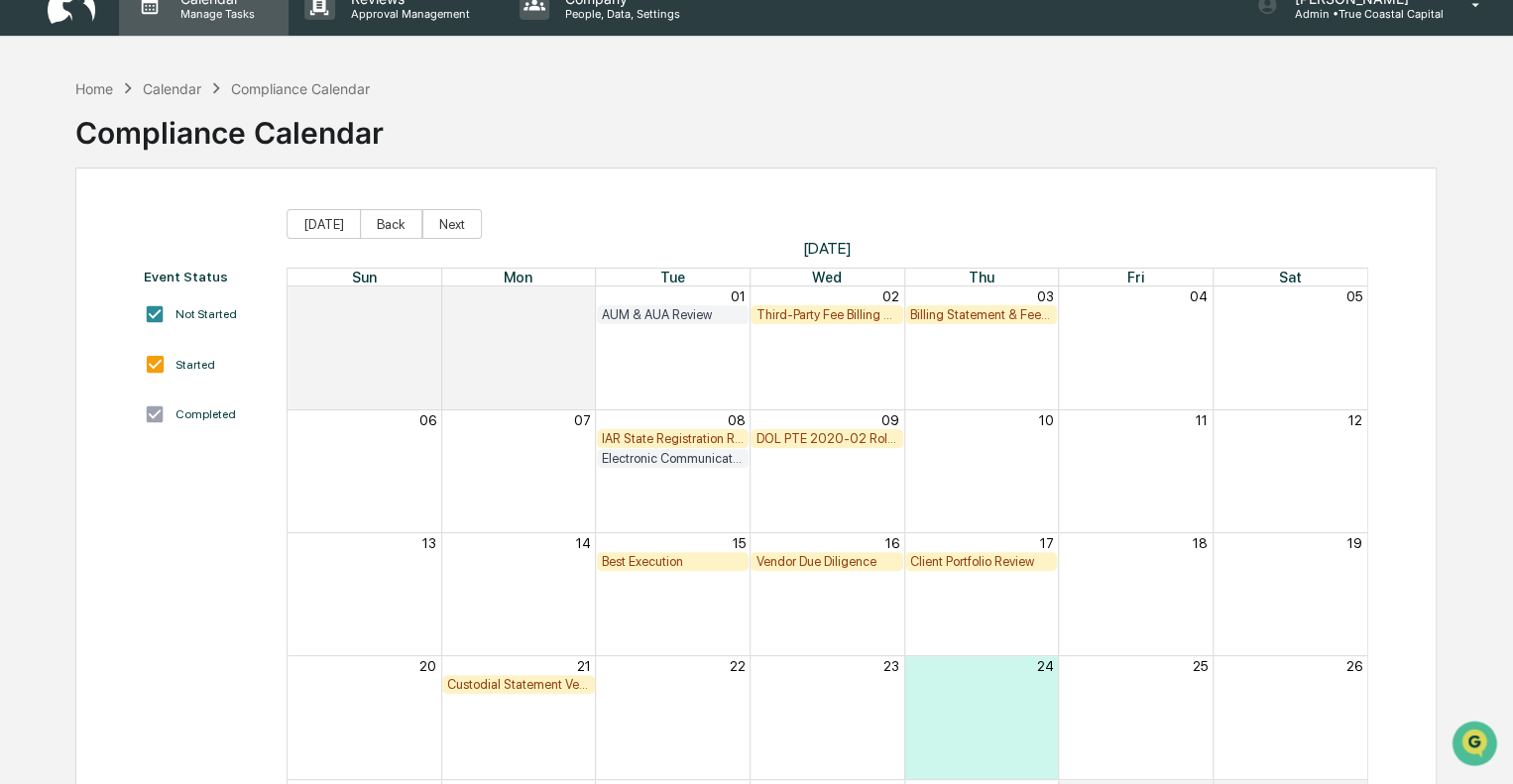 click on "Manage Tasks" at bounding box center (214, 14) 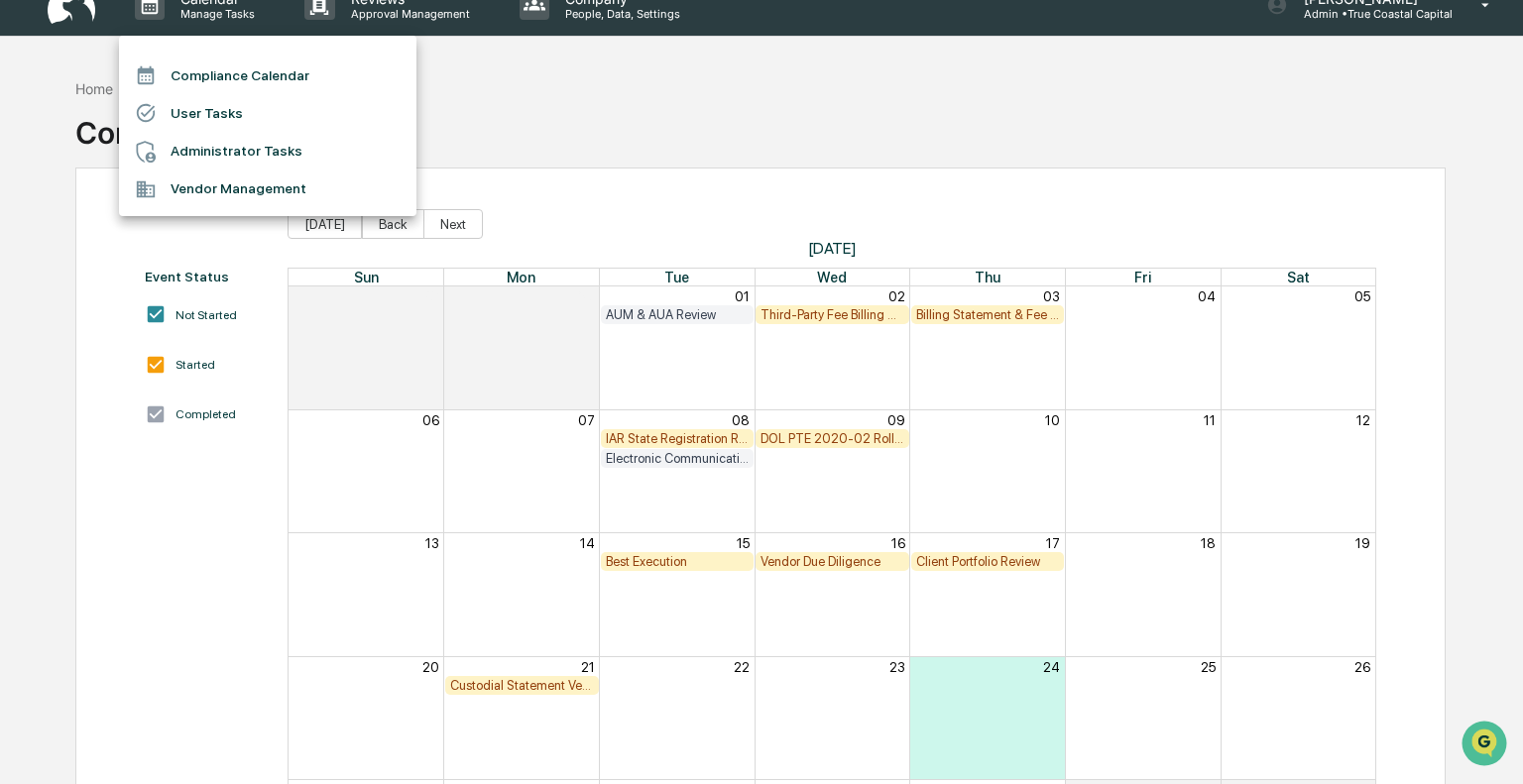 click on "Administrator Tasks" at bounding box center [268, 152] 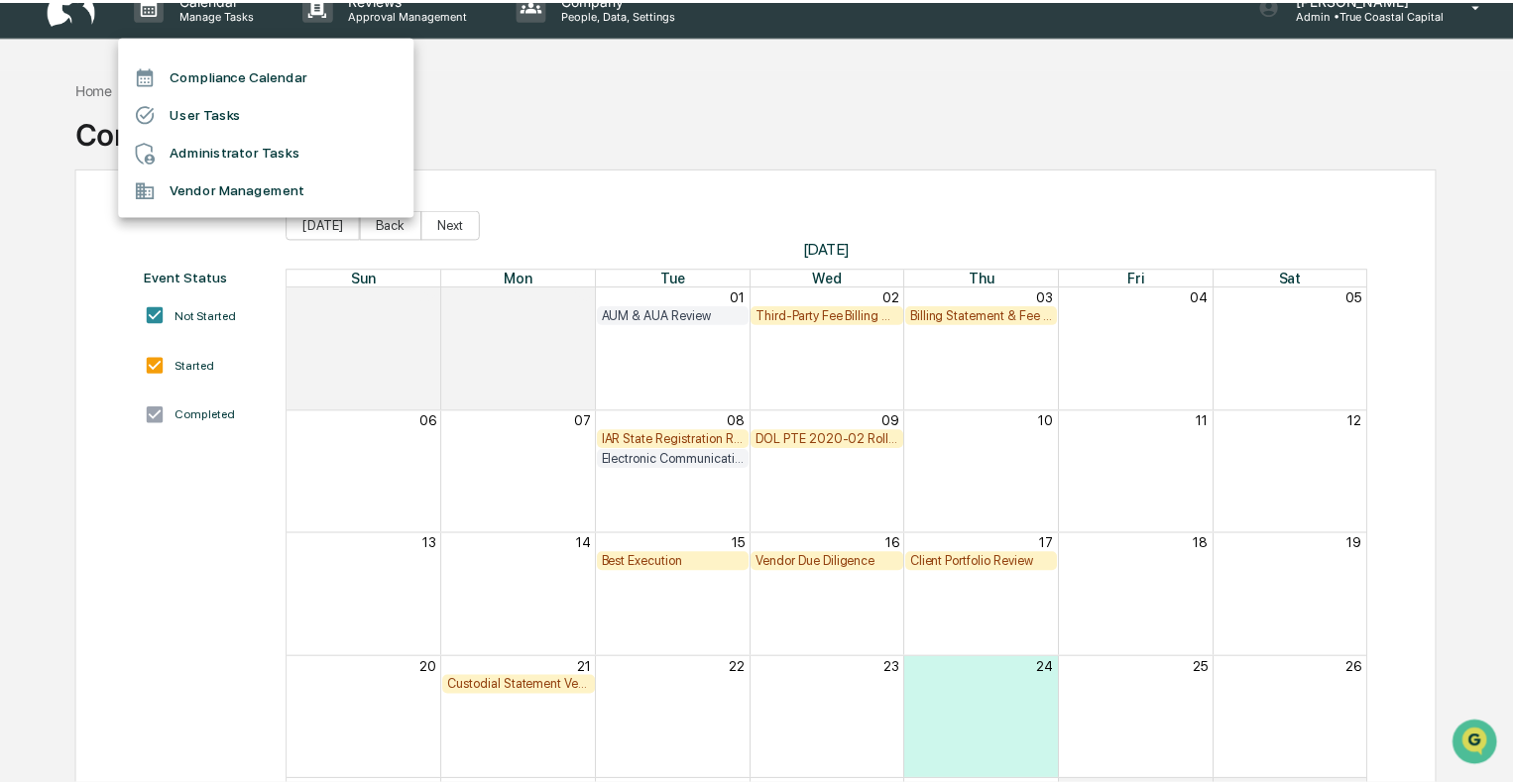 scroll, scrollTop: 0, scrollLeft: 0, axis: both 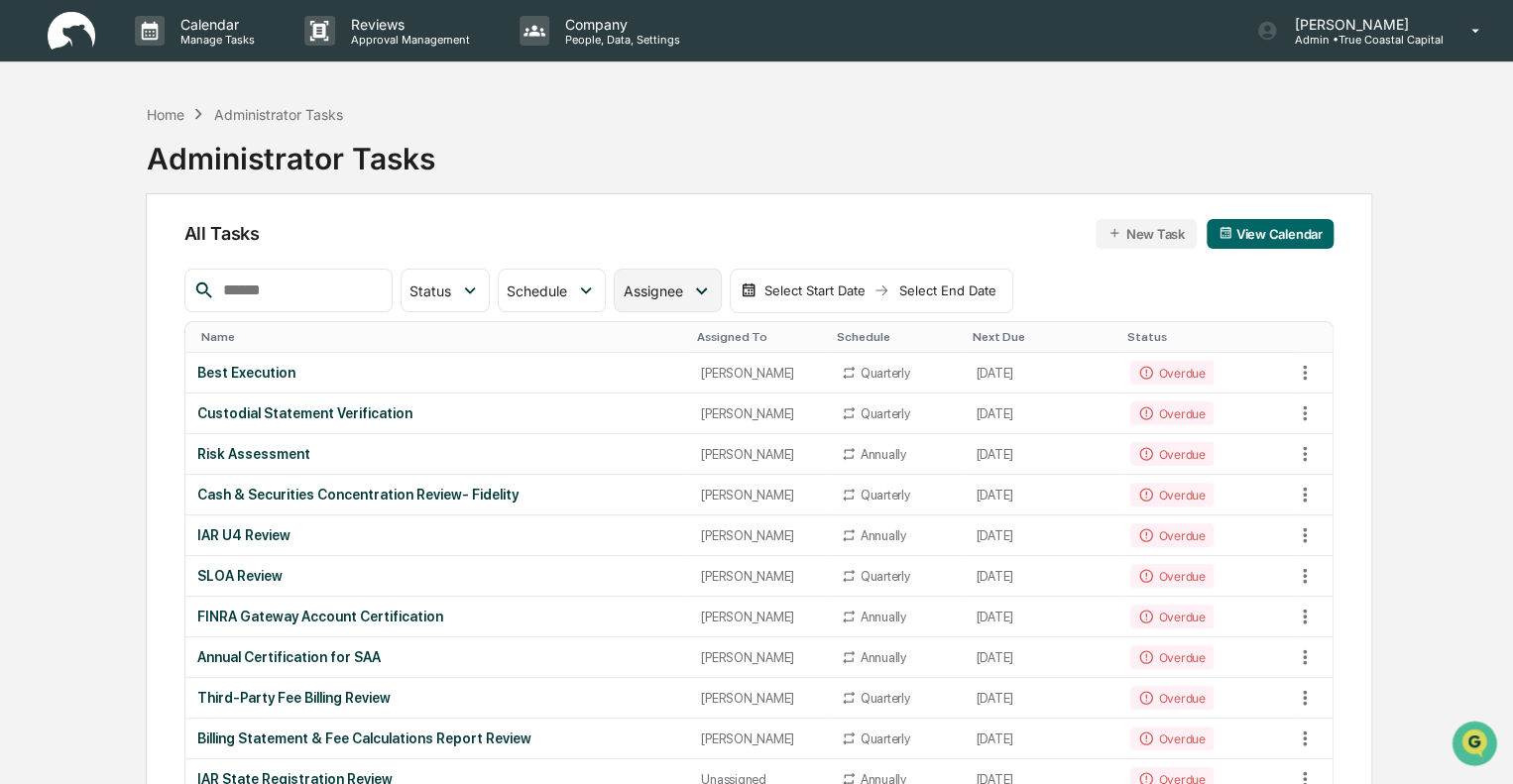 click on "Assignee" at bounding box center [667, 290] 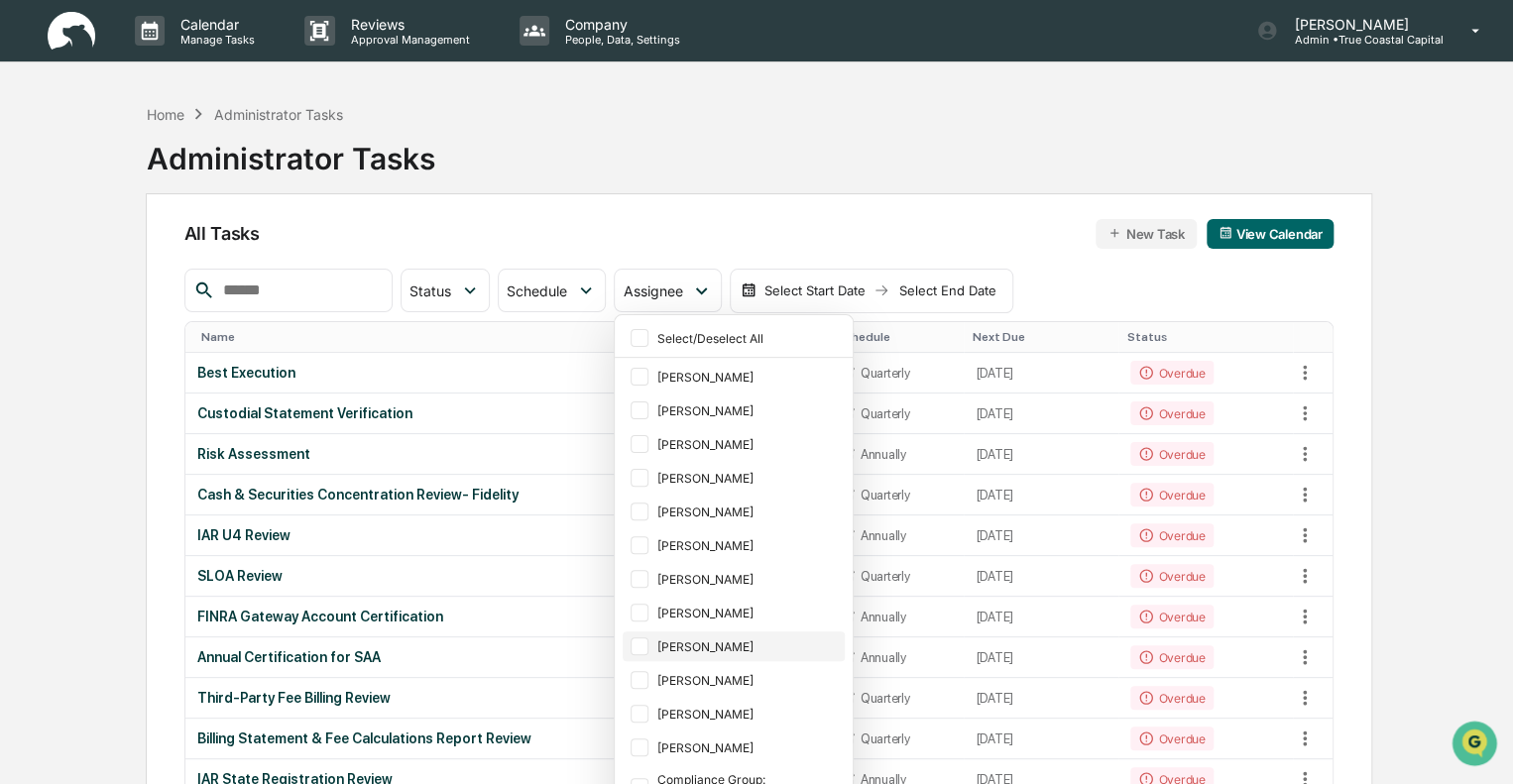 click on "[PERSON_NAME]" at bounding box center (749, 646) 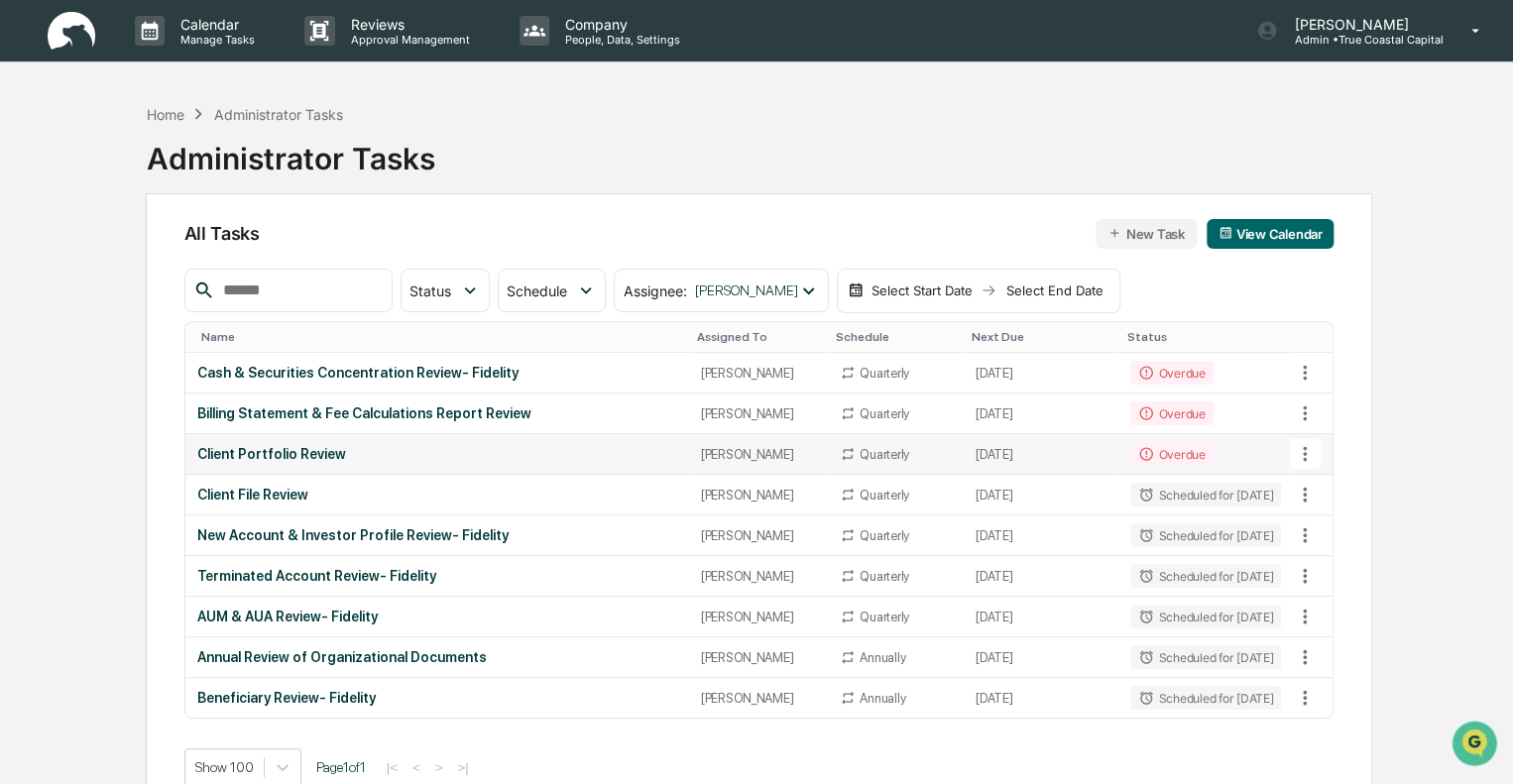 click on "Client Portfolio Review" at bounding box center [437, 454] 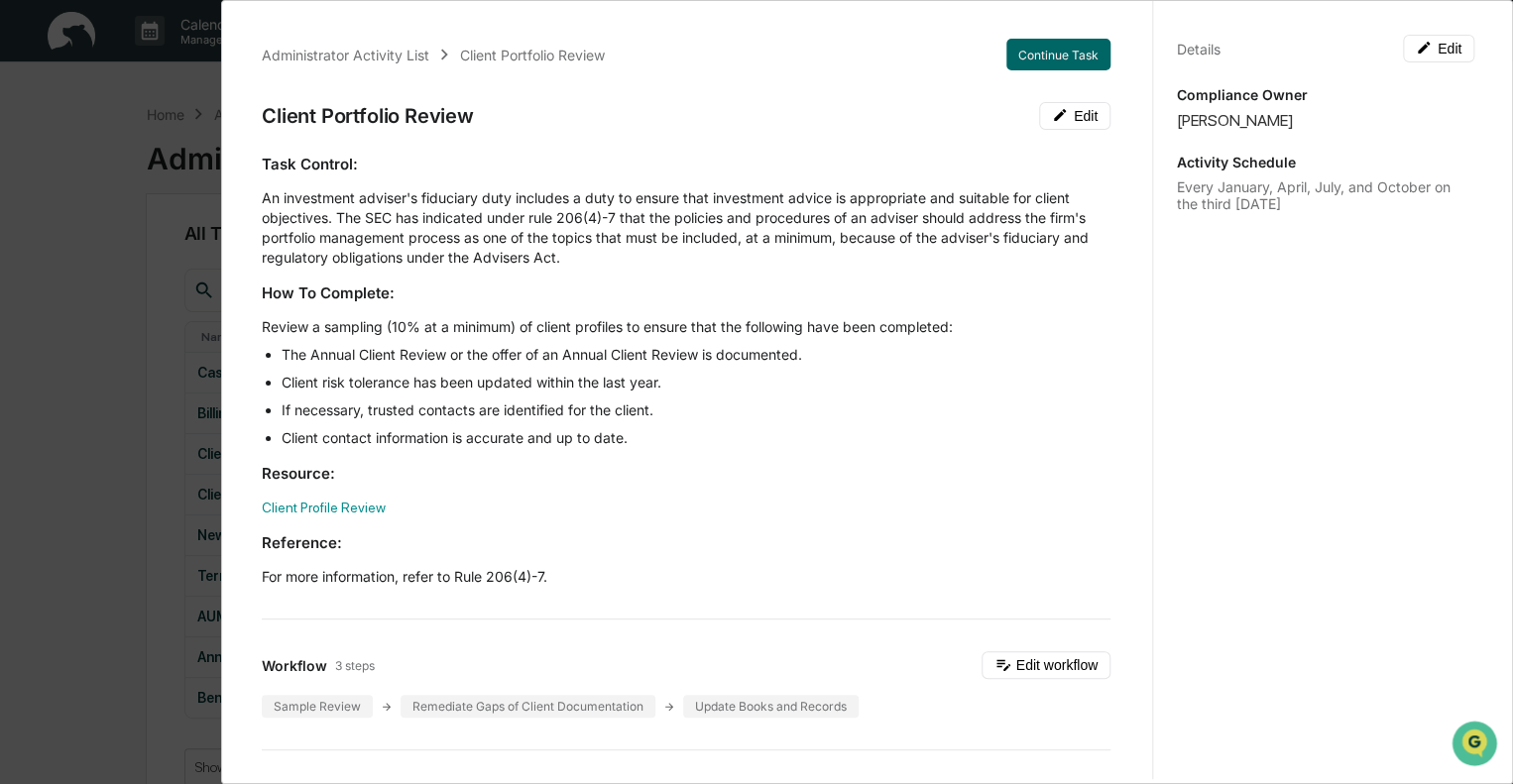 click on "Administrator Activity List Client Portfolio Review Continue Task Client Portfolio Review Edit Task Control: An investment adviser's fiduciary duty includes a duty to ensure that investment advice is appropriate and suitable for client objectives. The SEC has indicated under rule 206(4)-7 that the policies and procedures of an adviser should address the firm's portfolio management process as one of the topics that must be included, at a minimum, because of the adviser's fiduciary and regulatory obligations under the Advisers Act. How To Complete: Review a sampling (10% at a minimum) of client profiles to ensure that the following have been completed: The Annual Client Review or the offer of an Annual Client Review is documented. Client risk tolerance has been updated within the last year. If necessary, trusted contacts are identified for the client. Client contact information is accurate and up to date. Resource: Client Profile Review Reference: For more information, refer to Rule 206(4)-7. Workflow 3 steps 1" at bounding box center [756, 392] 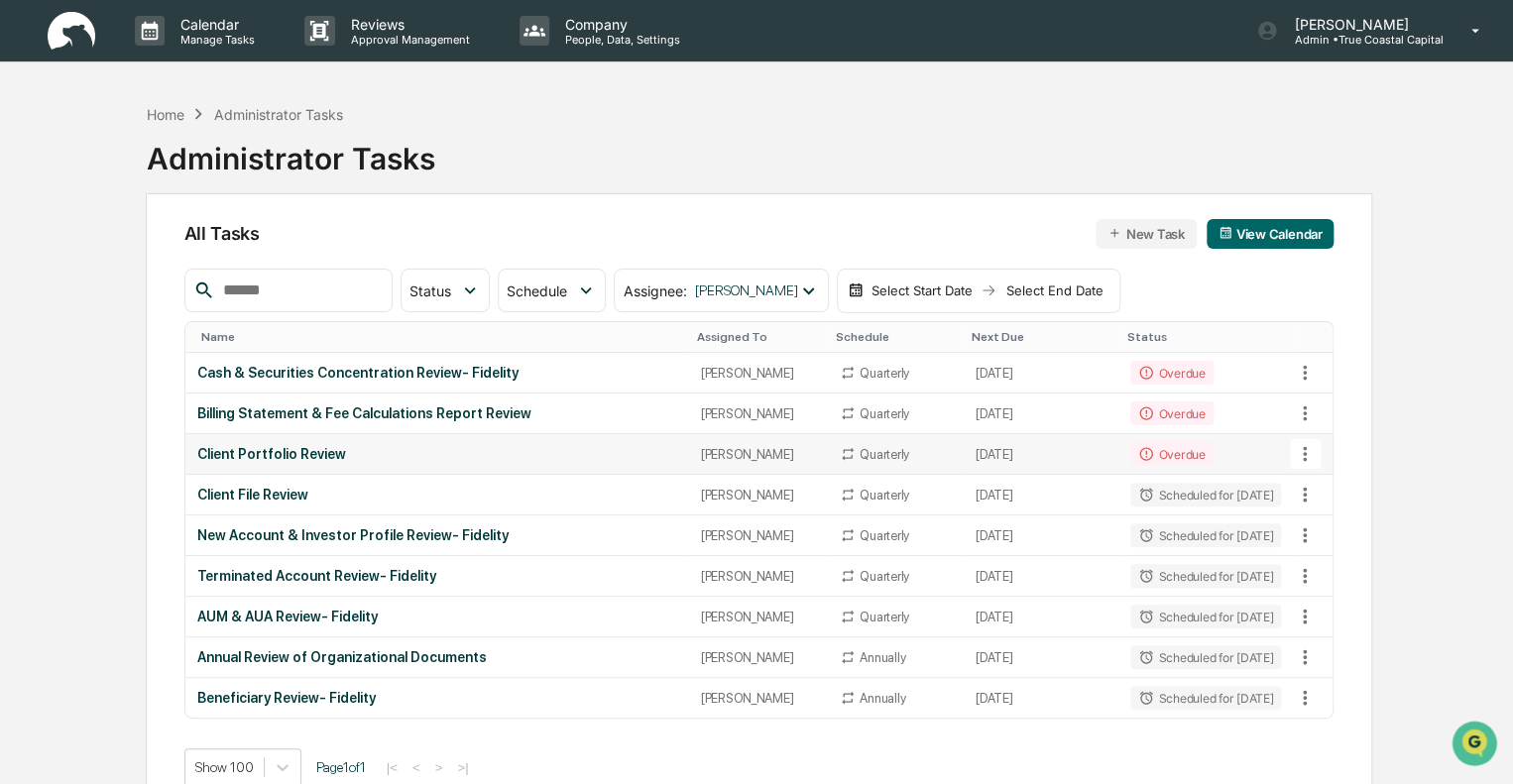 click on "Client Portfolio Review" at bounding box center (437, 454) 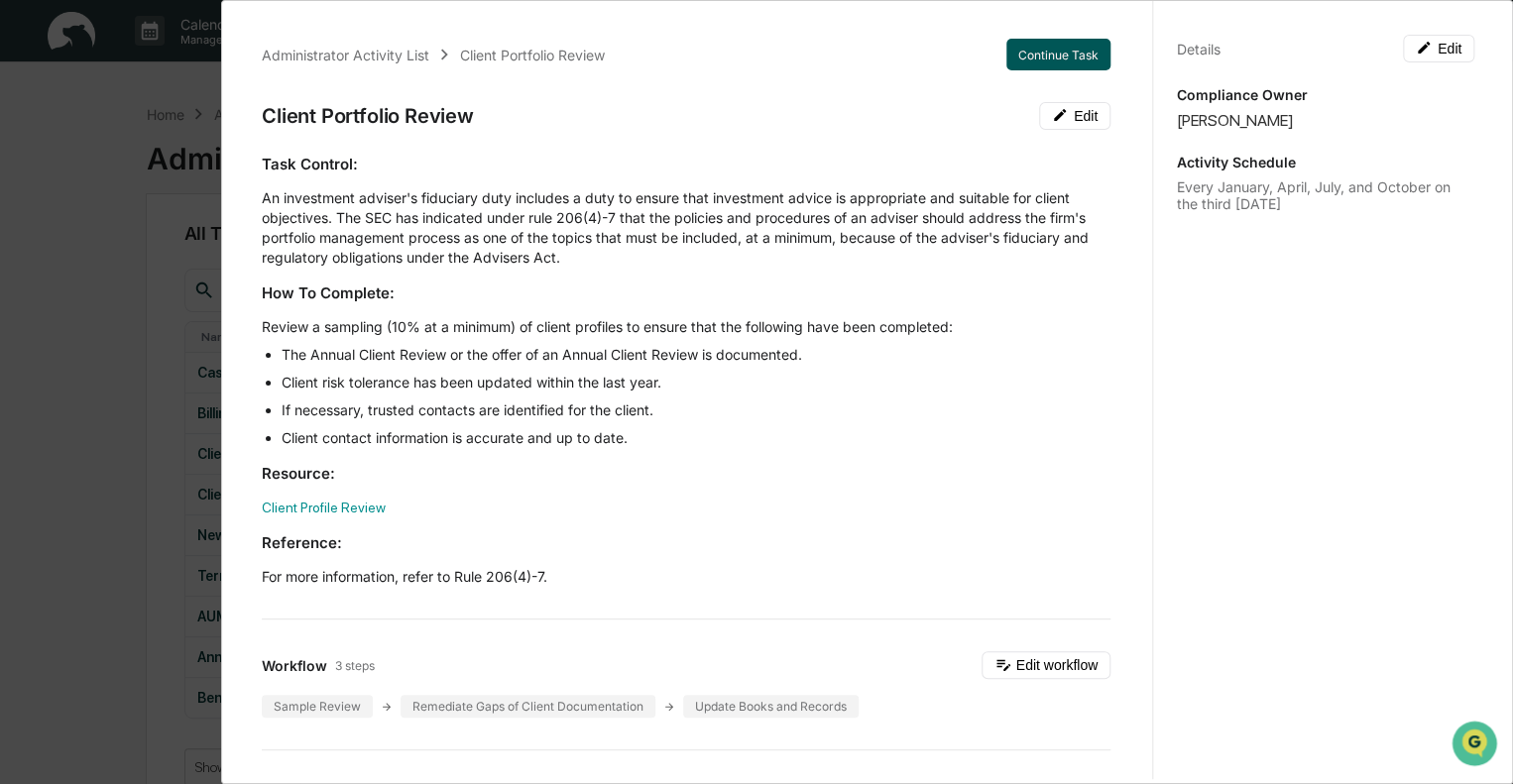 click on "Continue Task" at bounding box center (1058, 55) 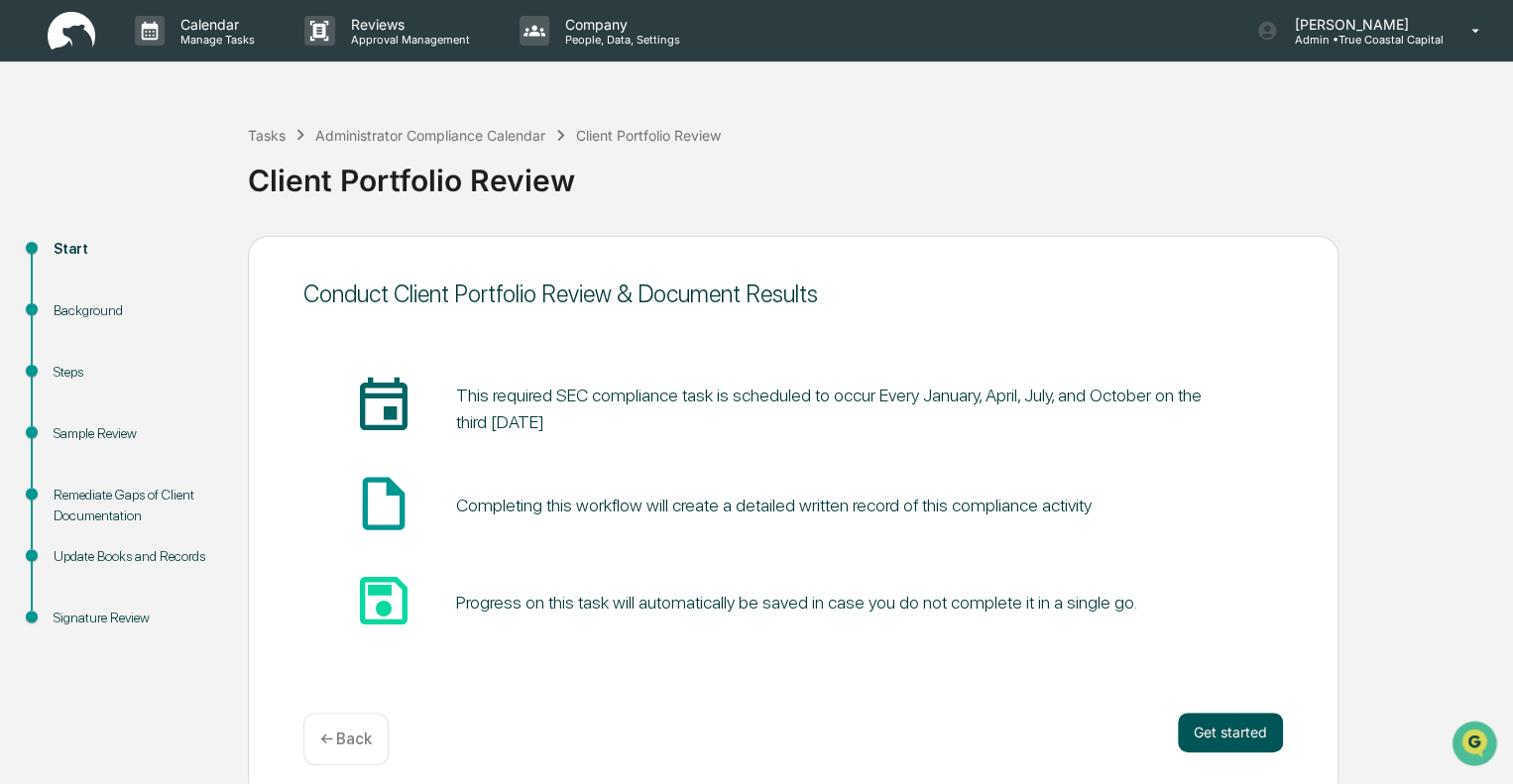 click on "Get started" at bounding box center [1230, 732] 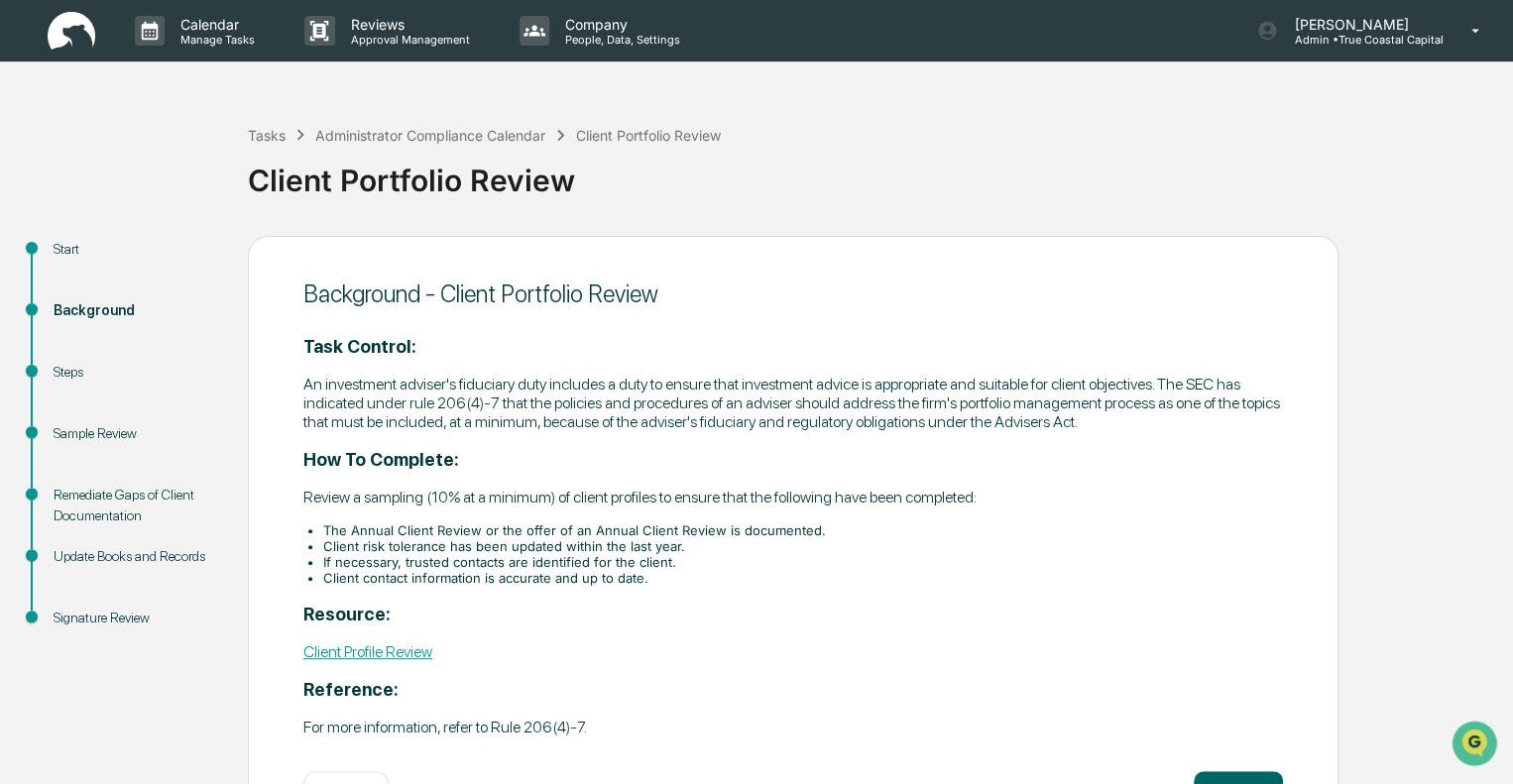 scroll, scrollTop: 72, scrollLeft: 0, axis: vertical 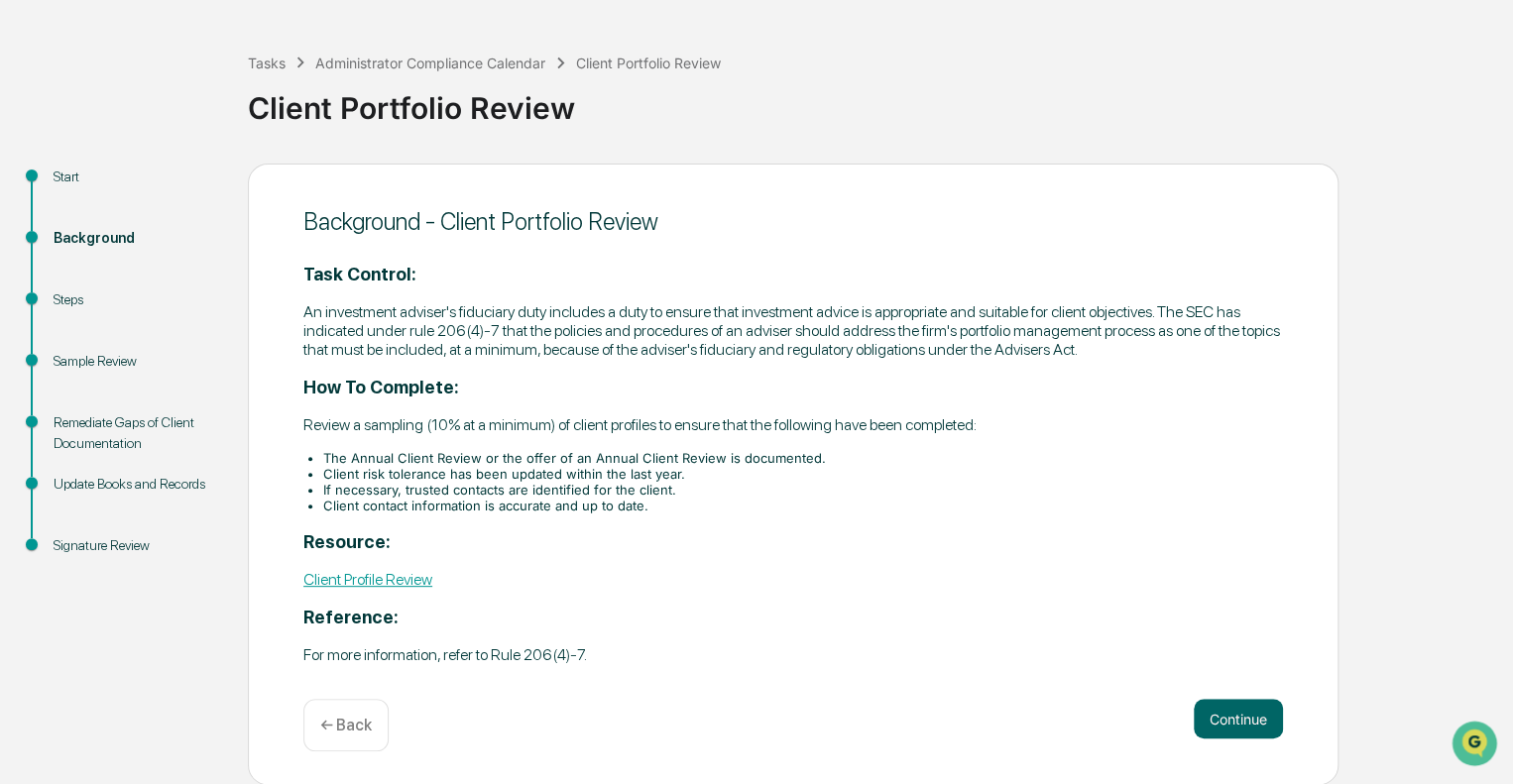 click on "Start Background Steps Sample Review Remediate Gaps of Client Documentation Update Books and Records Signature Review Background - Client Portfolio Review Task Control: An investment adviser's fiduciary duty includes a duty to ensure that investment advice is appropriate and suitable for client objectives. The SEC has indicated under rule 206(4)-7 that the policies and procedures of an adviser should address the firm's portfolio management process as one of the topics that must be included, at a minimum, because of the adviser's fiduciary and regulatory obligations under the Advisers Act. How To Complete: Review a sampling (10% at a minimum) of client profiles to ensure that the following have been completed: The Annual Client Review or the offer of an Annual Client Review is documented. Client risk tolerance has been updated within the last year. If necessary, trusted contacts are identified for the client. Client contact information is accurate and up to date. Resource: Client Profile Review Reference:" at bounding box center [756, 475] 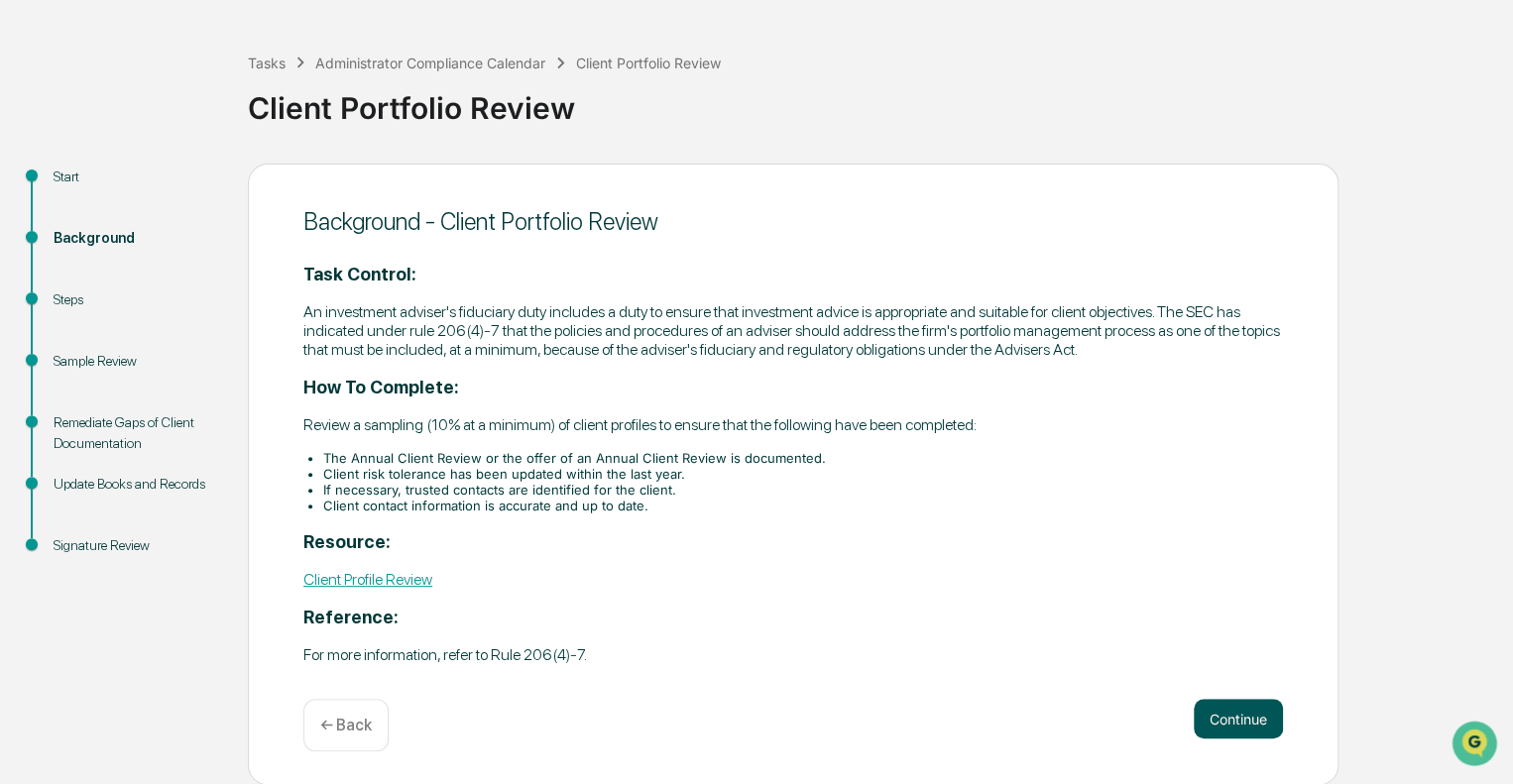 click on "Continue" at bounding box center (1238, 719) 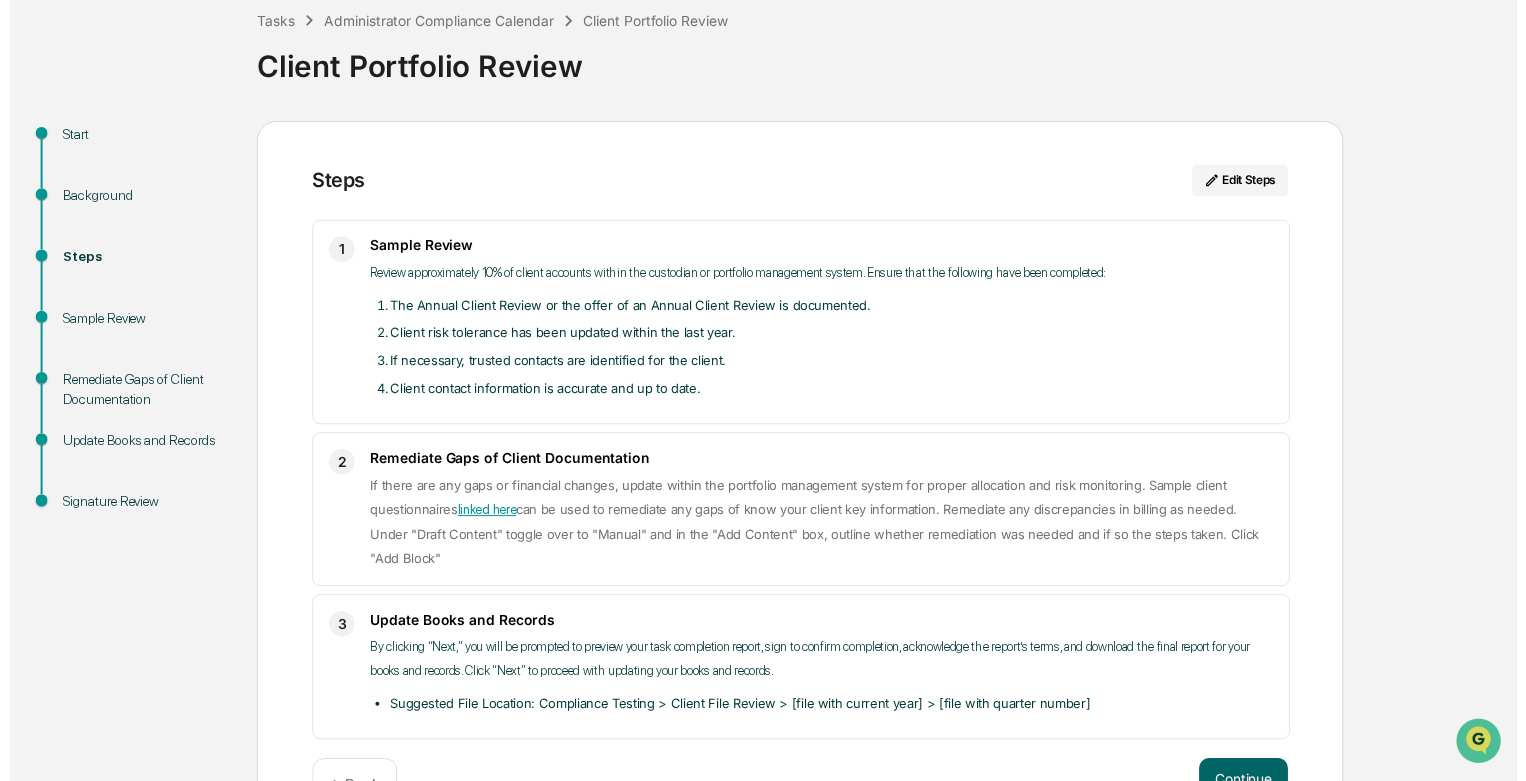 scroll, scrollTop: 152, scrollLeft: 0, axis: vertical 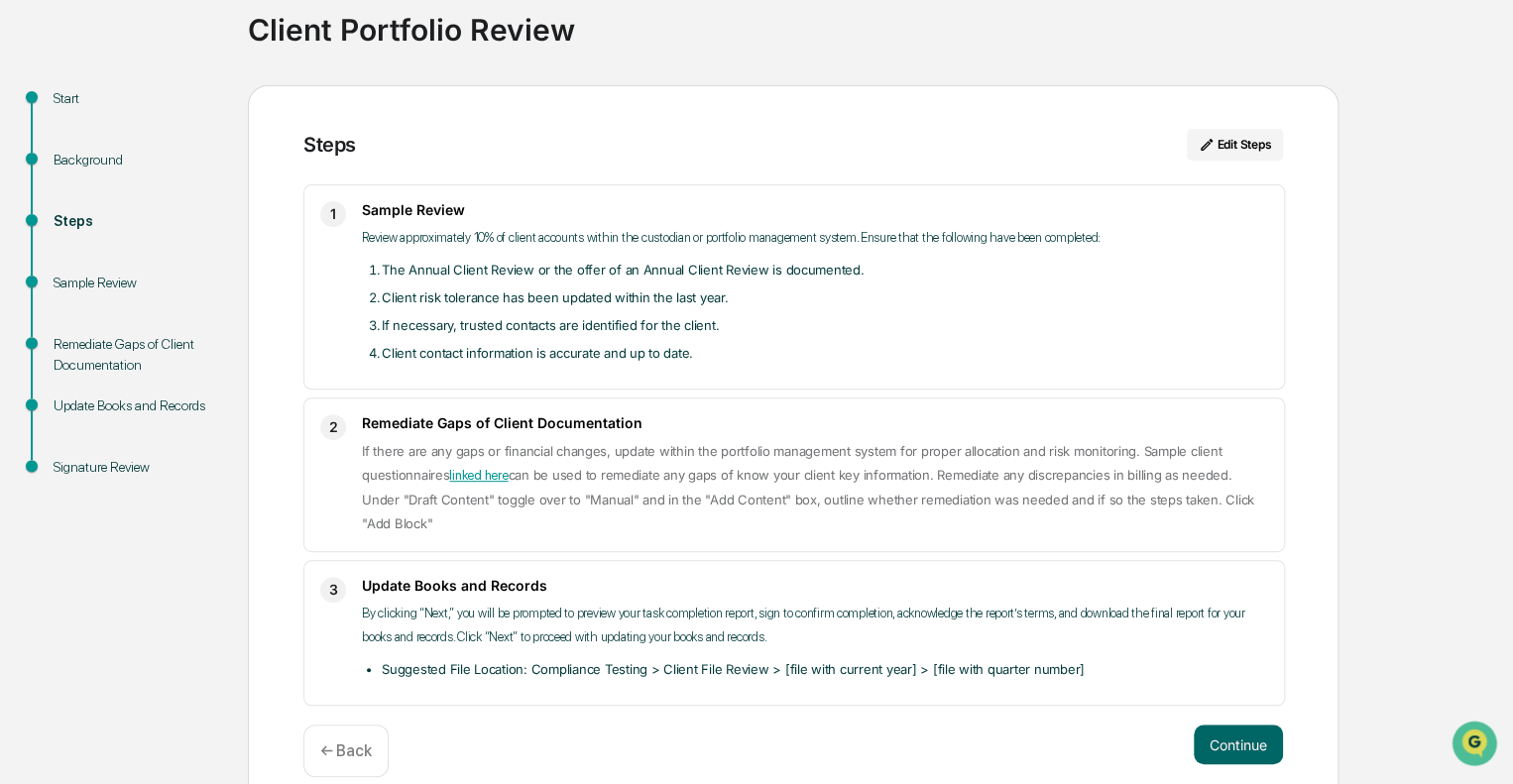 click on "Start Background Steps Sample Review Remediate Gaps of Client Documentation Update Books and Records Signature Review Steps Edit Steps 1 Sample Review Review approximately 10% of client accounts within the custodian or portfolio management system. Ensure that the following have been completed: The Annual Client Review or the offer of an Annual Client Review is documented. Client risk tolerance has been updated within the last year. If necessary, trusted contacts are identified for the client. Client contact information is accurate and up to date. 2 Remediate Gaps of Client Documentation If there are any gaps or financial changes, update within the portfolio management system for proper allocation and risk monitoring. Sample client questionnaires  linked here 3 Update Books and Records Suggested File Location: Compliance Testing > Client File Review > [file with current year] > [file with quarter number] Continue ← Back" at bounding box center [756, 448] 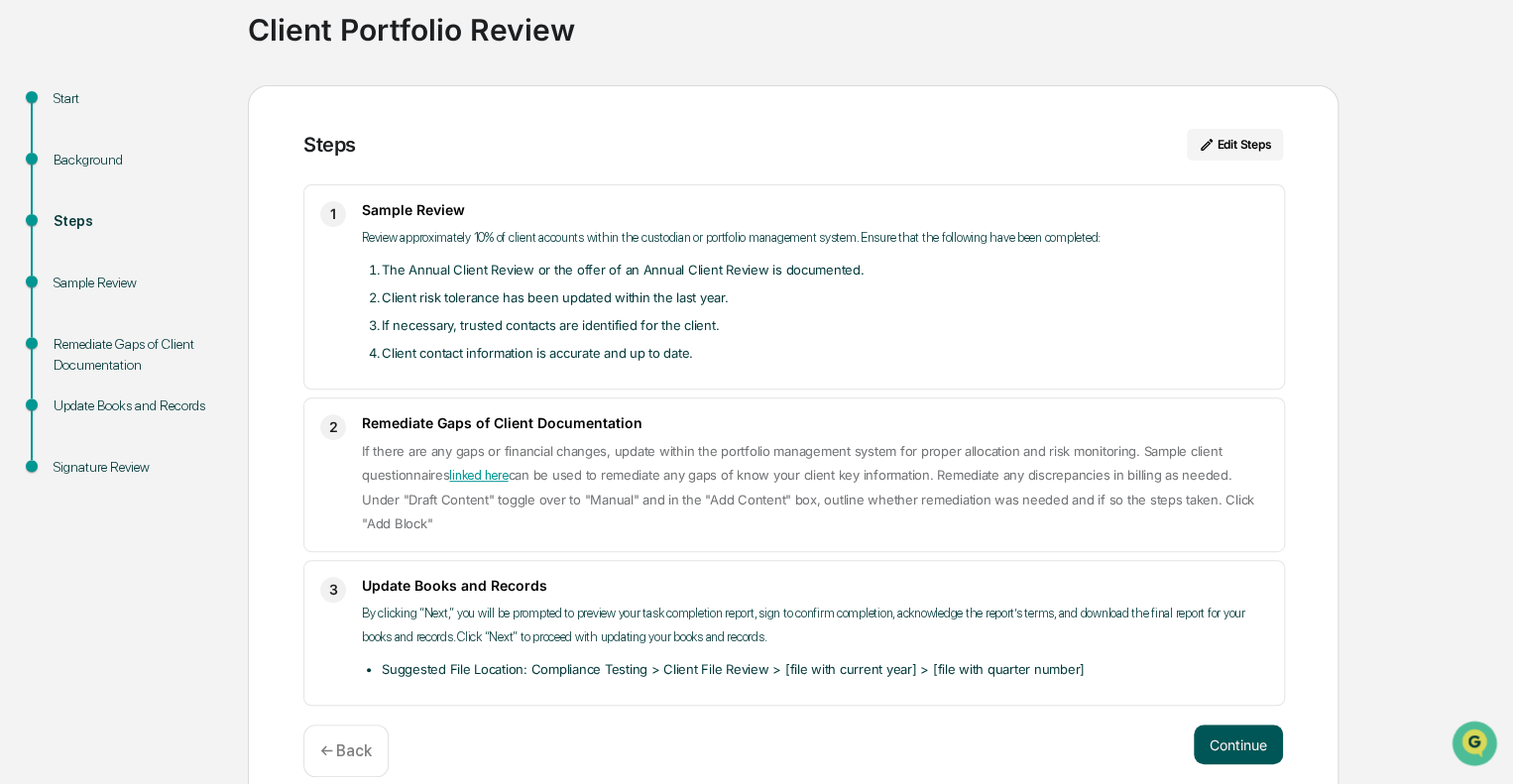 click on "Continue" at bounding box center [1238, 744] 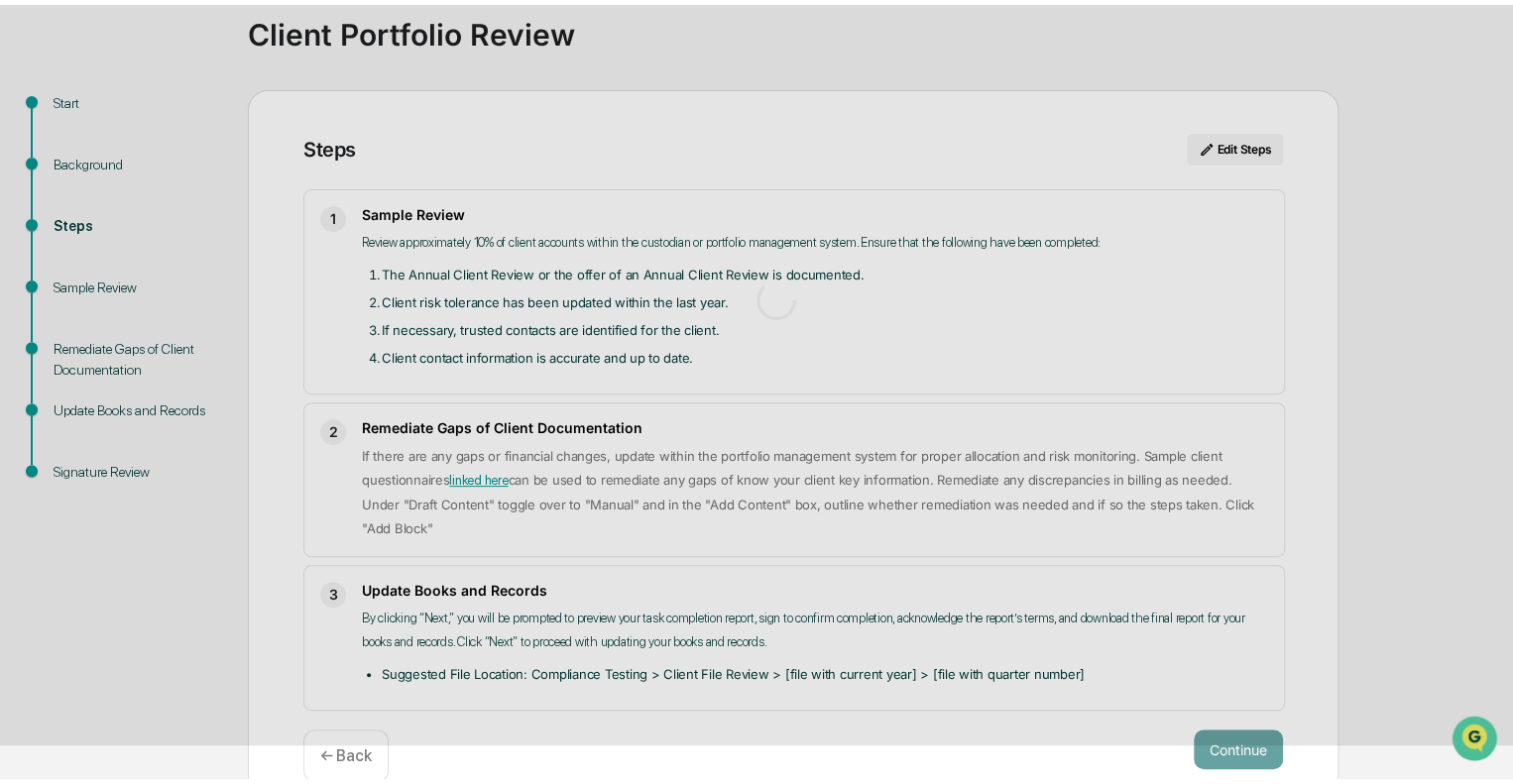 scroll, scrollTop: 14, scrollLeft: 0, axis: vertical 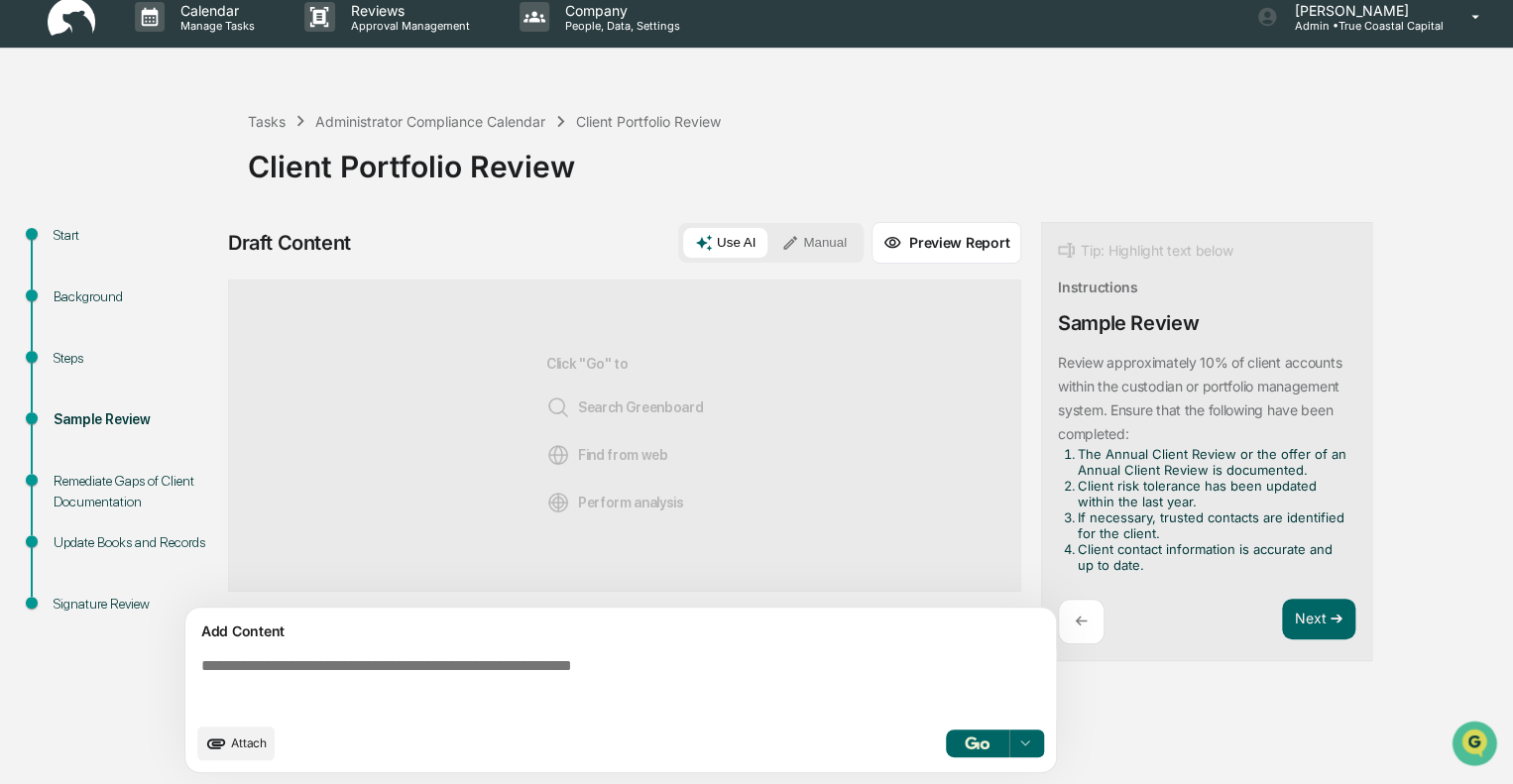 click 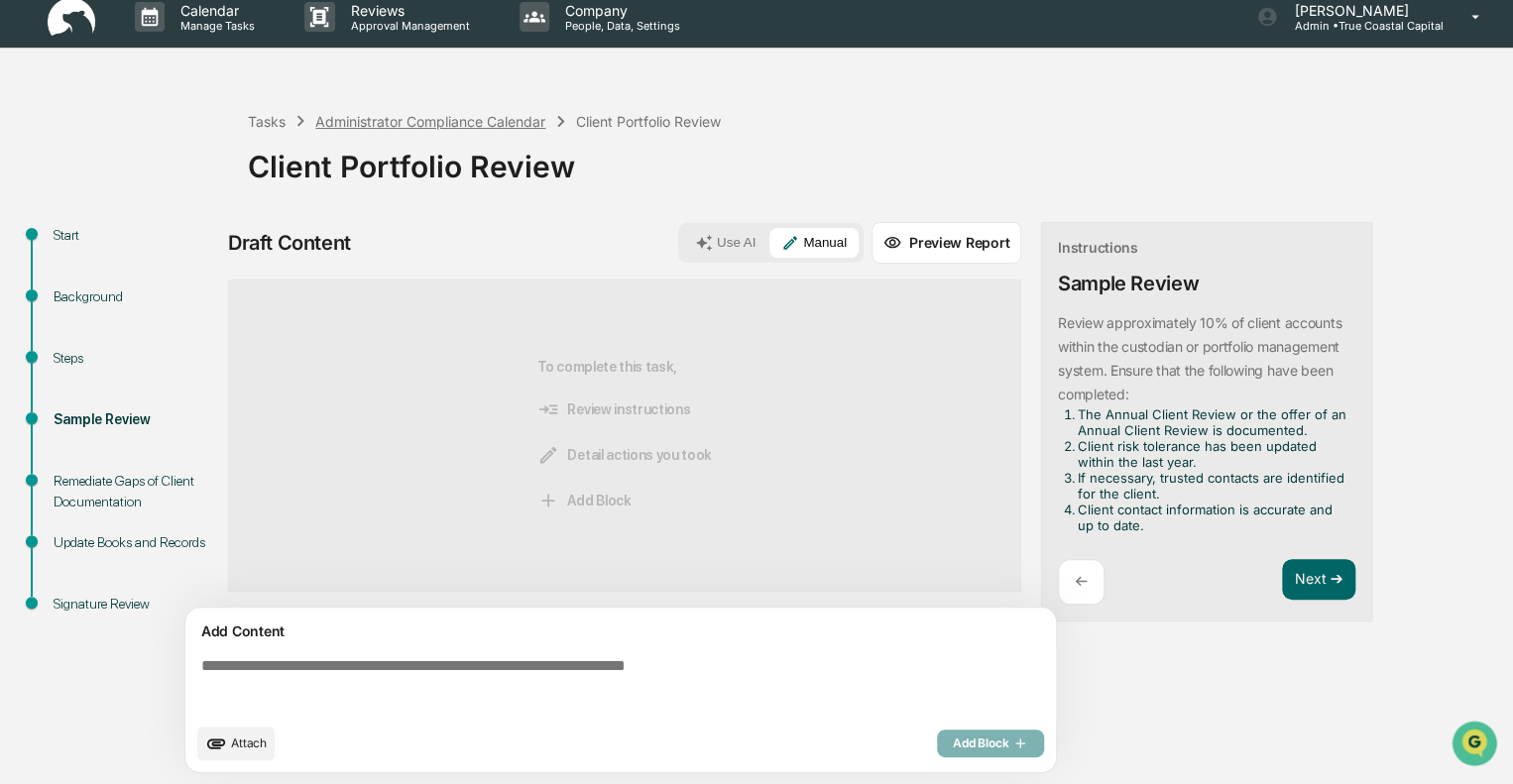 click on "Administrator Compliance Calendar" at bounding box center (430, 121) 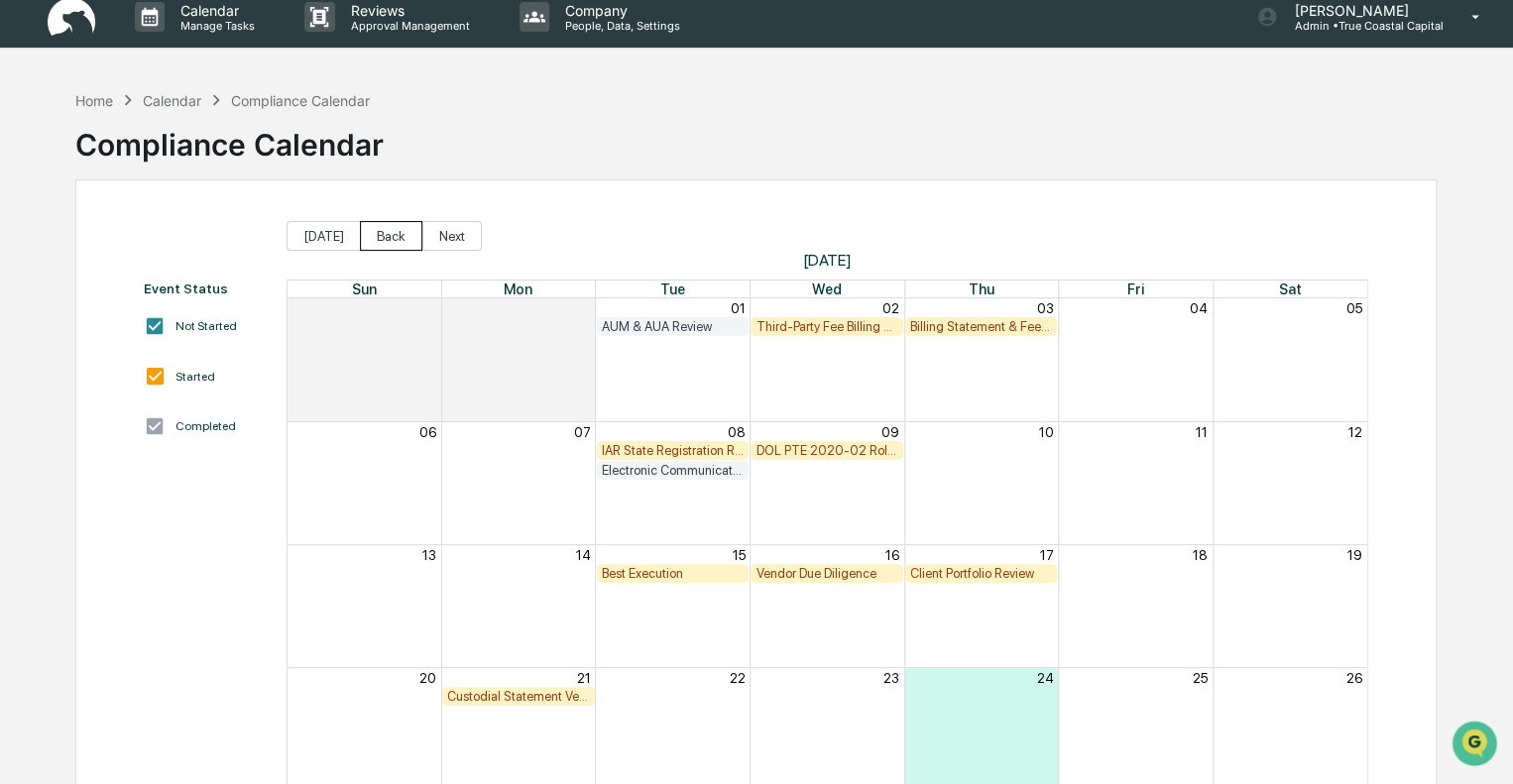 click on "Back" at bounding box center (391, 236) 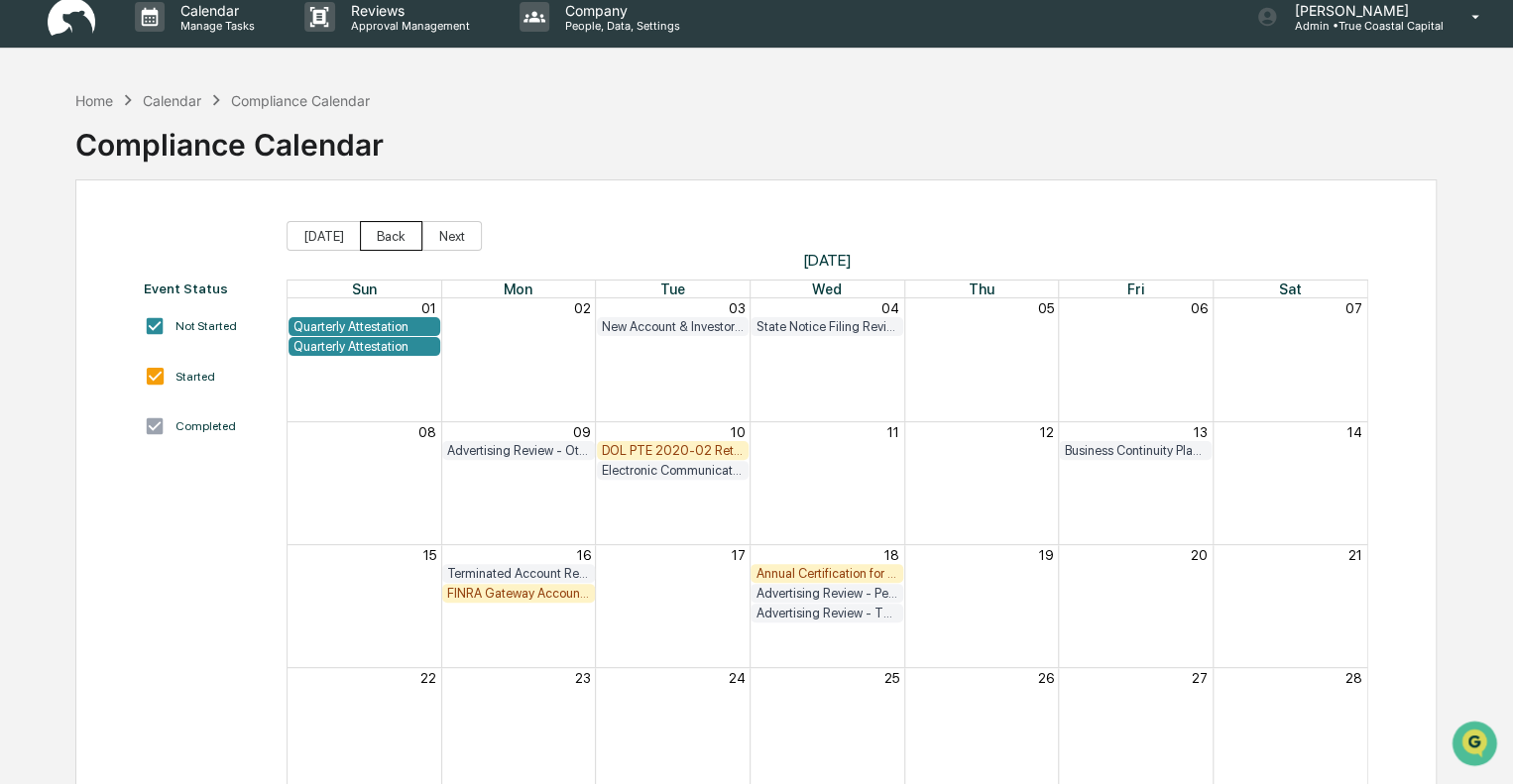 click on "Back" at bounding box center [391, 236] 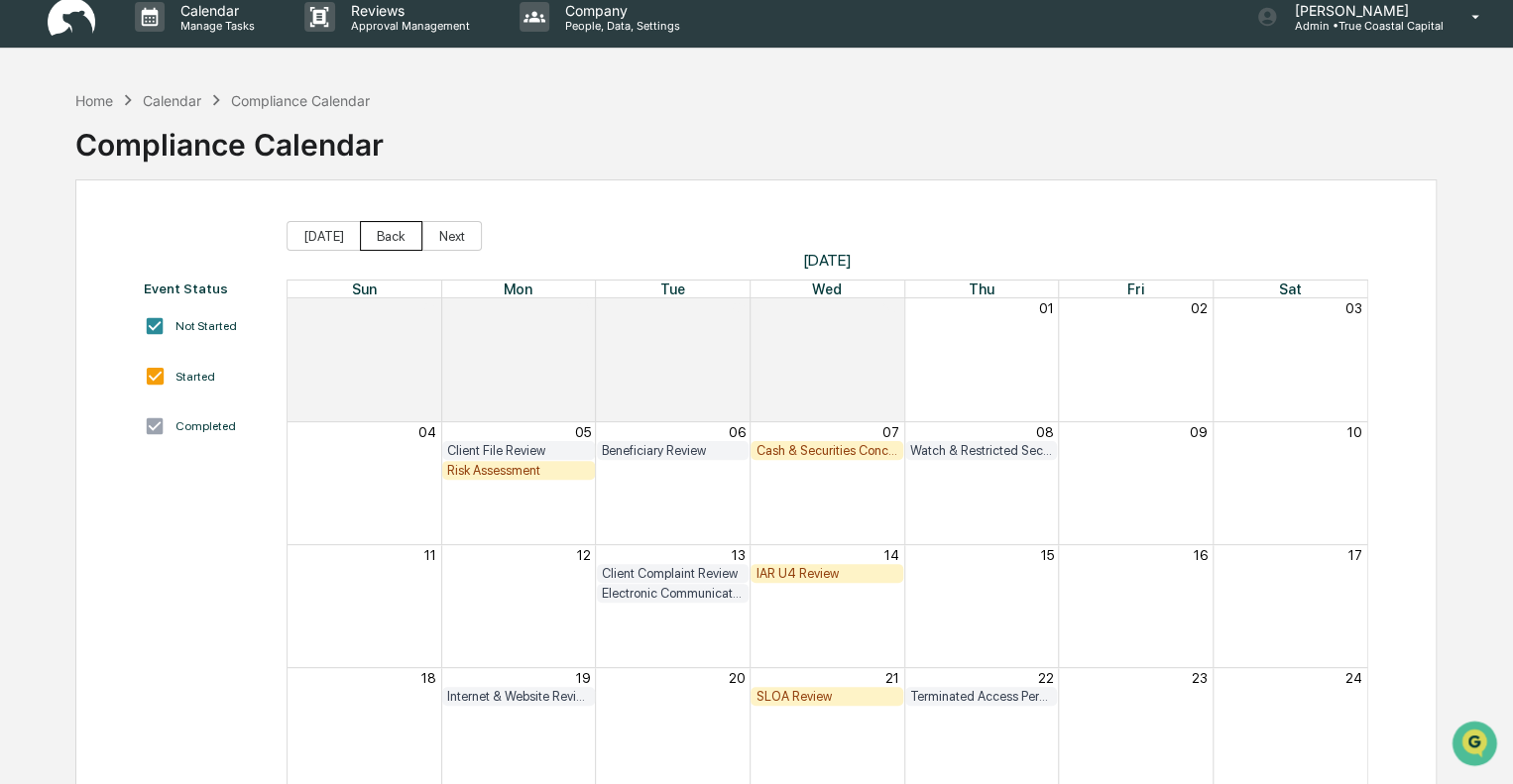 click on "Back" at bounding box center [391, 236] 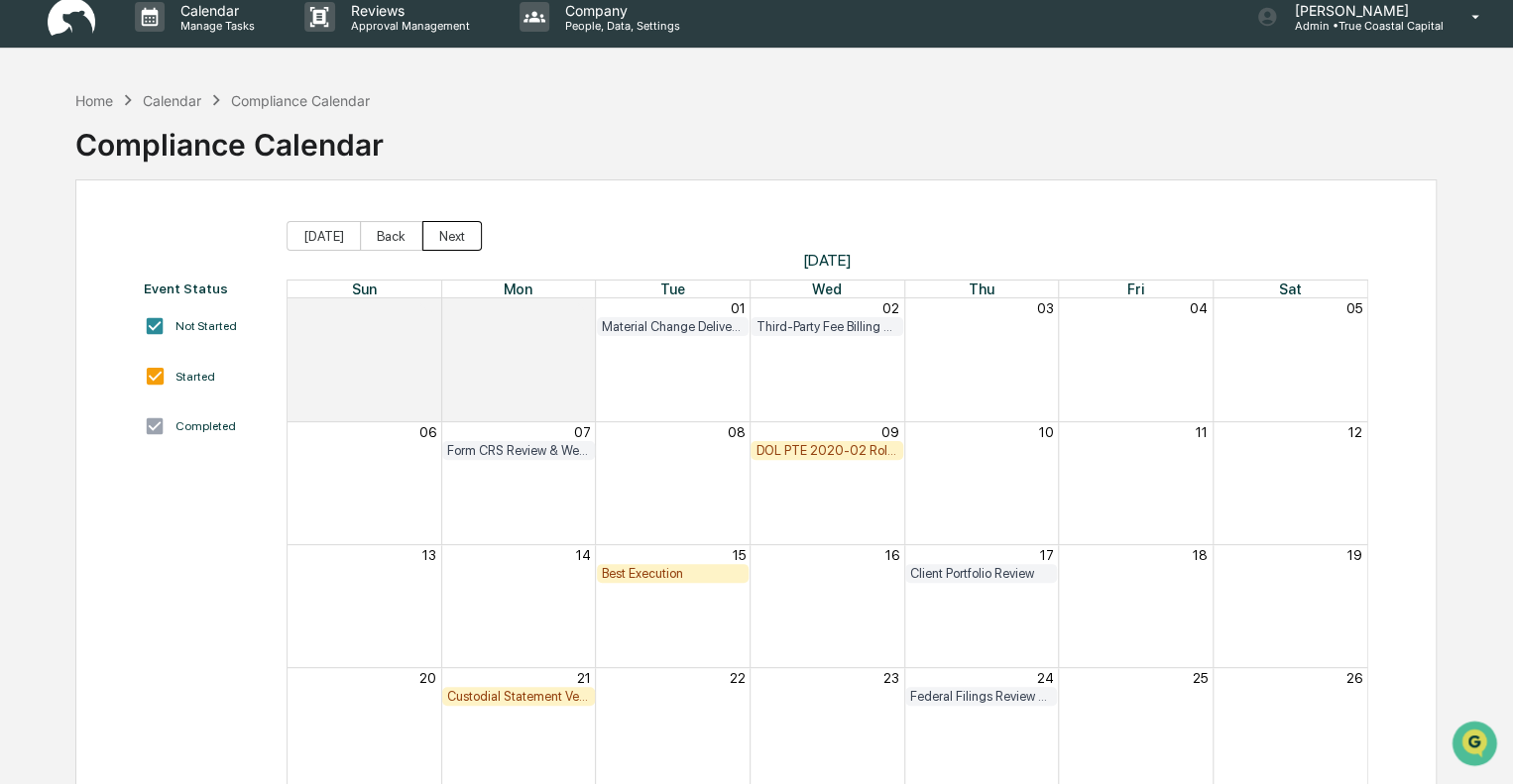 click on "Next" at bounding box center (452, 236) 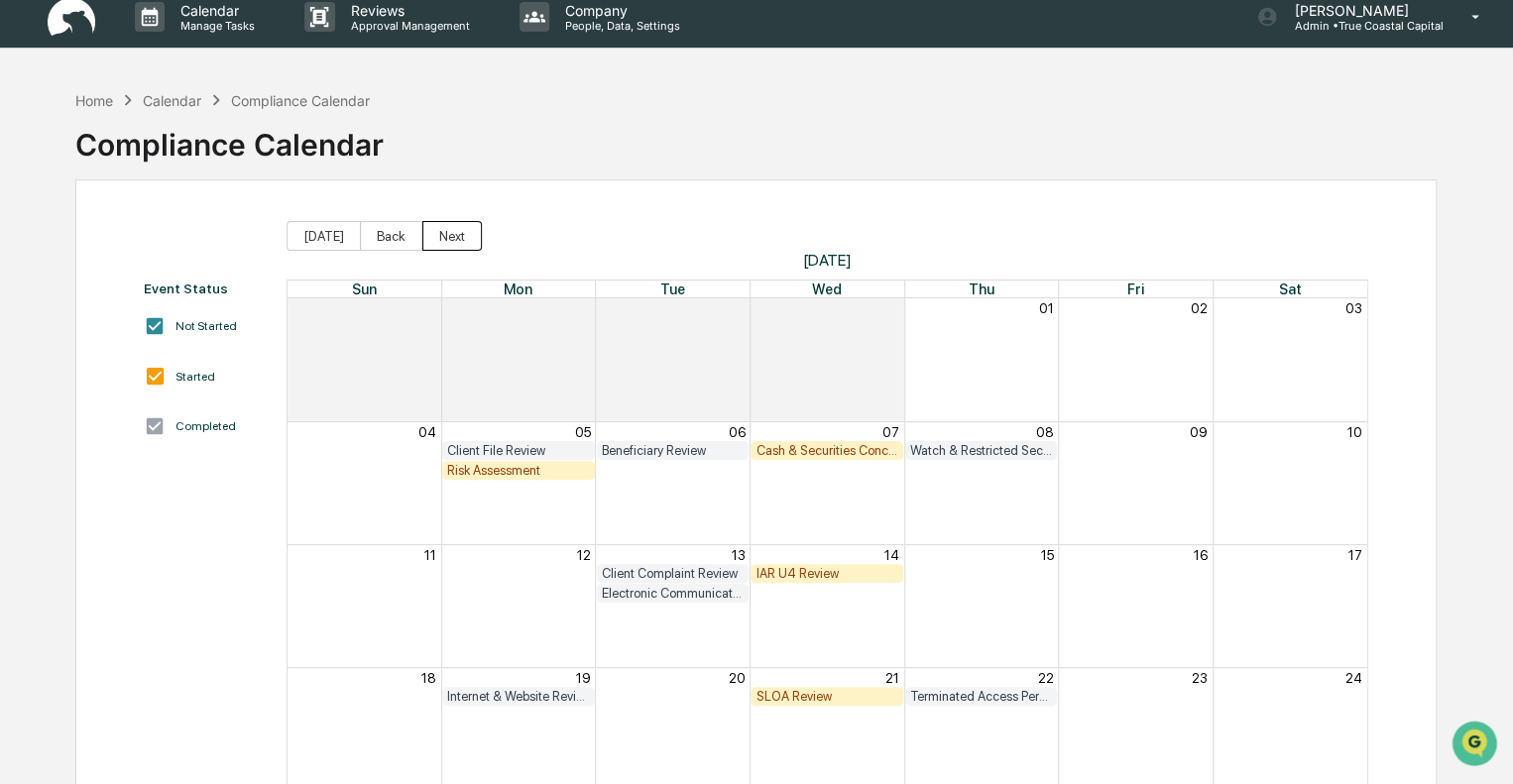 scroll, scrollTop: 113, scrollLeft: 0, axis: vertical 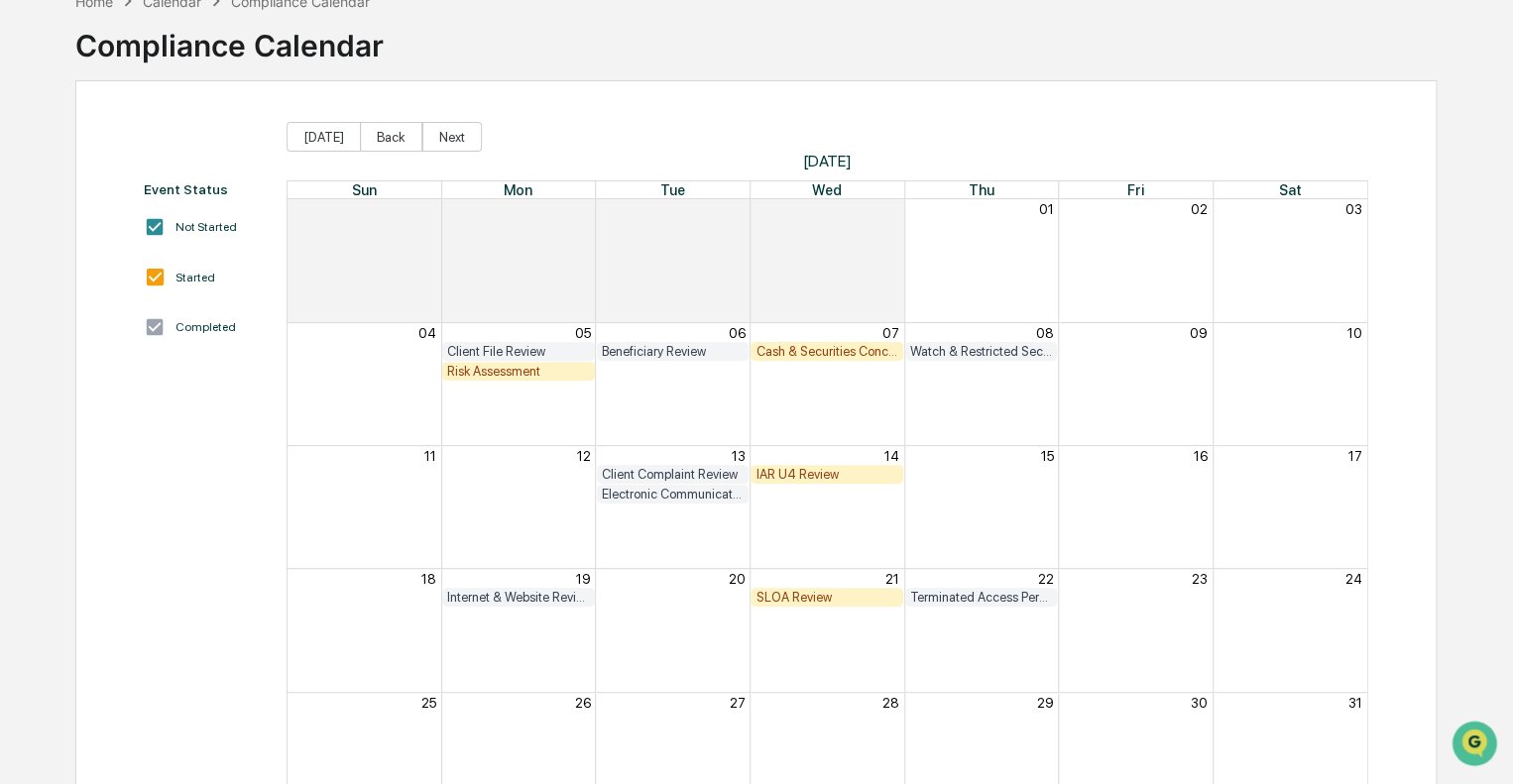 click on "Client File Review" at bounding box center (519, 351) 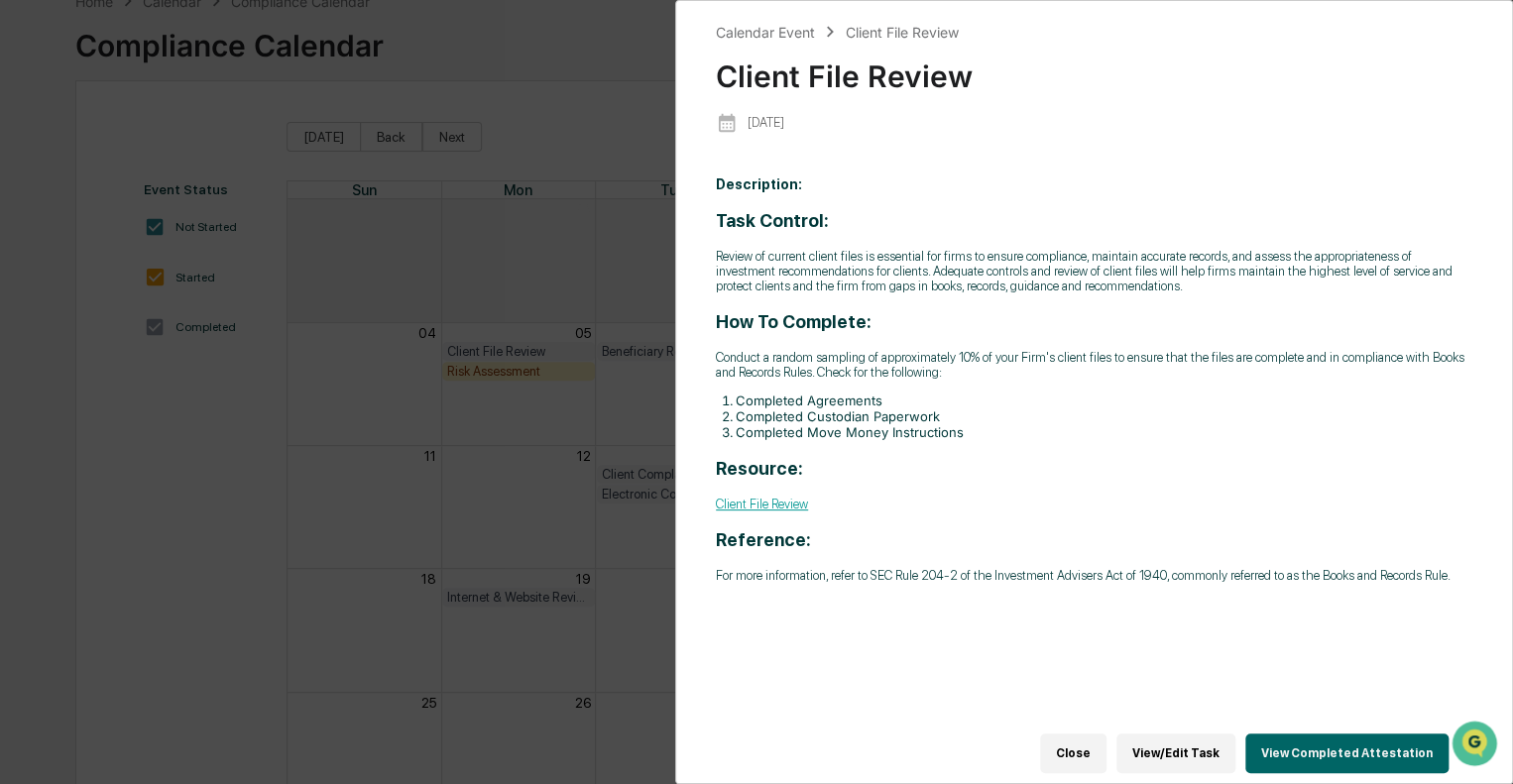 click on "Calendar Event Client File Review Client File Review [DATE] Description:    Task Control: Review of current client files is essential for firms to ensure compliance, maintain accurate records, and assess the appropriateness of investment recommendations for clients. Adequate controls and review of client files will help firms maintain the highest level of service and protect clients and the firm from gaps in books, records, guidance and recommendations. How To Complete: Conduct a random sampling of approximately 10% of your Firm's client files to ensure that the files are complete and in compliance with Books and Records Rules.  Check for the following: Completed Agreements Completed Custodian Paperwork Completed Move Money Instructions Resource: Client File Review Reference: For more information, refer to SEC Rule 204-2 of the Investment Advisers Act of 1940, commonly referred to as the Books and Records Rule. Close View/Edit Task View Completed Attestation" at bounding box center [756, 392] 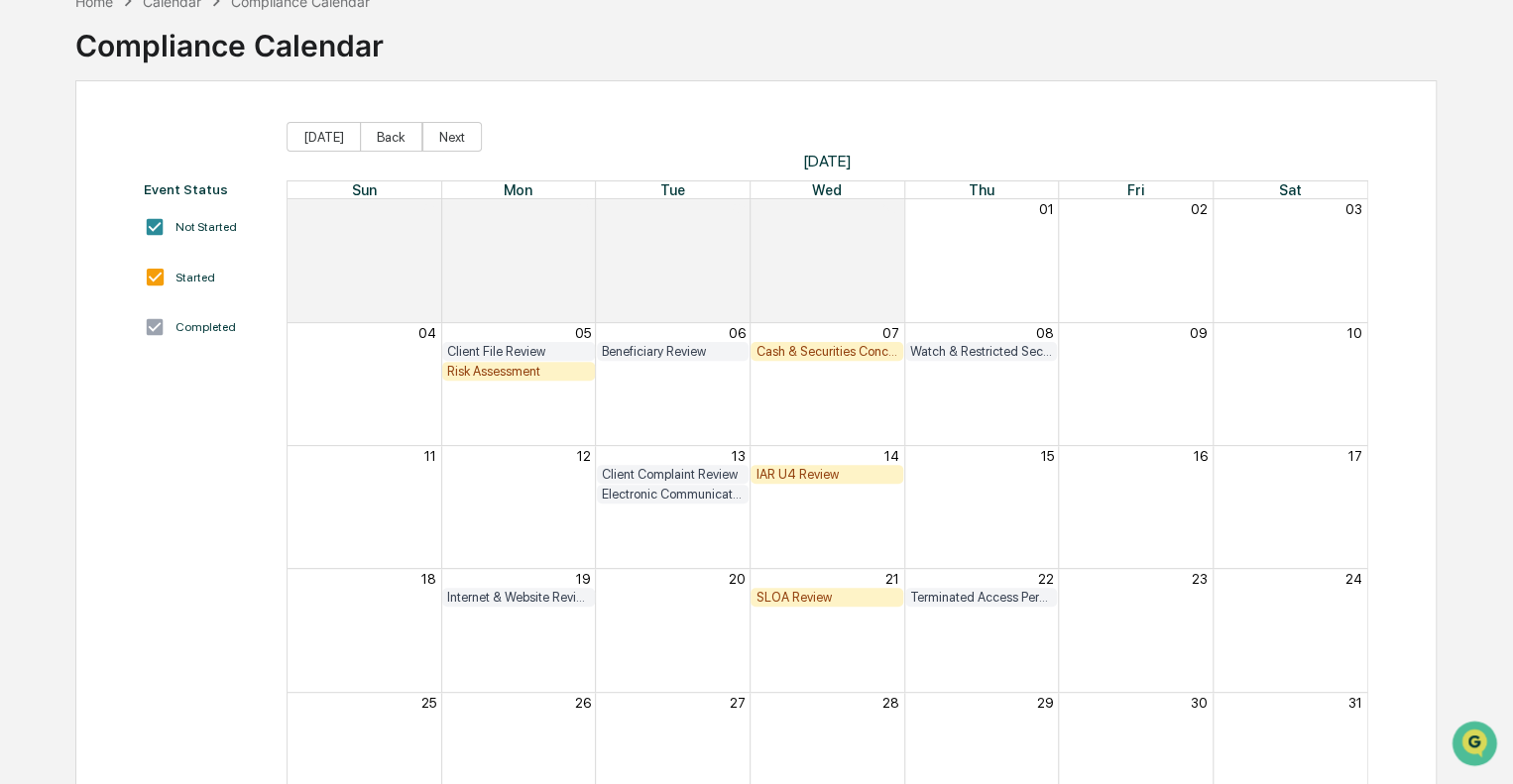 scroll, scrollTop: 0, scrollLeft: 0, axis: both 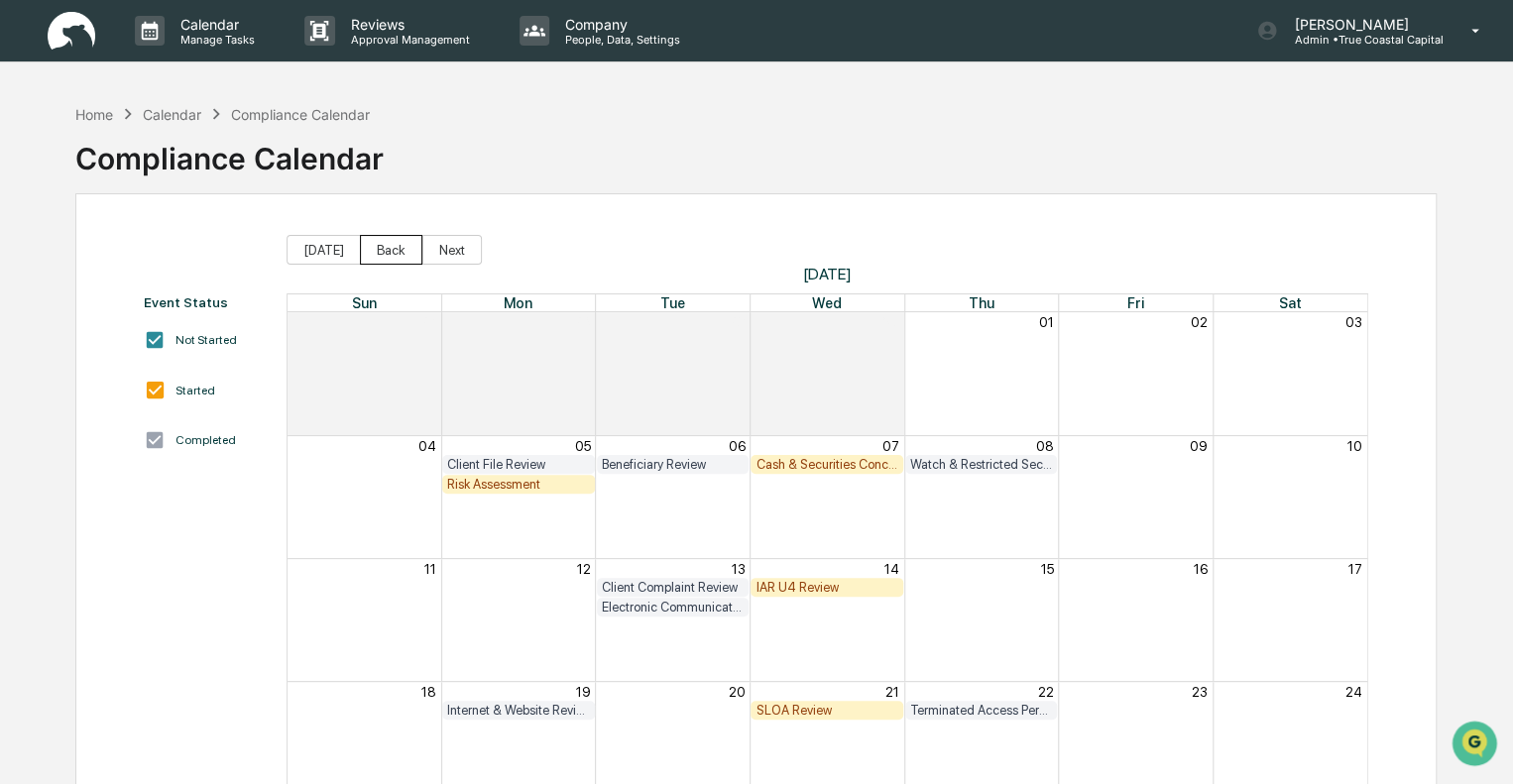 click on "Back" at bounding box center (391, 250) 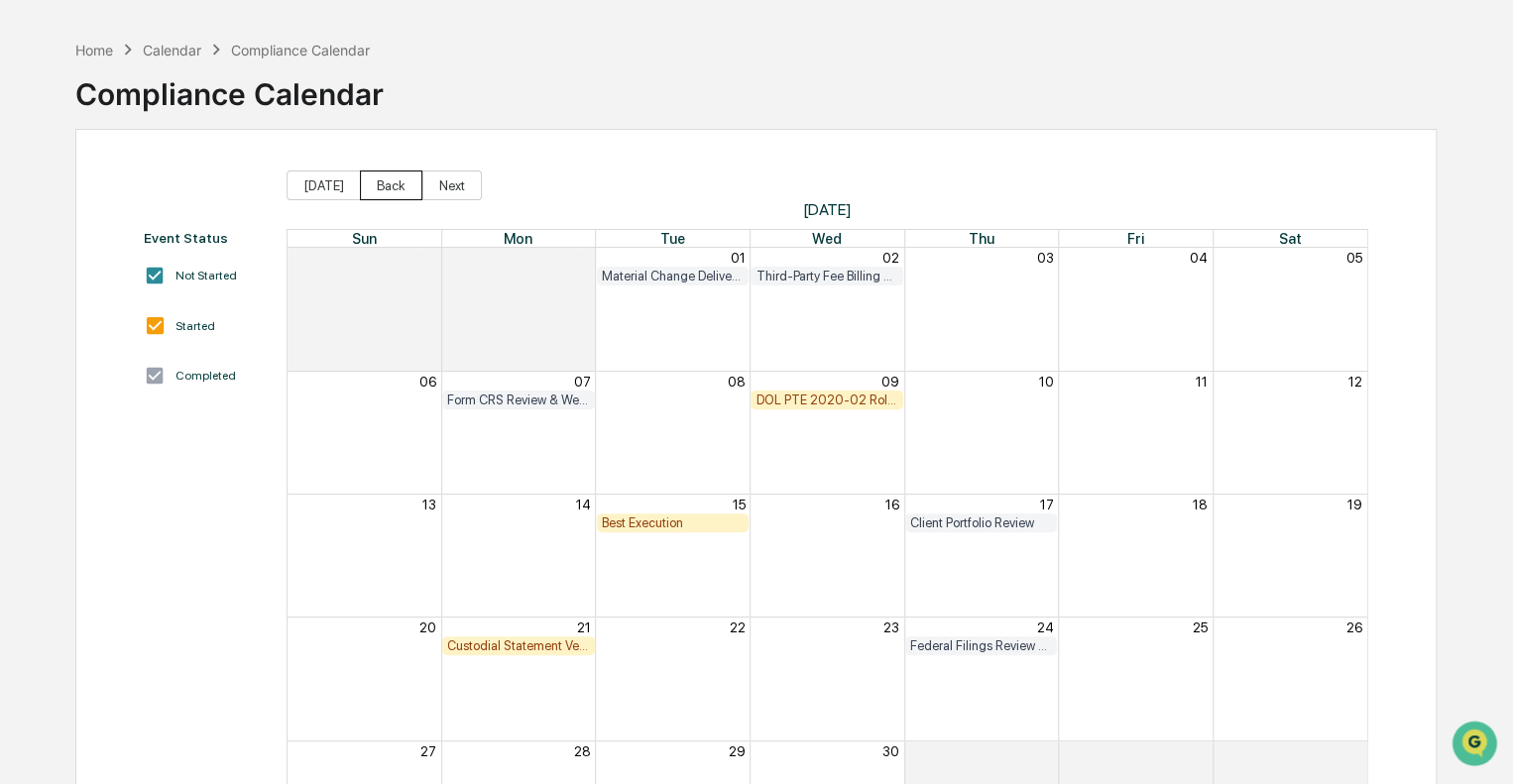 scroll, scrollTop: 99, scrollLeft: 0, axis: vertical 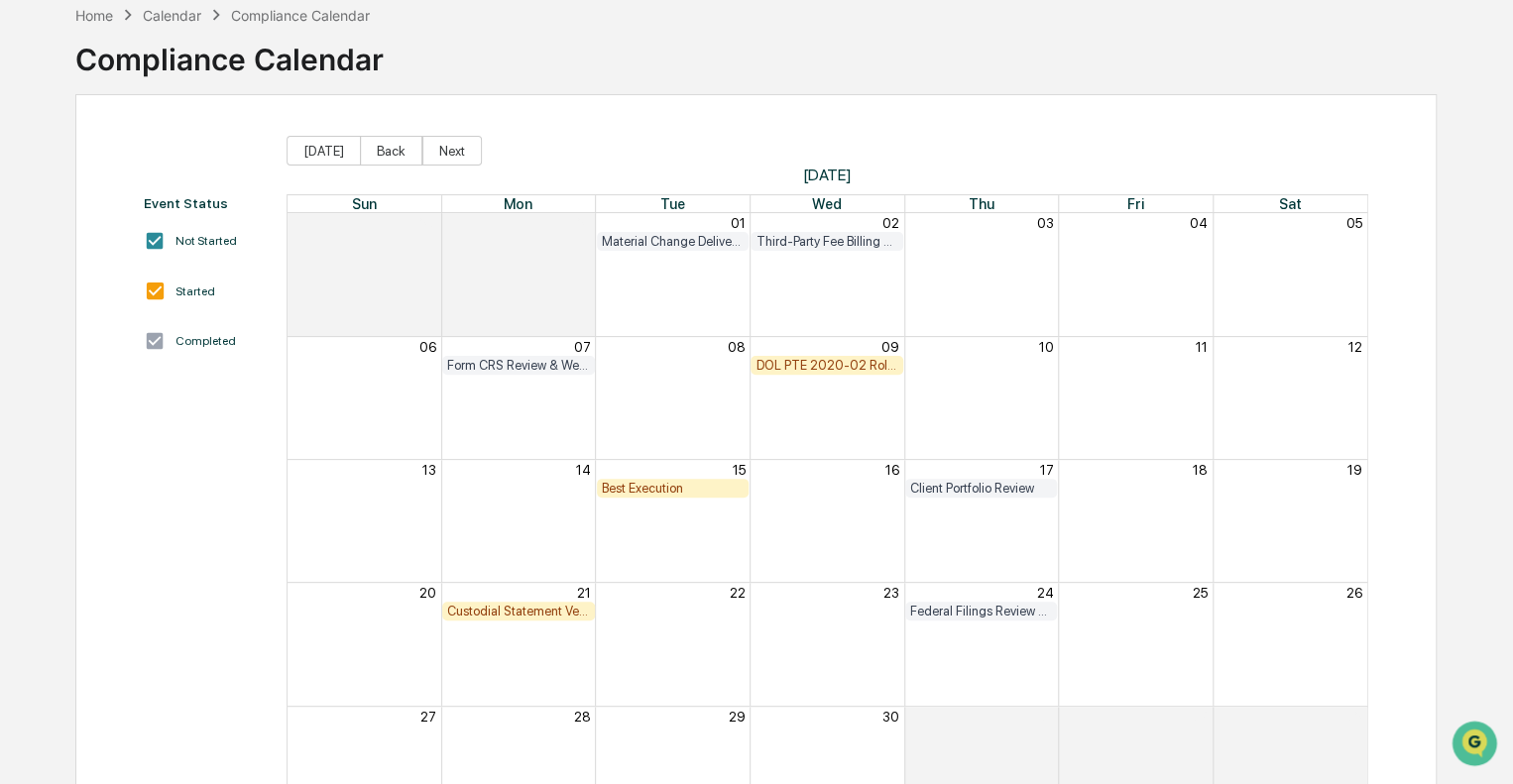 click on "Client Portfolio Review" at bounding box center [982, 488] 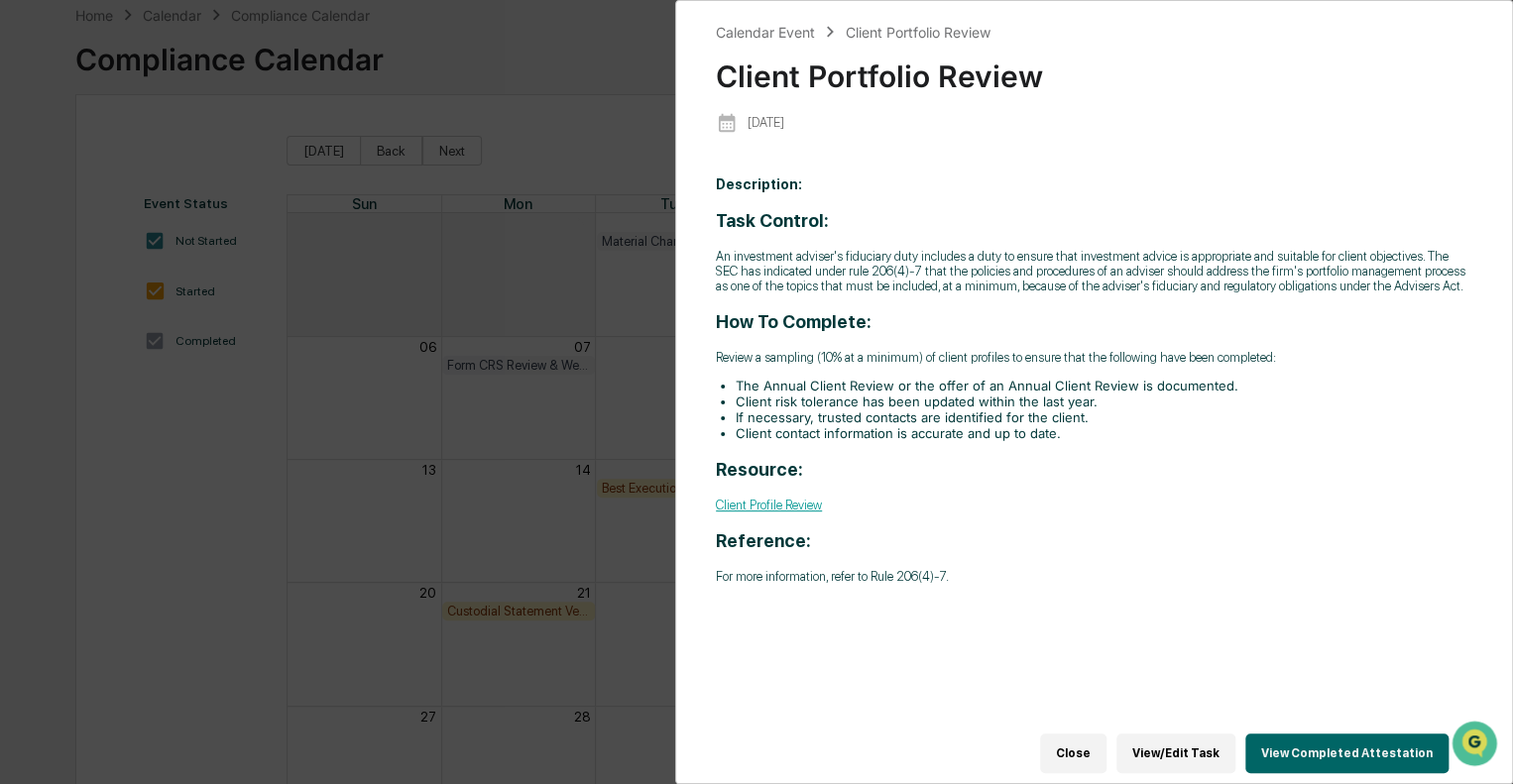 click on "Calendar Event Client Portfolio Review Client Portfolio Review [DATE] Description:    Task Control: An investment adviser's fiduciary duty includes a duty to ensure that investment advice is appropriate and suitable for client objectives. The SEC has indicated under rule 206(4)-7 that the policies and procedures of an adviser should address the firm's portfolio management process as one of the topics that must be included, at a minimum, because of the adviser's fiduciary and regulatory obligations under the Advisers Act. How To Complete: Review a sampling (10% at a minimum) of client profiles to ensure that the following have been completed: The Annual Client Review or the offer of an Annual Client Review is documented. Client risk tolerance has been updated within the last year. If necessary, trusted contacts are identified for the client. Client contact information is accurate and up to date. Resource: Client Profile Review Reference: For more information, refer to Rule 206(4)-7. Close View/Edit Task" at bounding box center (756, 392) 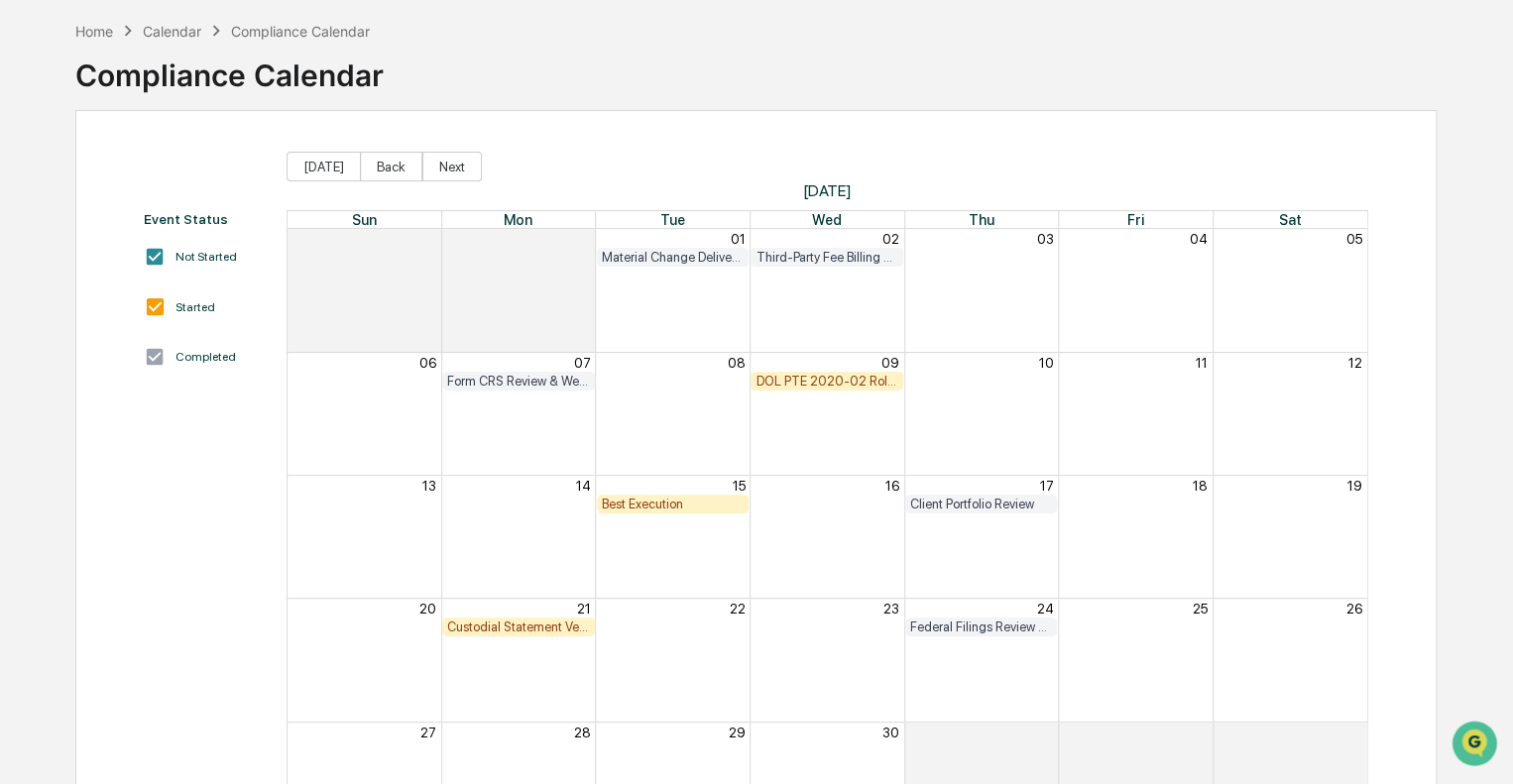 scroll, scrollTop: 0, scrollLeft: 0, axis: both 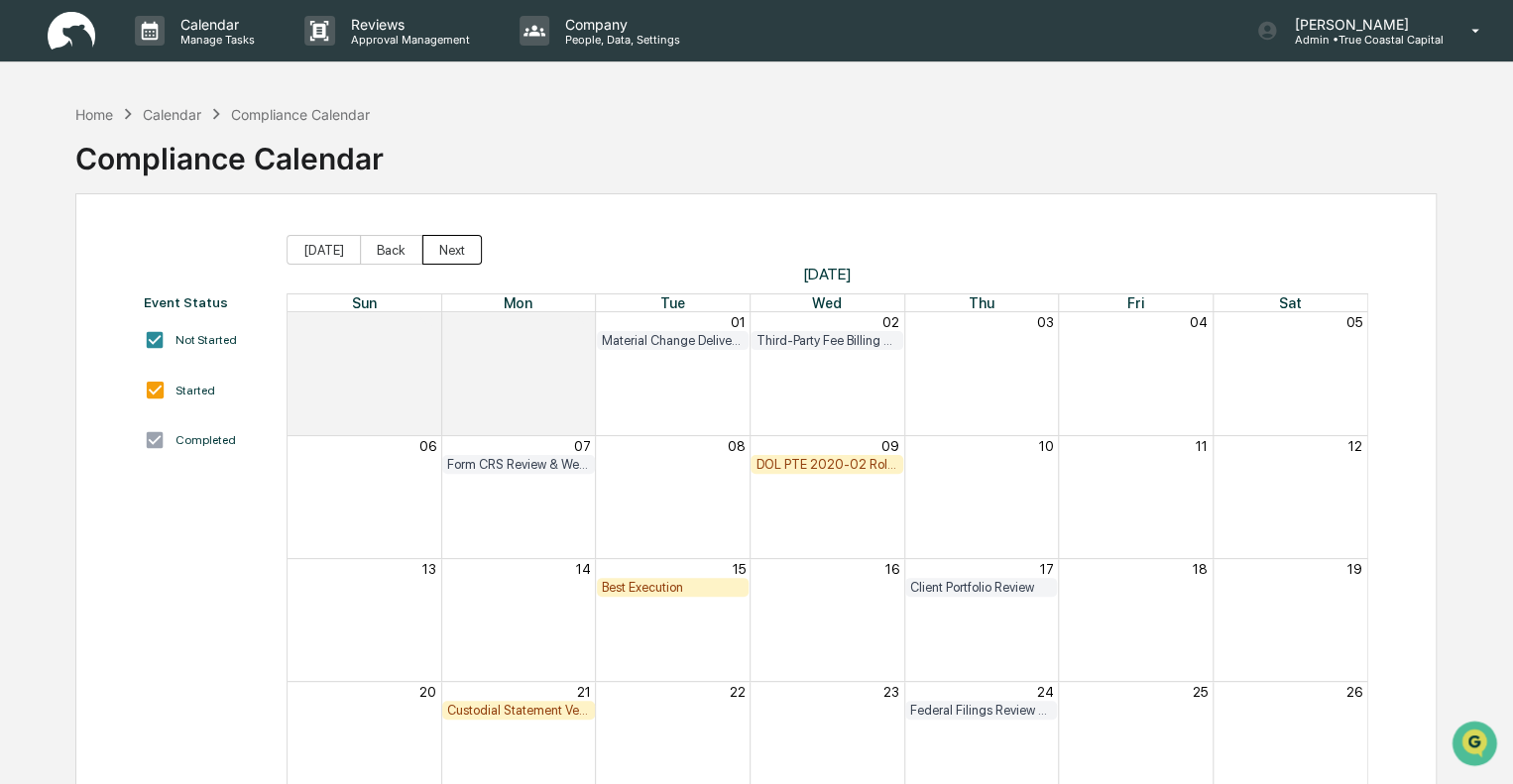 click on "Next" at bounding box center (452, 250) 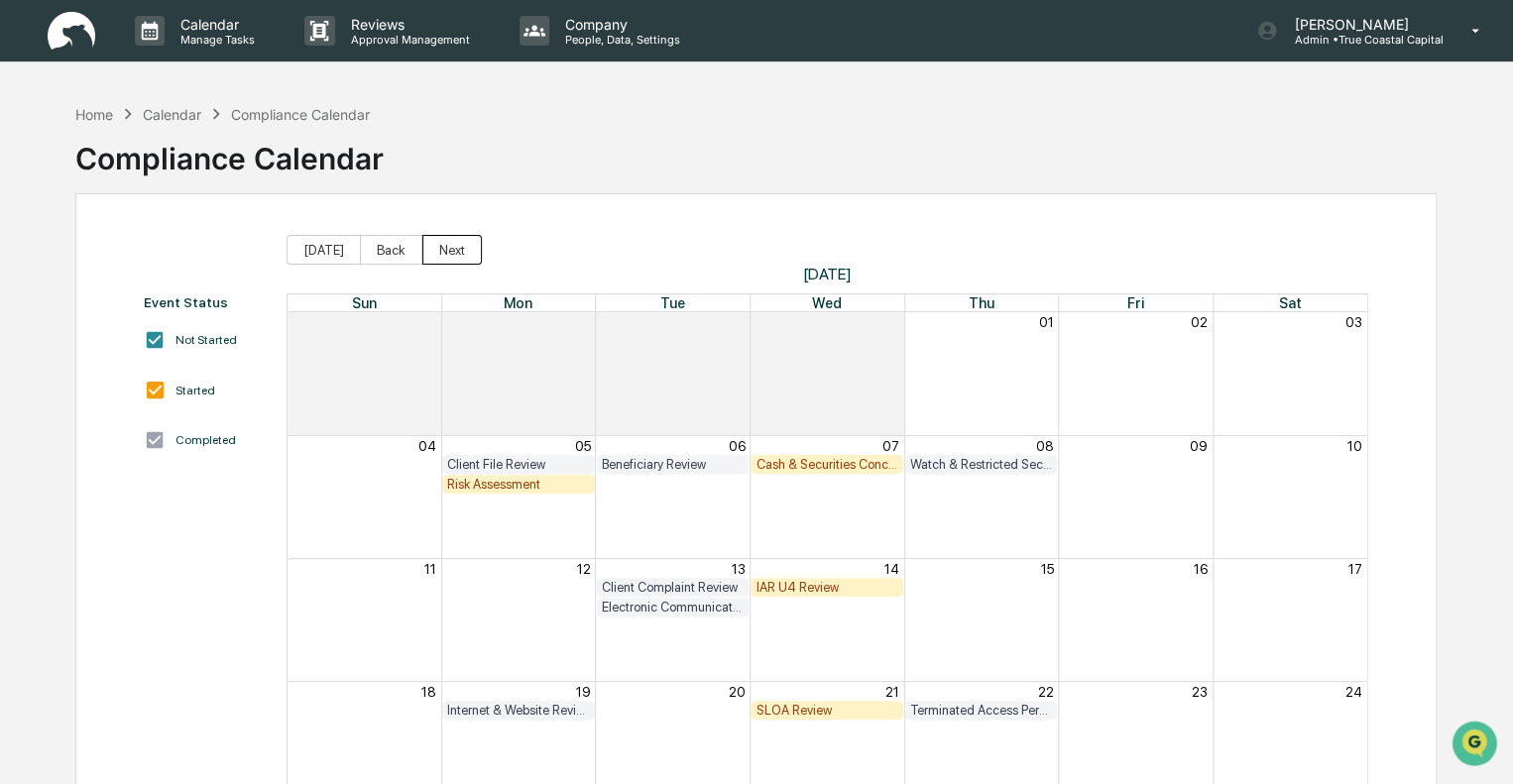 click on "Next" at bounding box center [452, 250] 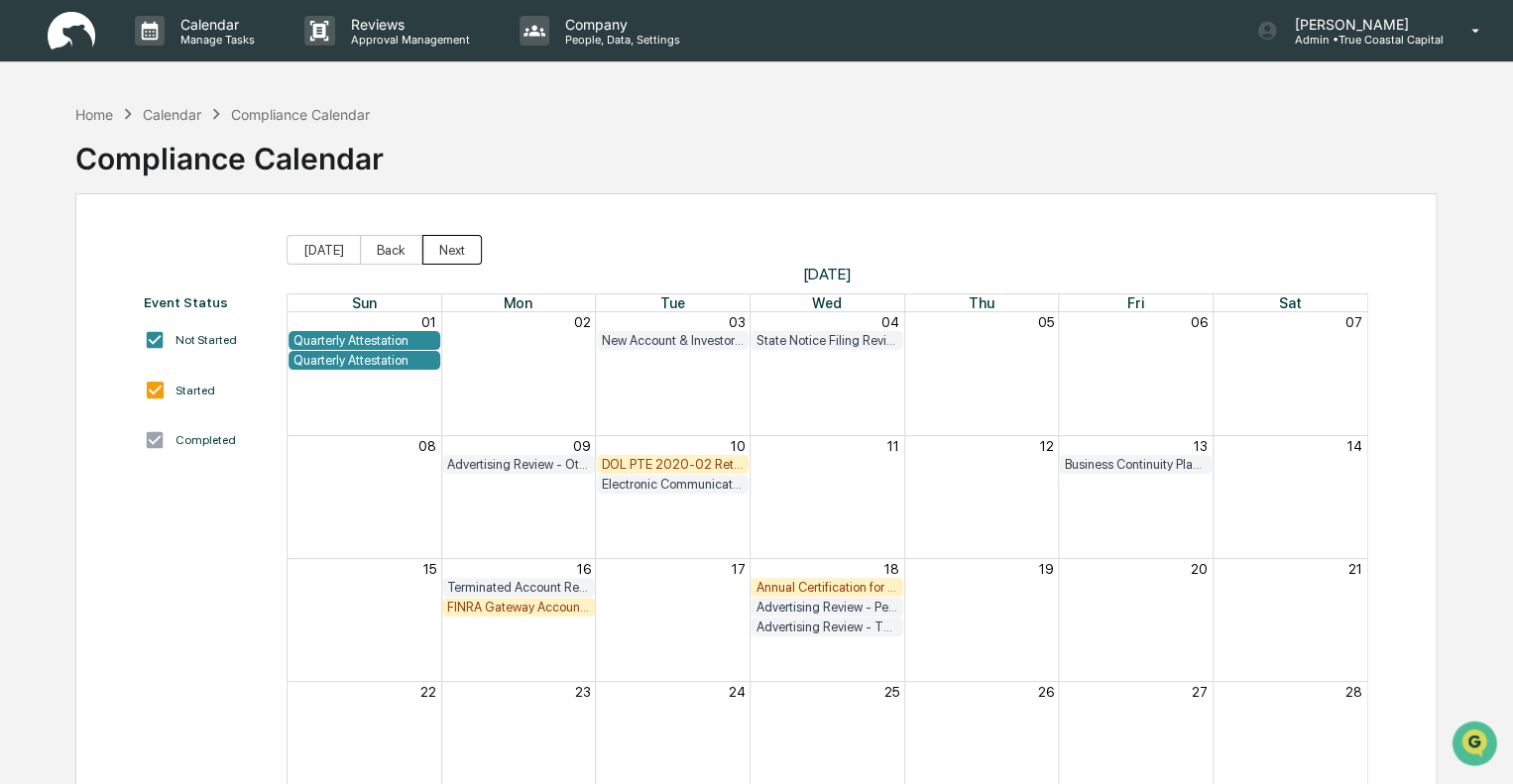 click on "Next" at bounding box center [452, 250] 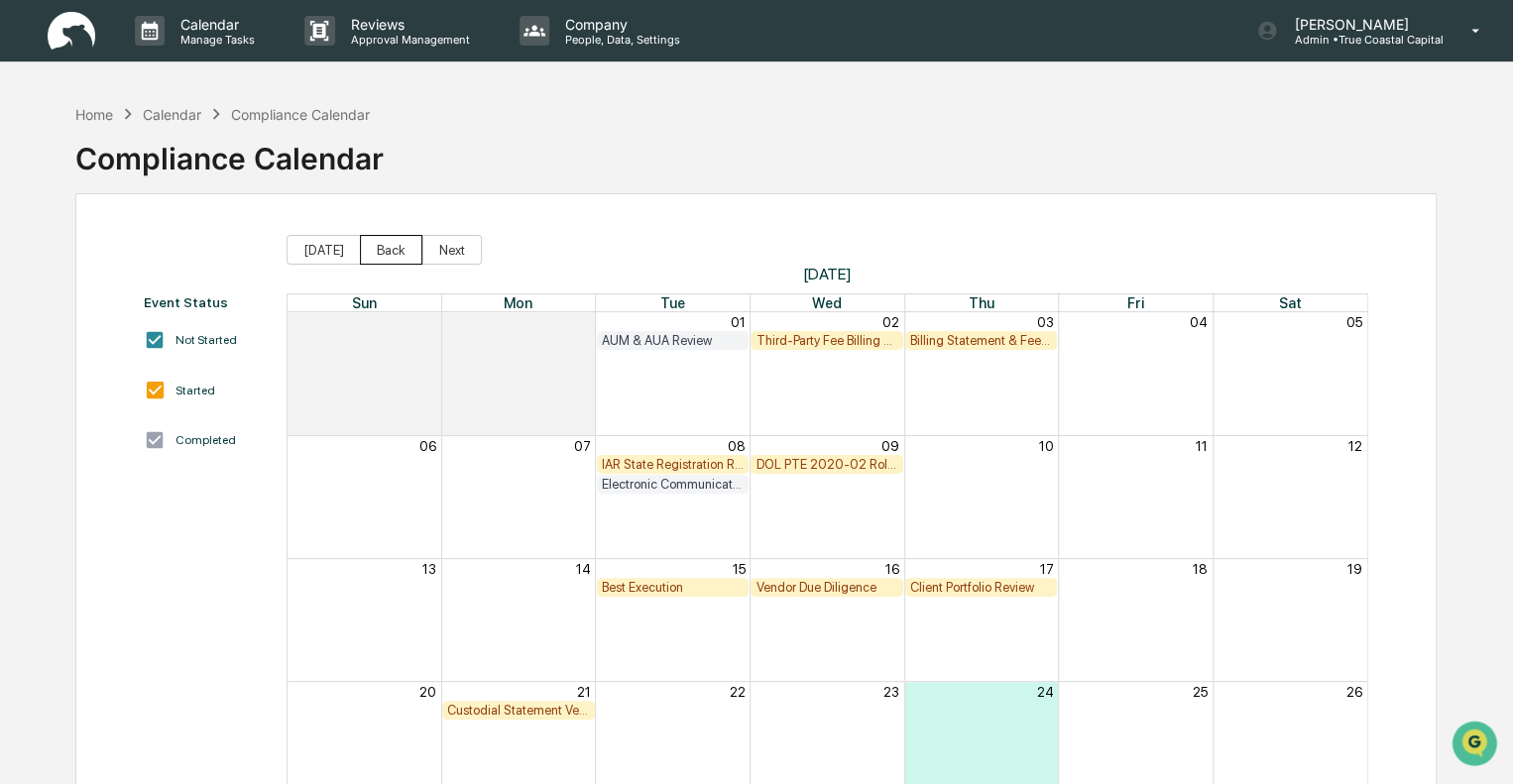 click on "Back" at bounding box center (391, 250) 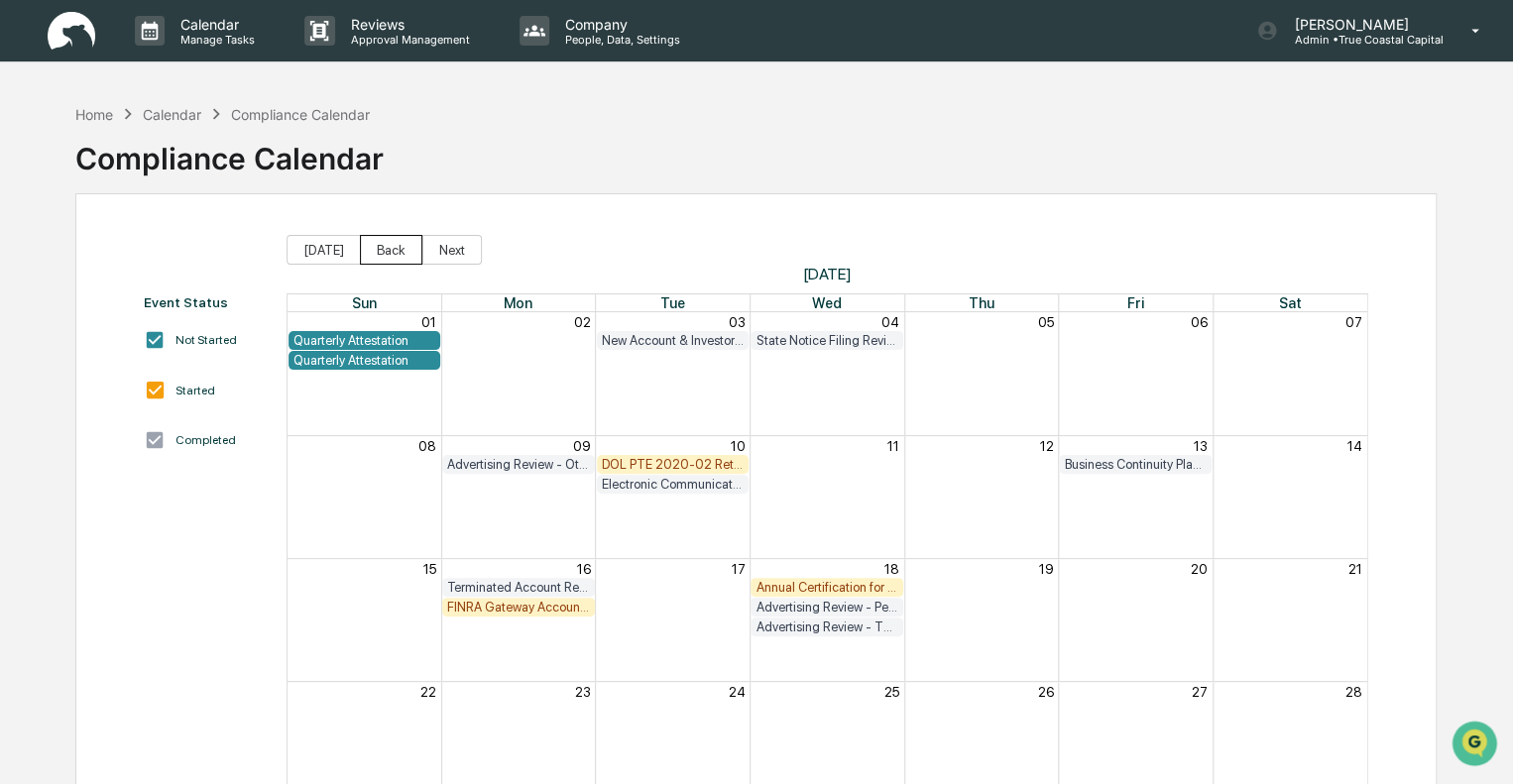 click on "Back" at bounding box center (391, 250) 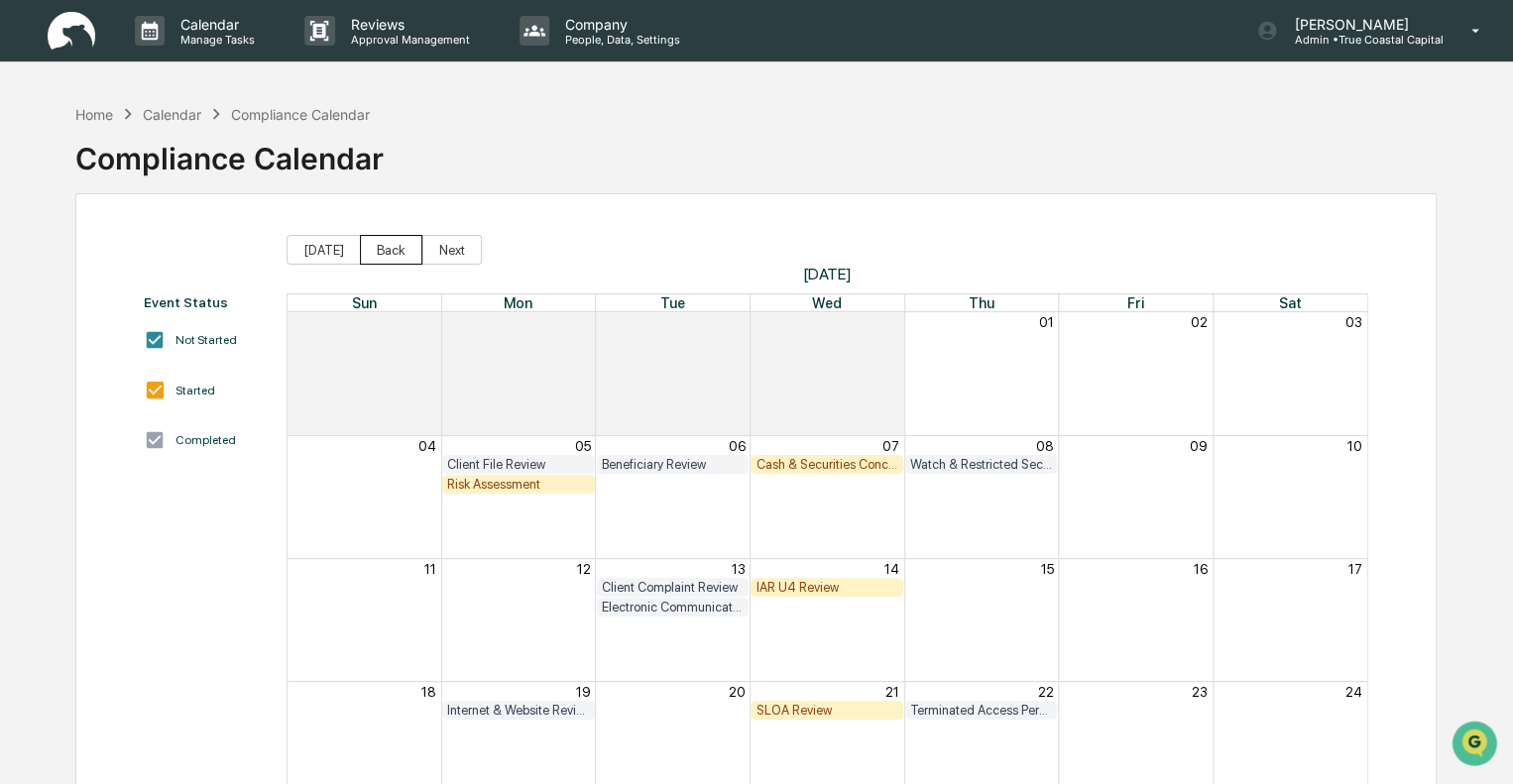 click on "Back" at bounding box center (391, 250) 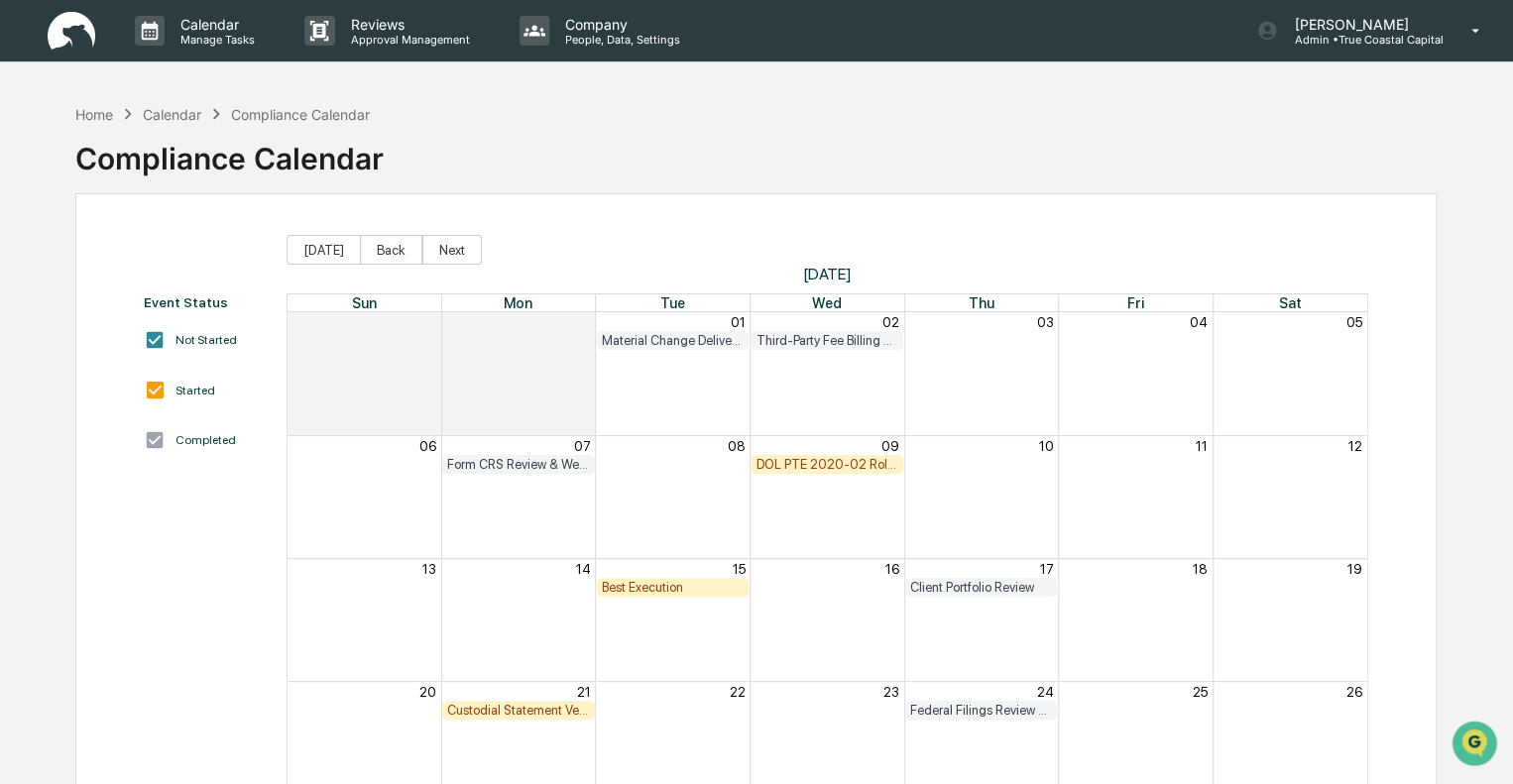 click on "Client Portfolio Review" at bounding box center (982, 587) 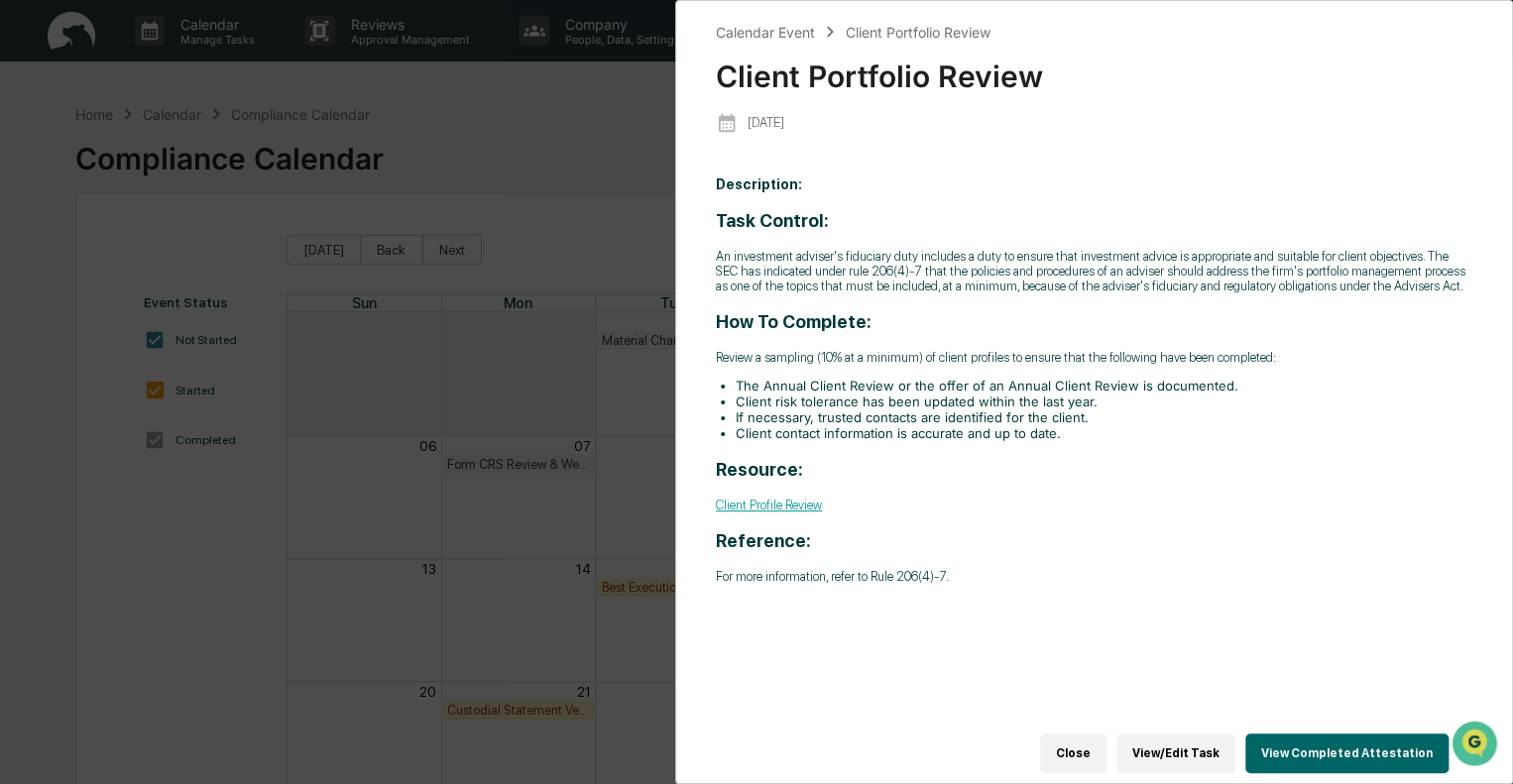 click on "View Completed Attestation" at bounding box center (1346, 753) 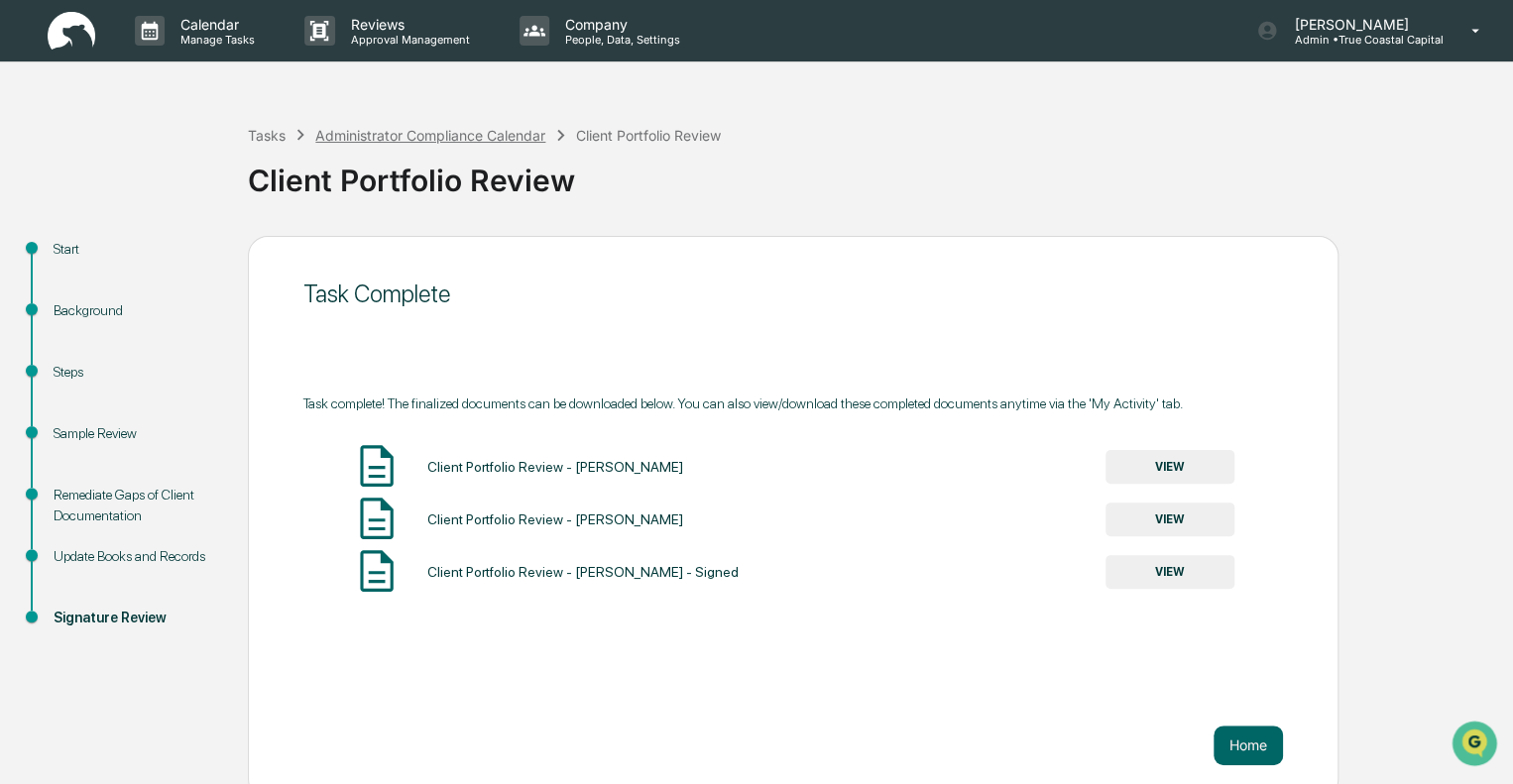 click on "Administrator Compliance Calendar" at bounding box center [430, 135] 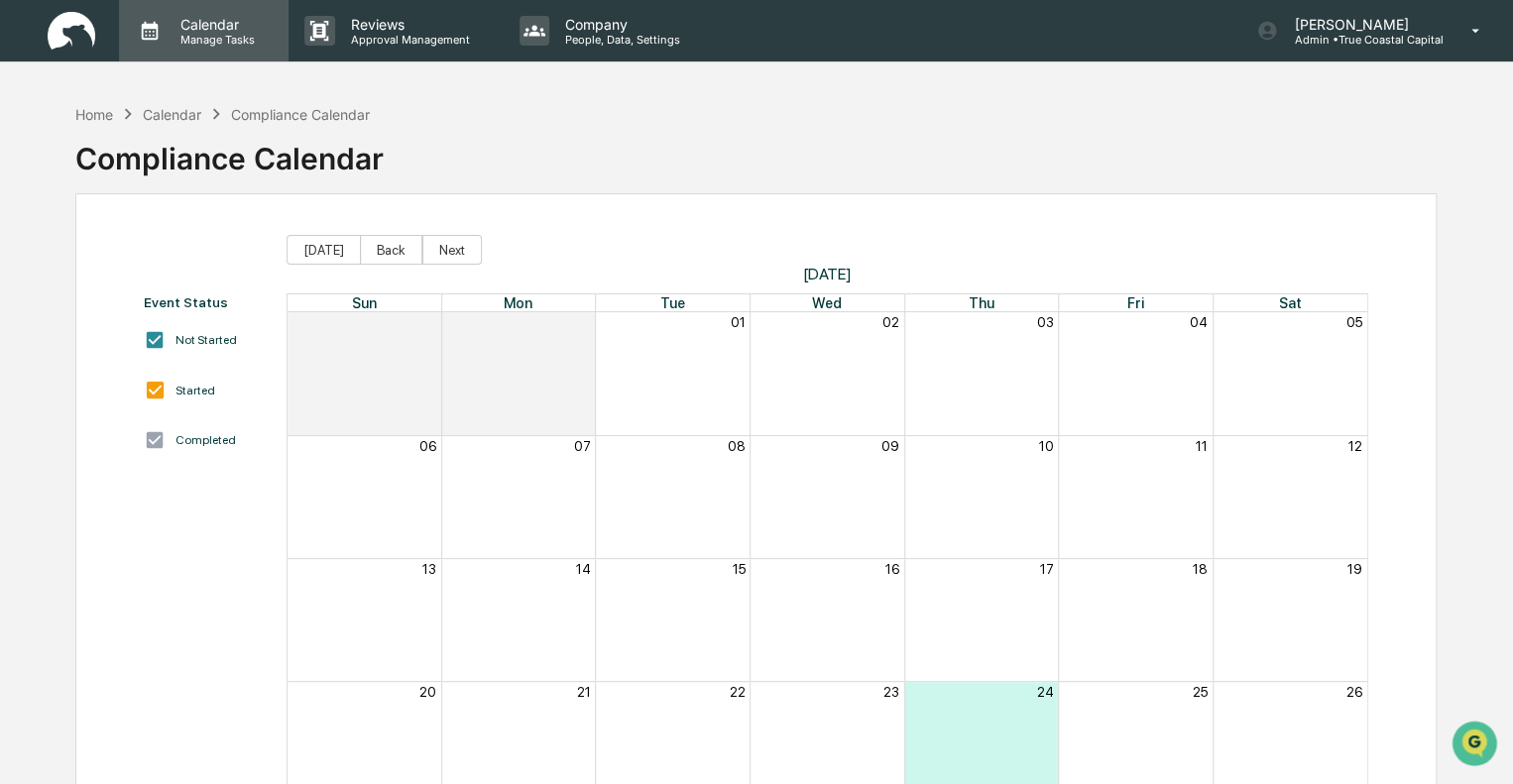 click on "Manage Tasks" at bounding box center [214, 40] 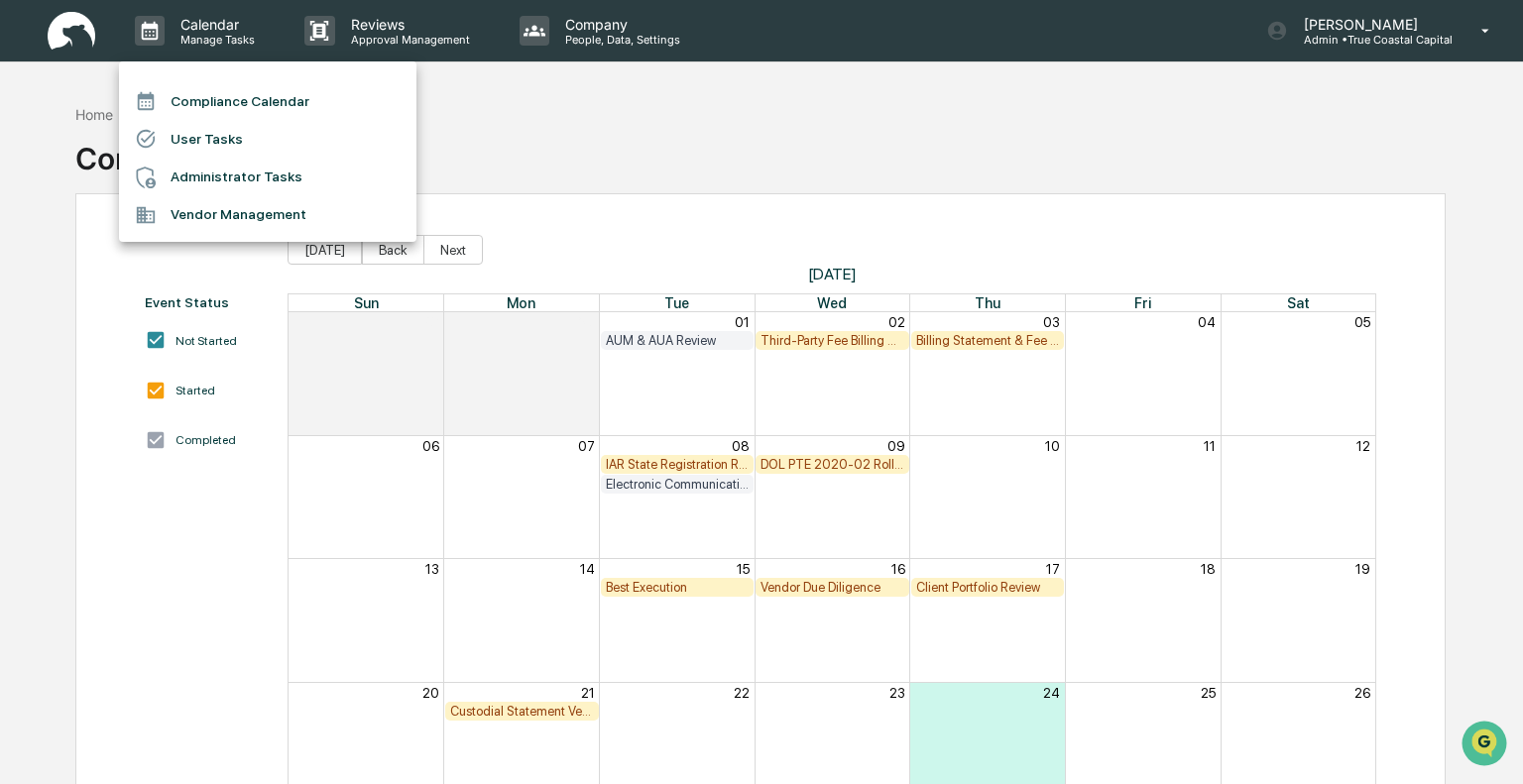 click on "Administrator Tasks" at bounding box center (268, 177) 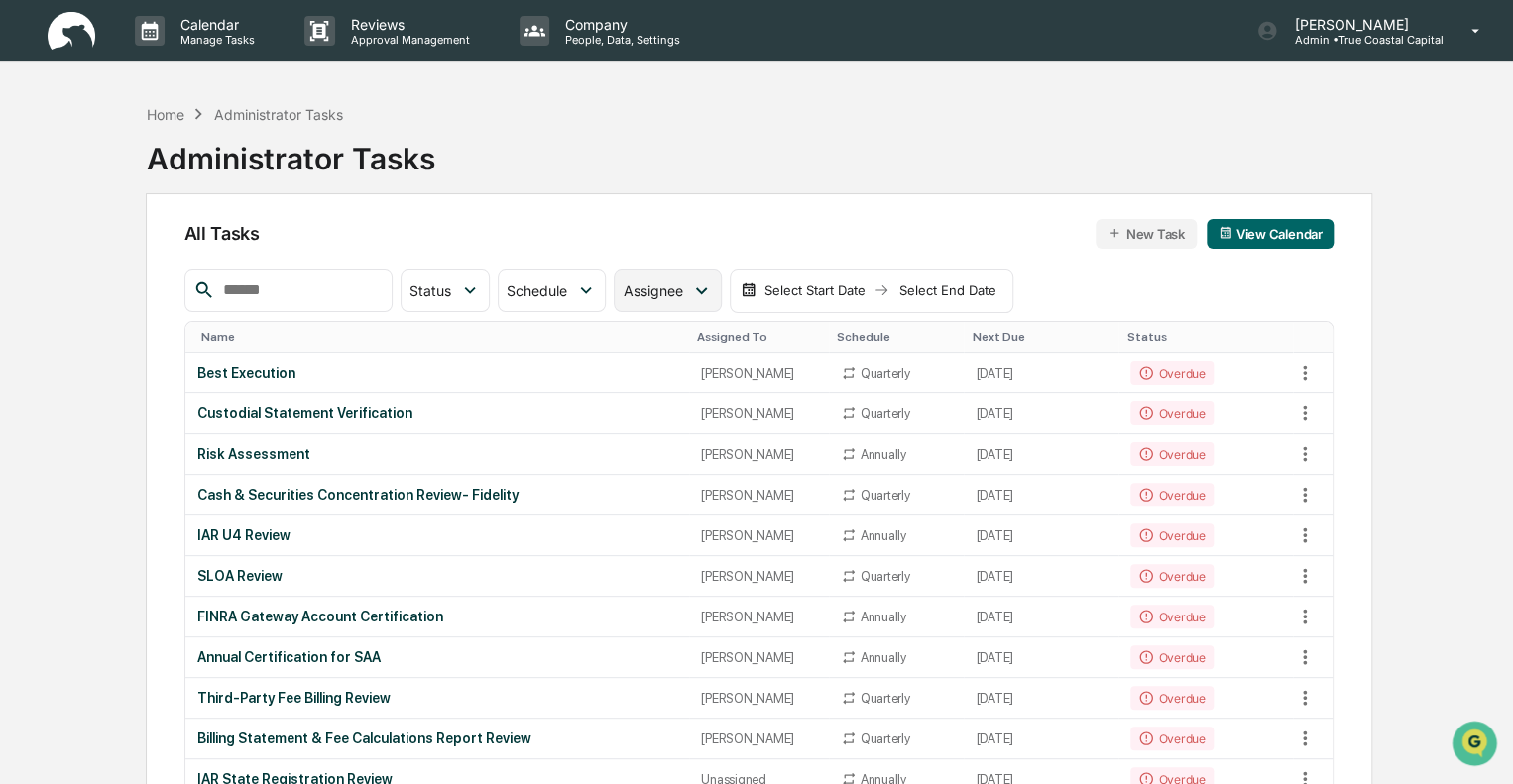 click on "Assignee" at bounding box center [652, 290] 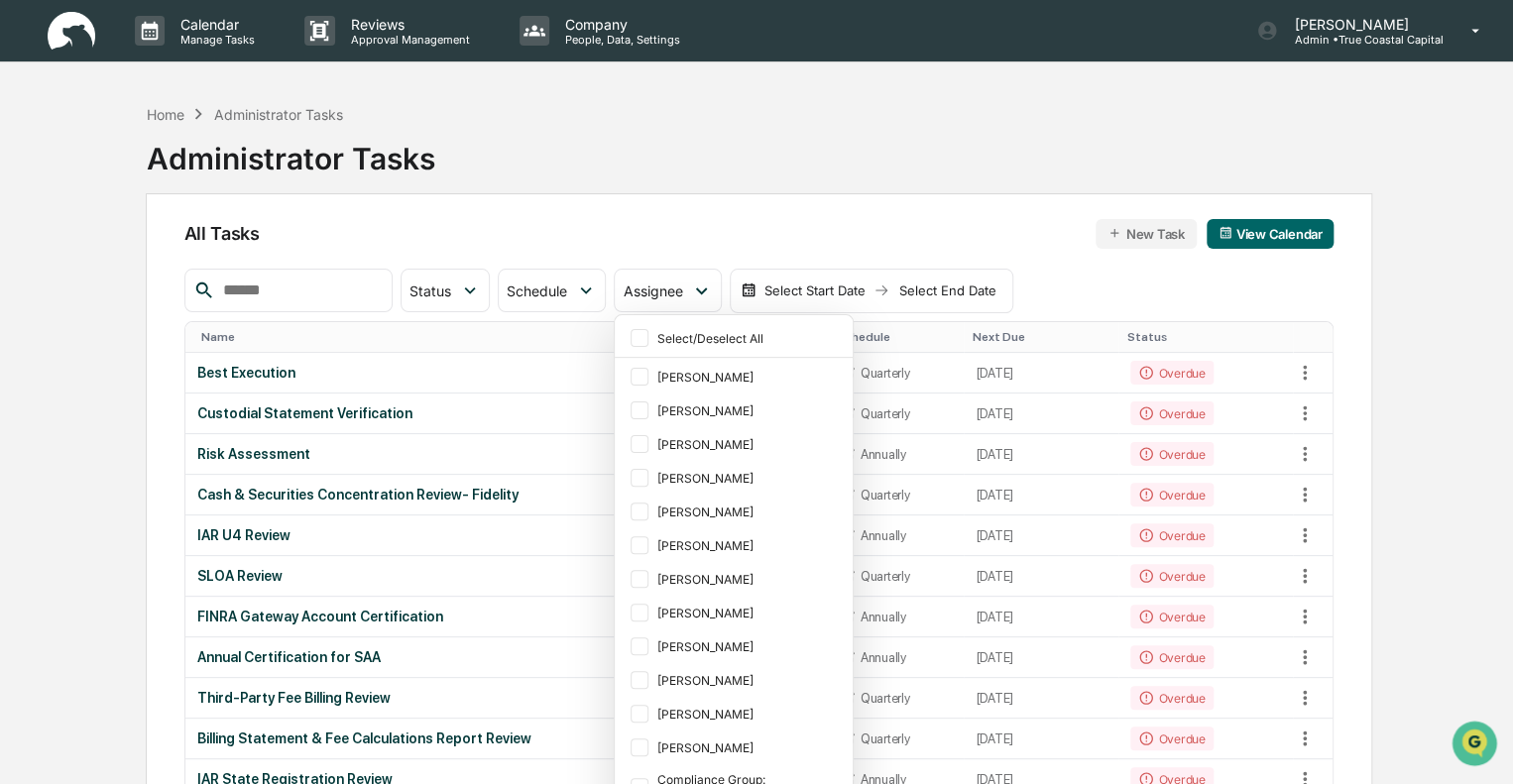 click on "[PERSON_NAME]" at bounding box center [734, 646] 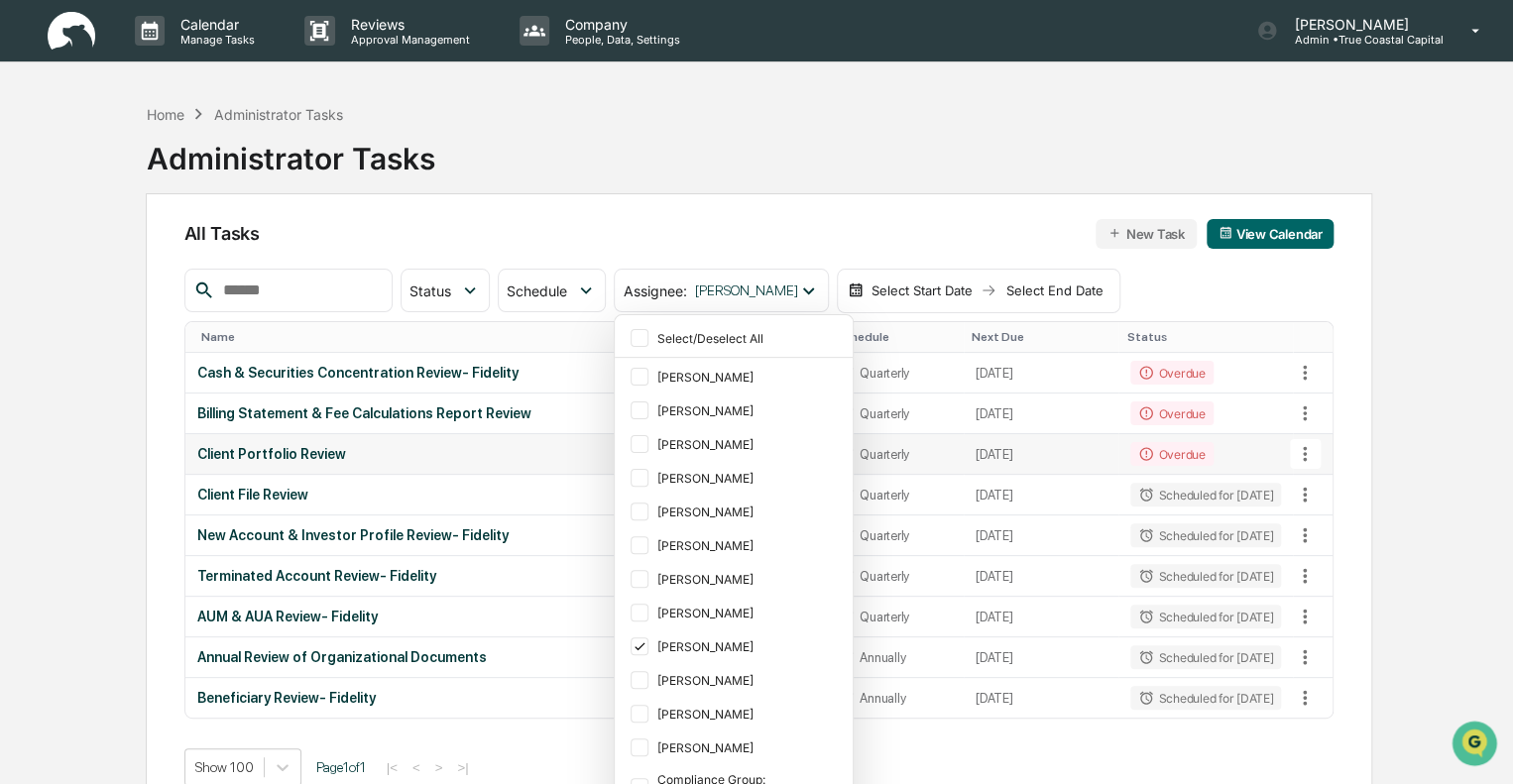 click on "Client Portfolio Review" at bounding box center [437, 454] 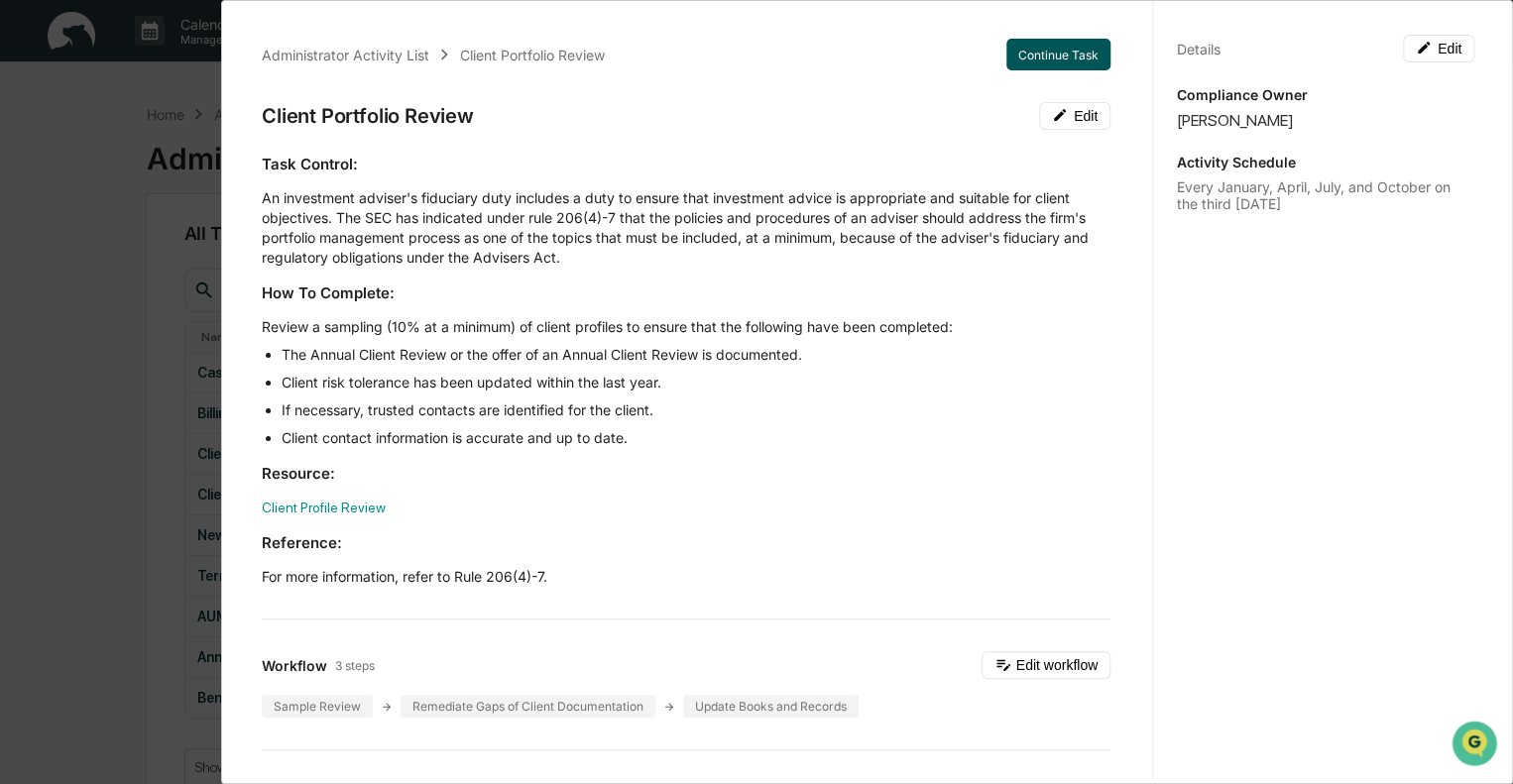 click on "Continue Task" at bounding box center (1058, 55) 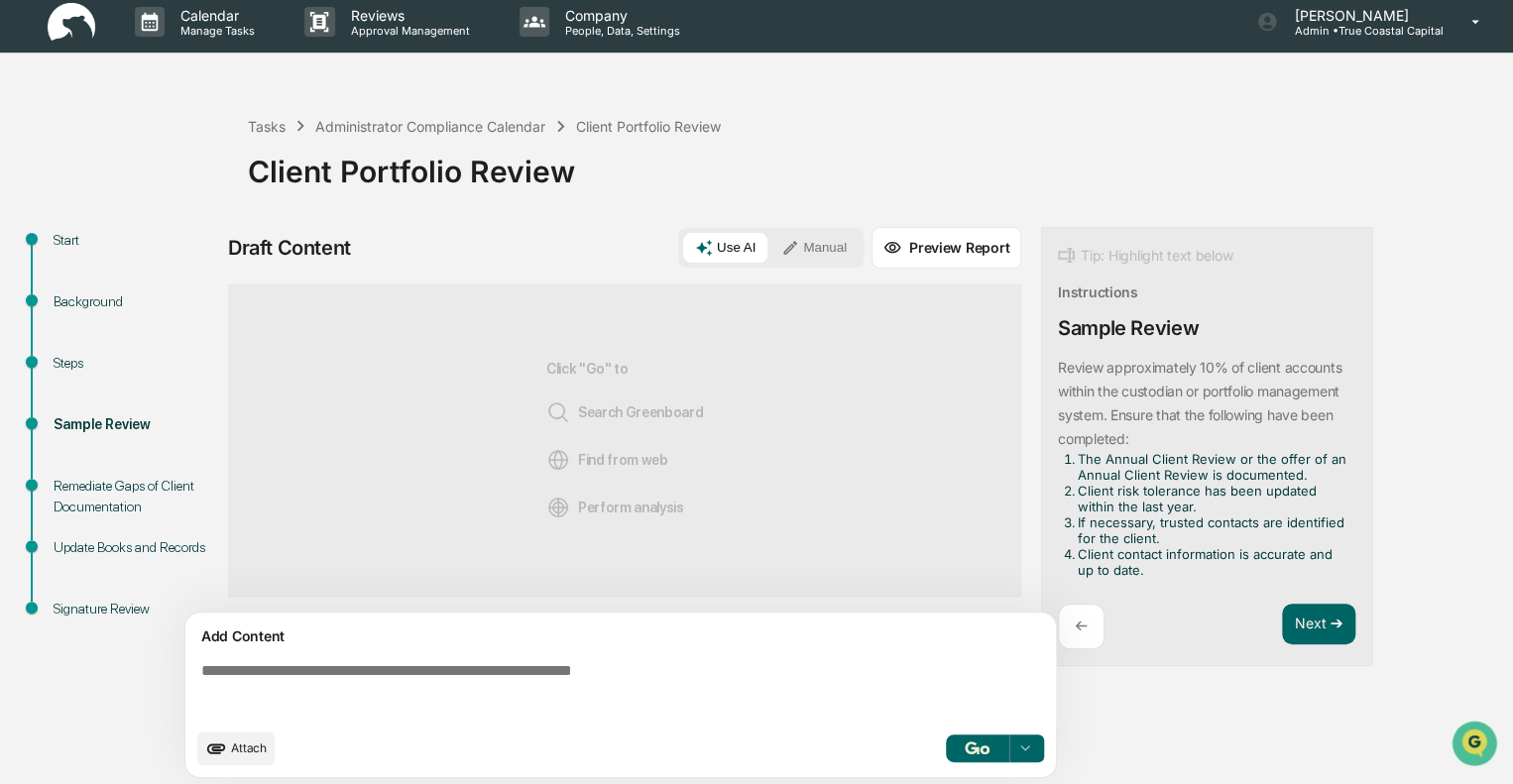 scroll, scrollTop: 14, scrollLeft: 0, axis: vertical 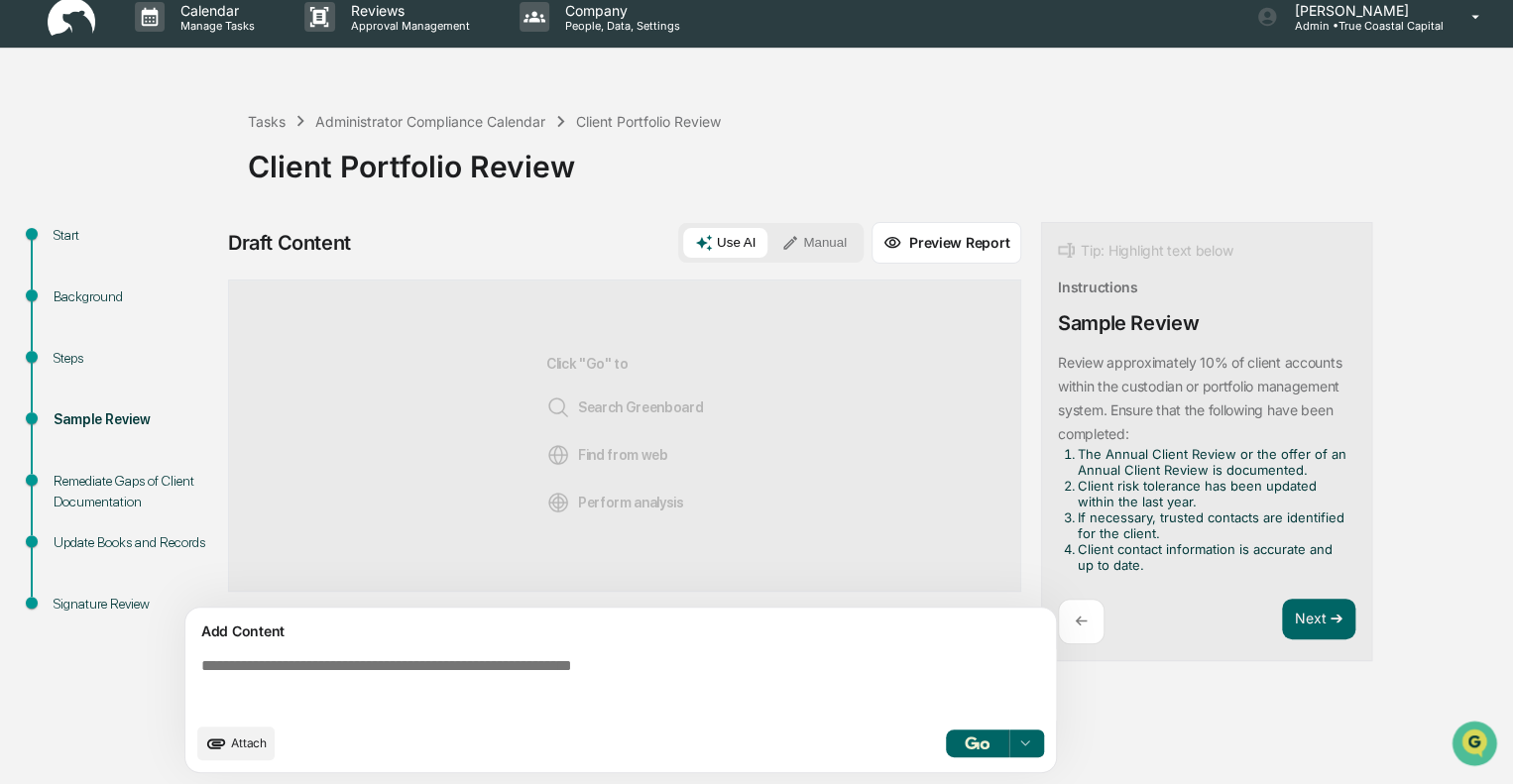 click on "Manual" at bounding box center [814, 243] 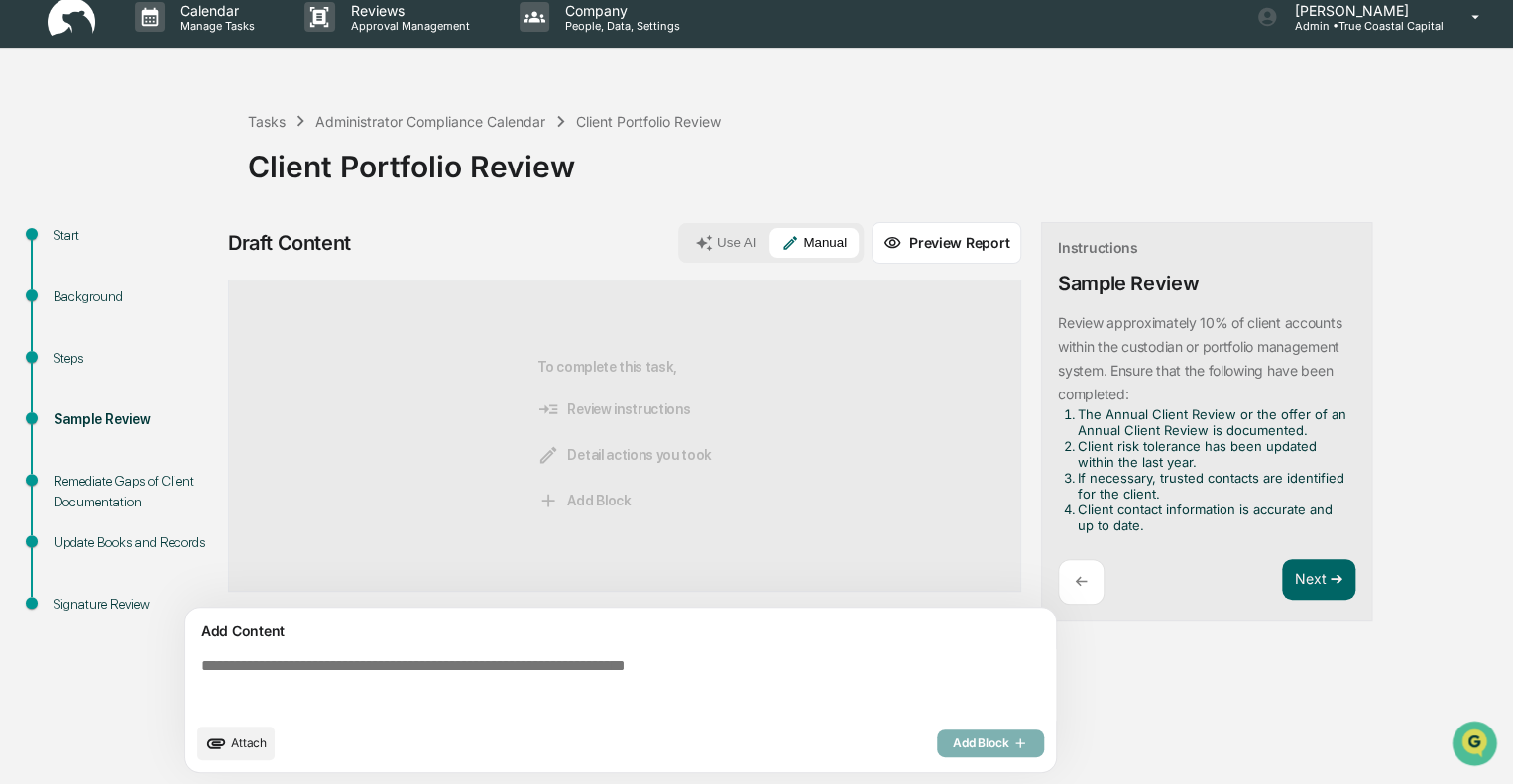 click at bounding box center (625, 685) 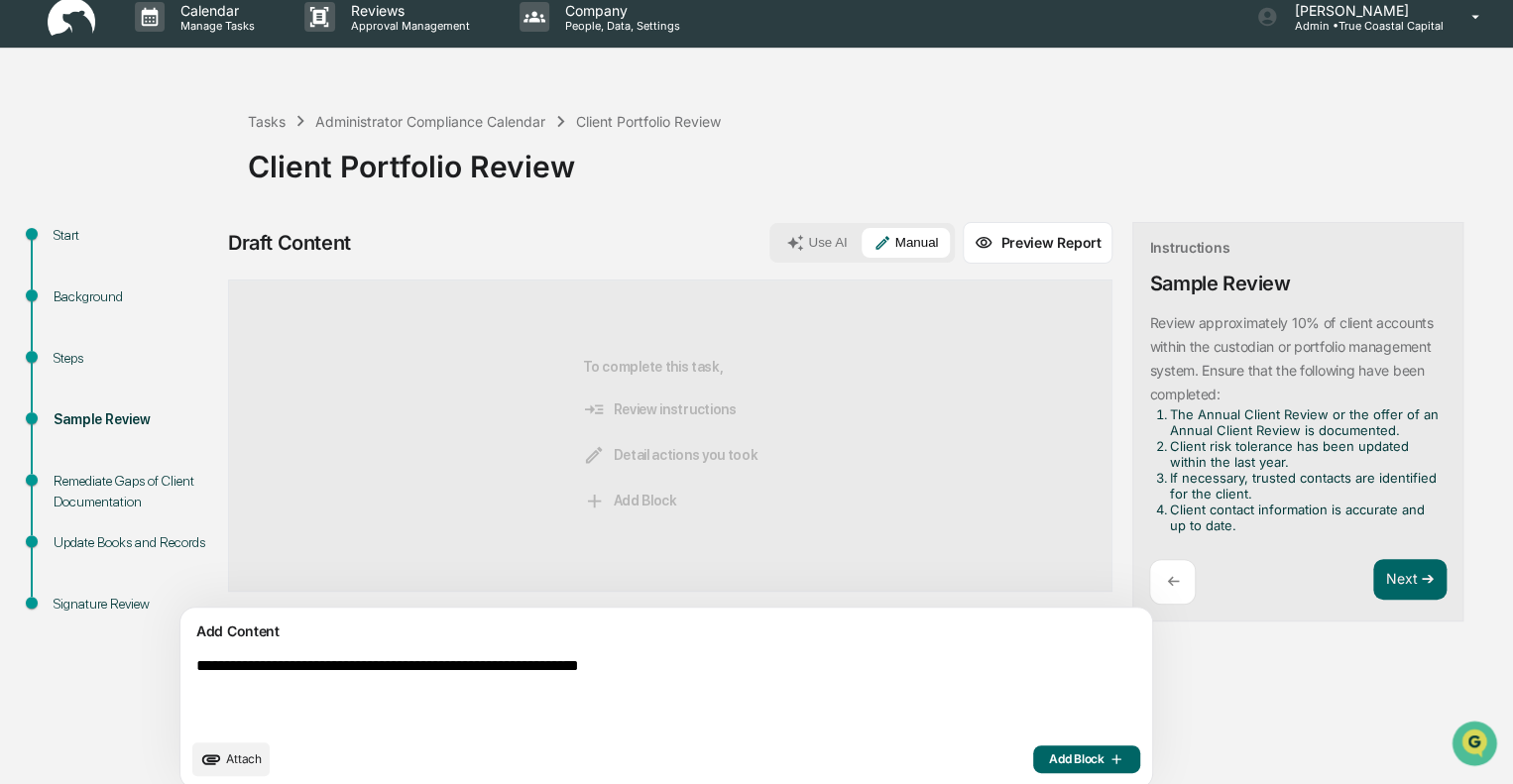 type on "**********" 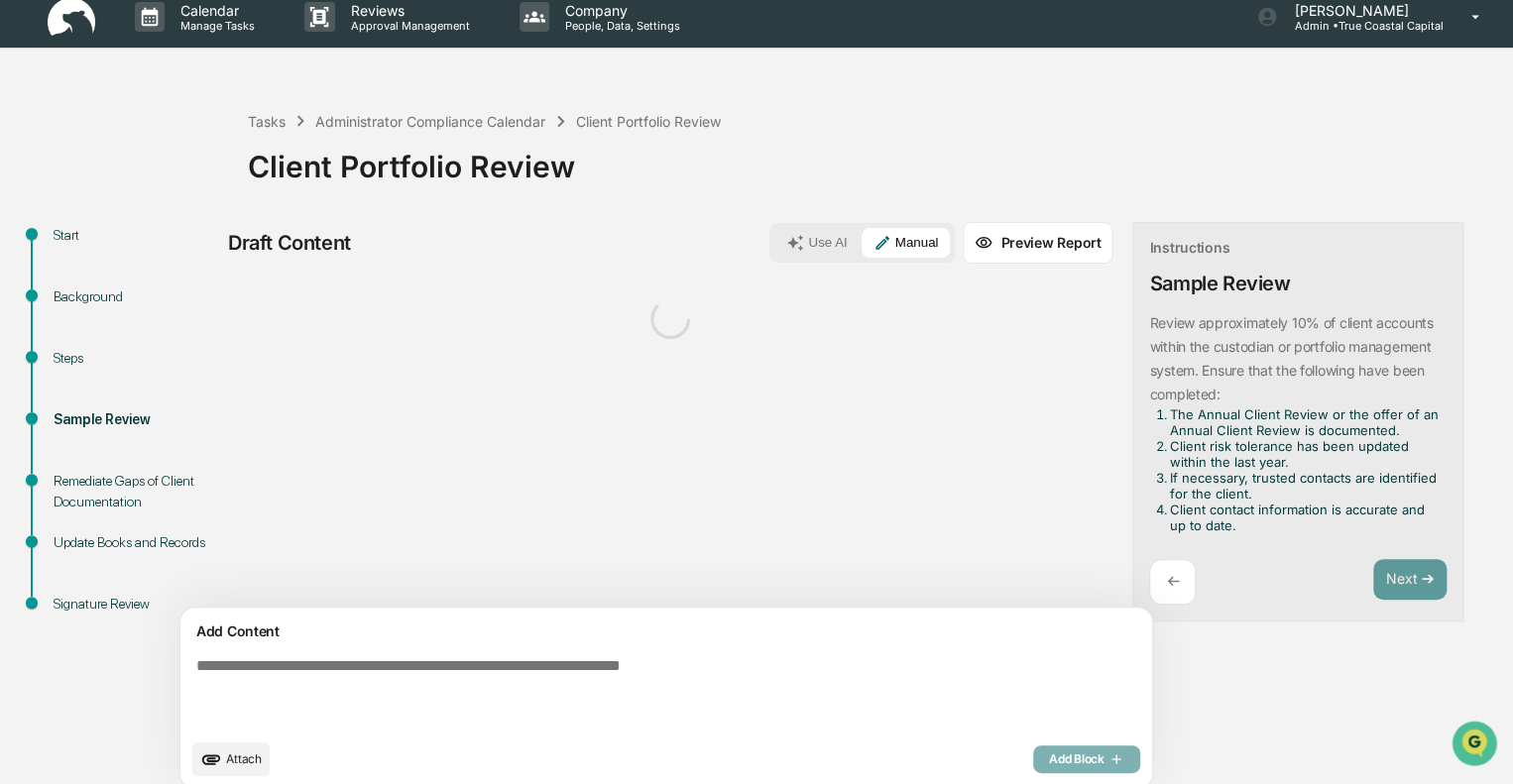 scroll, scrollTop: 30, scrollLeft: 0, axis: vertical 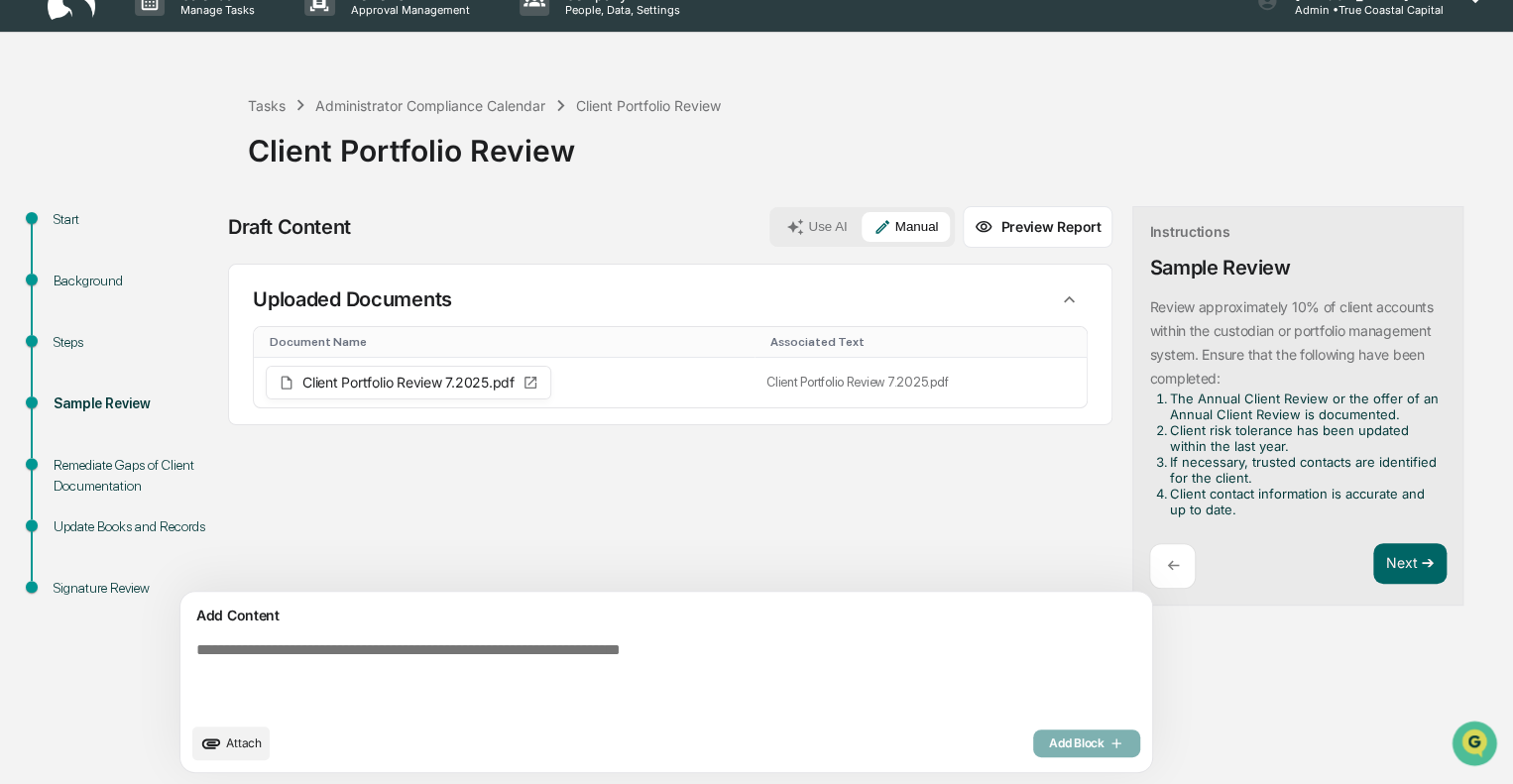 click at bounding box center (620, 677) 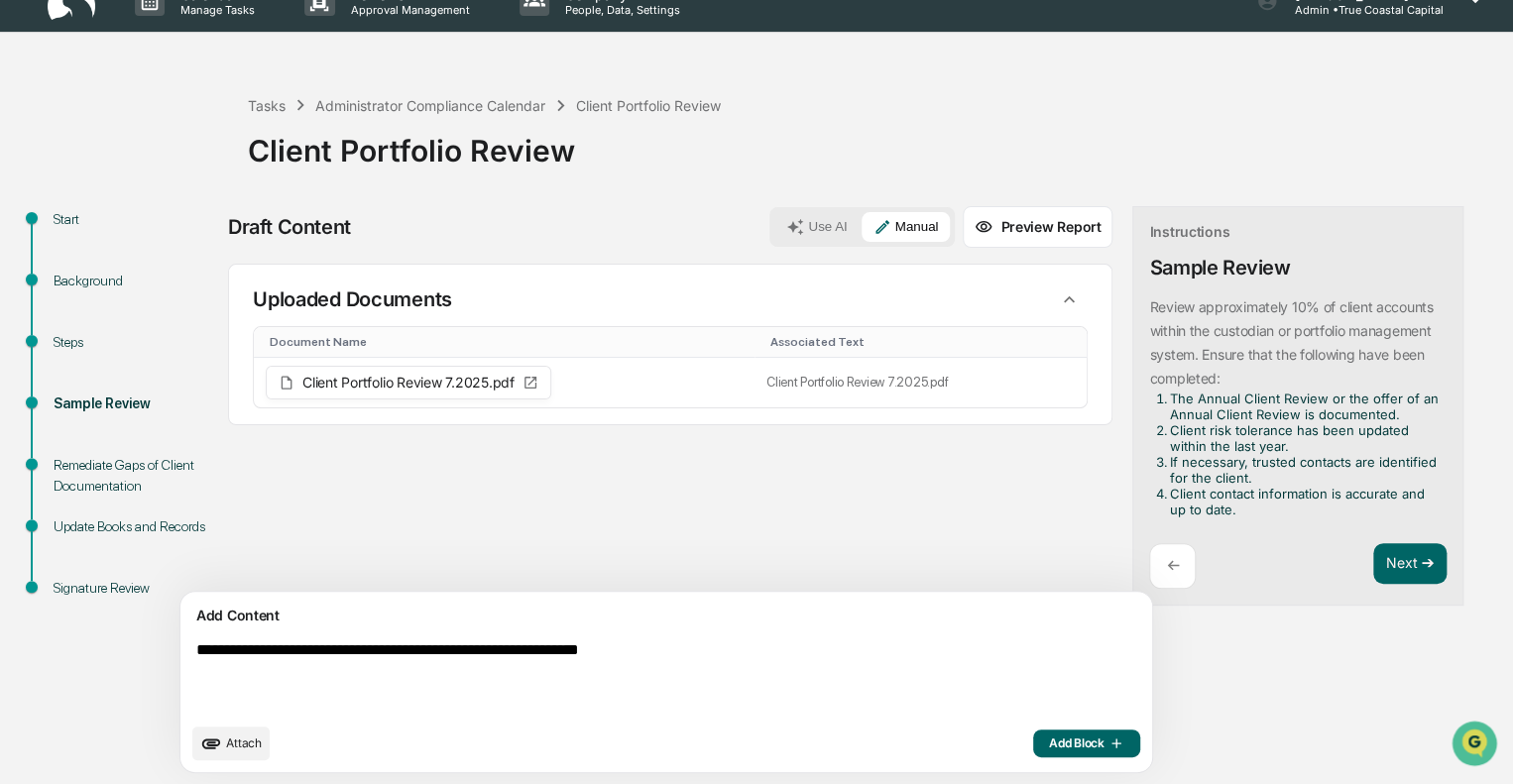 type on "**********" 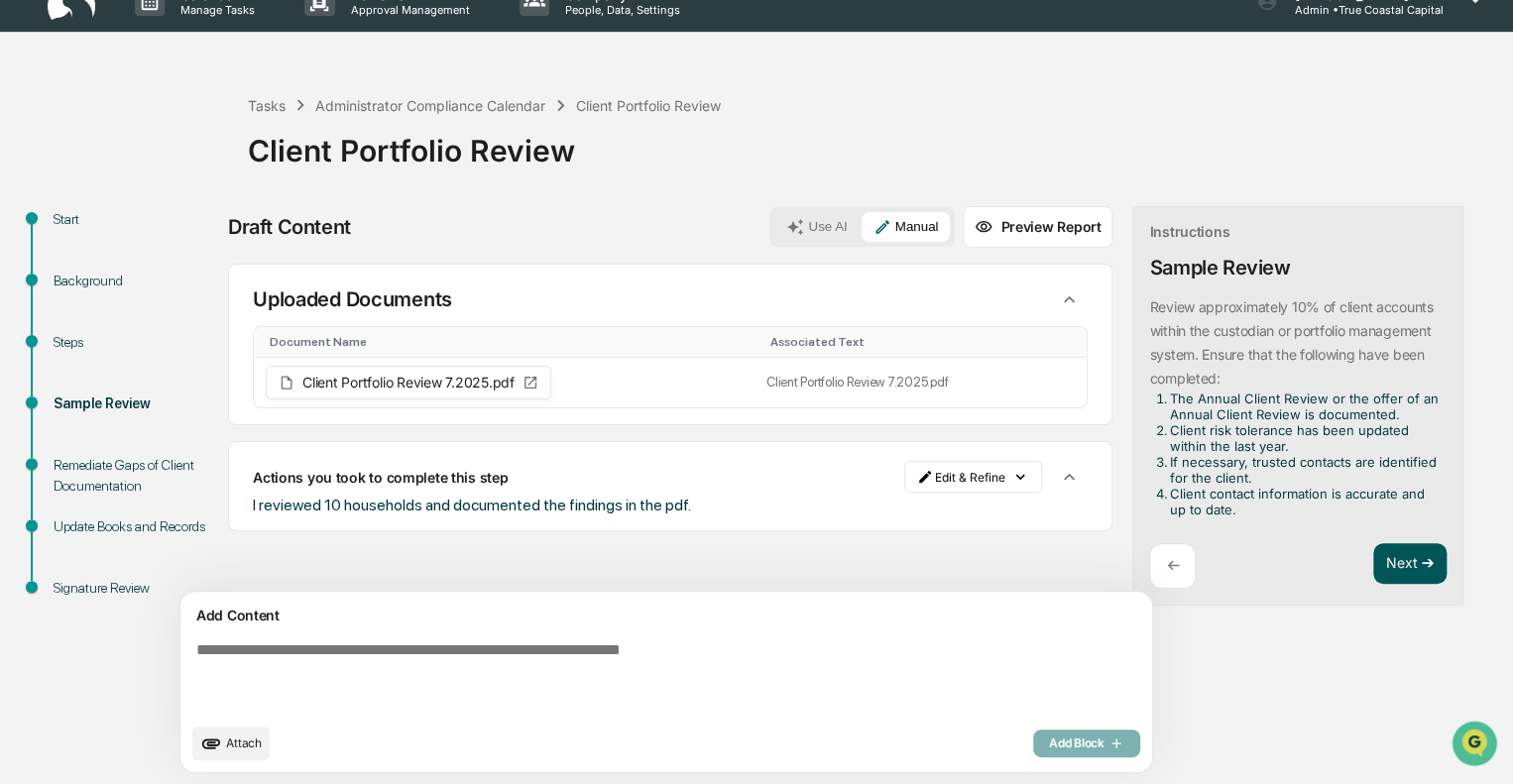 click on "Next ➔" at bounding box center (1410, 564) 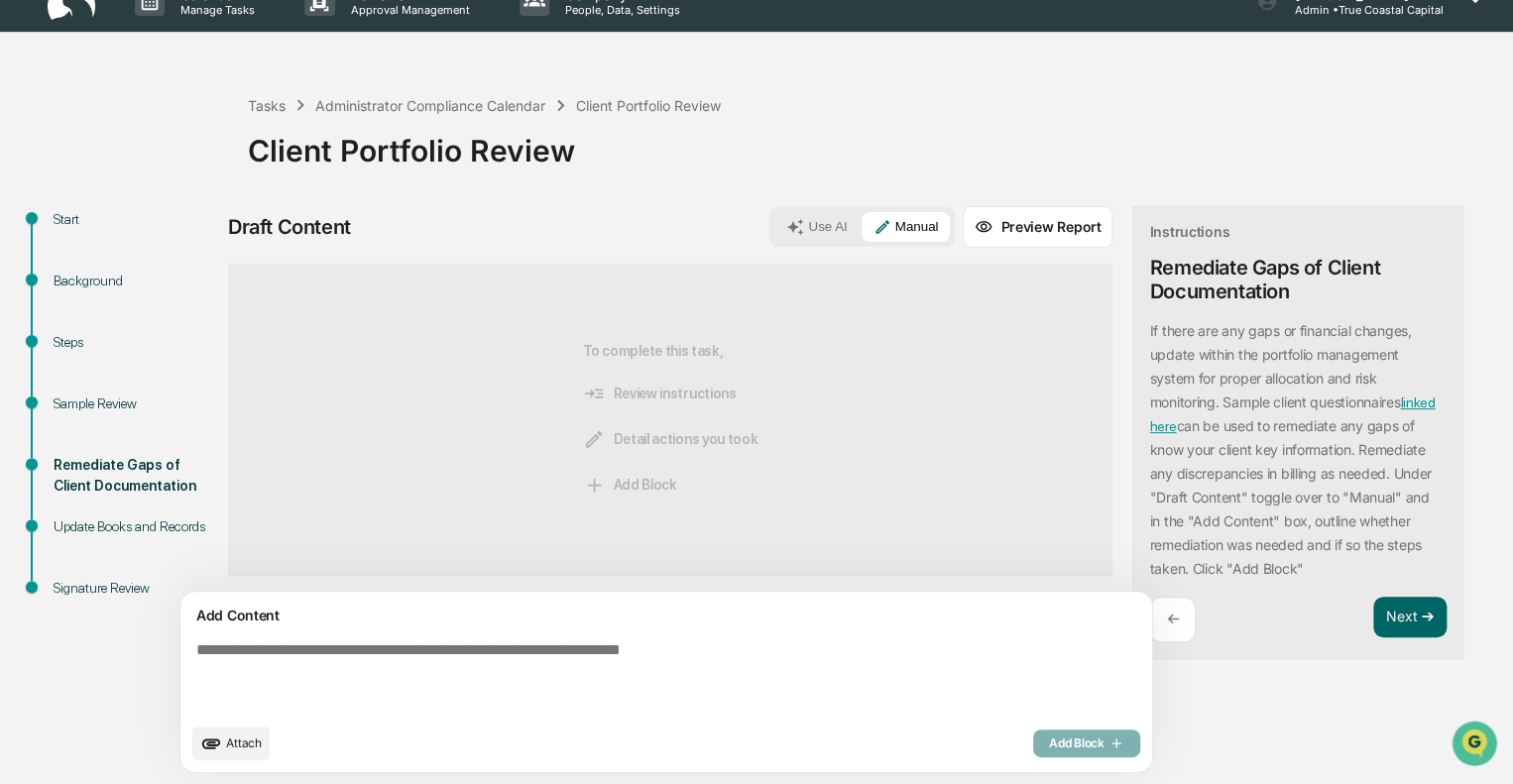 click at bounding box center [620, 677] 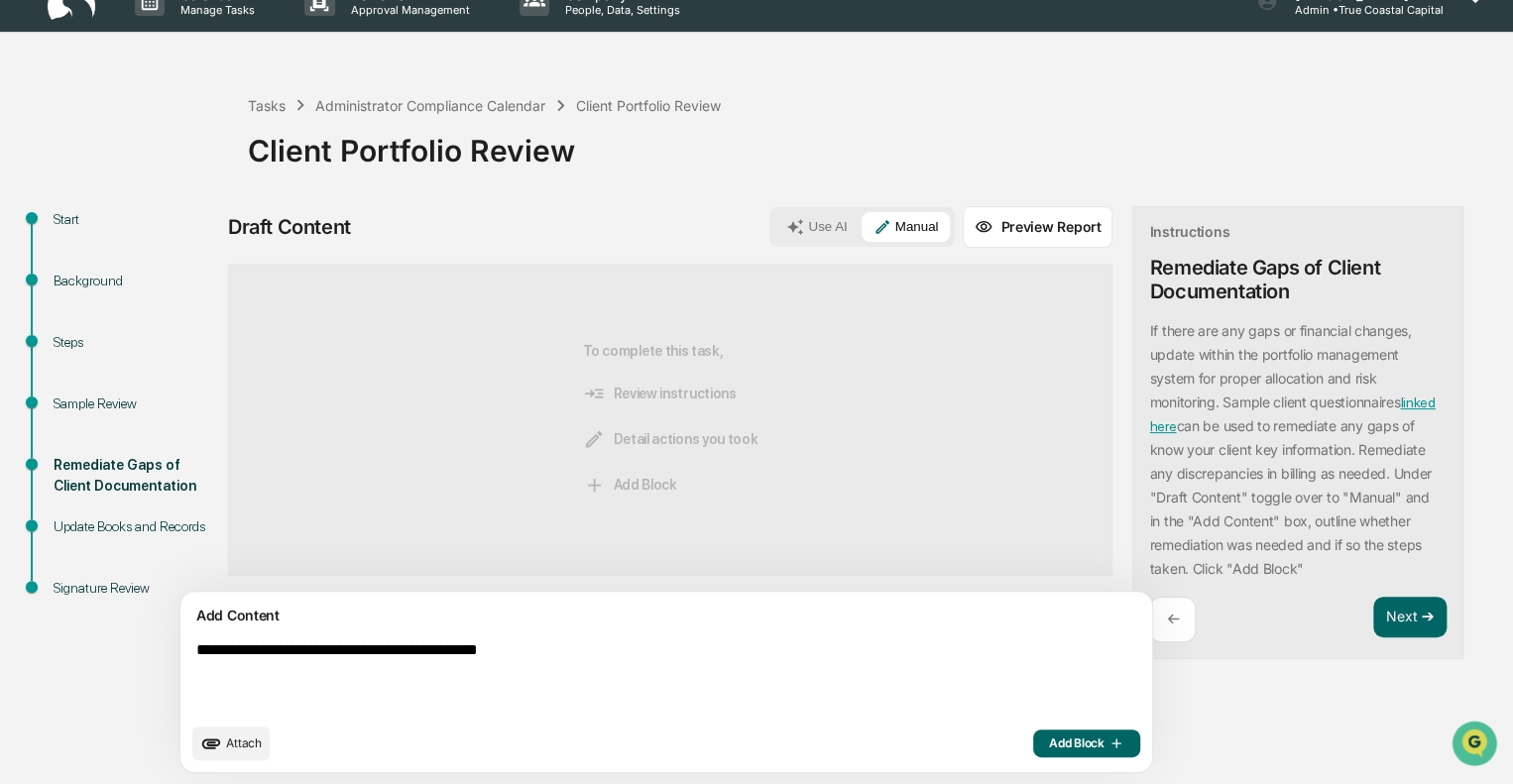 click on "**********" at bounding box center (620, 677) 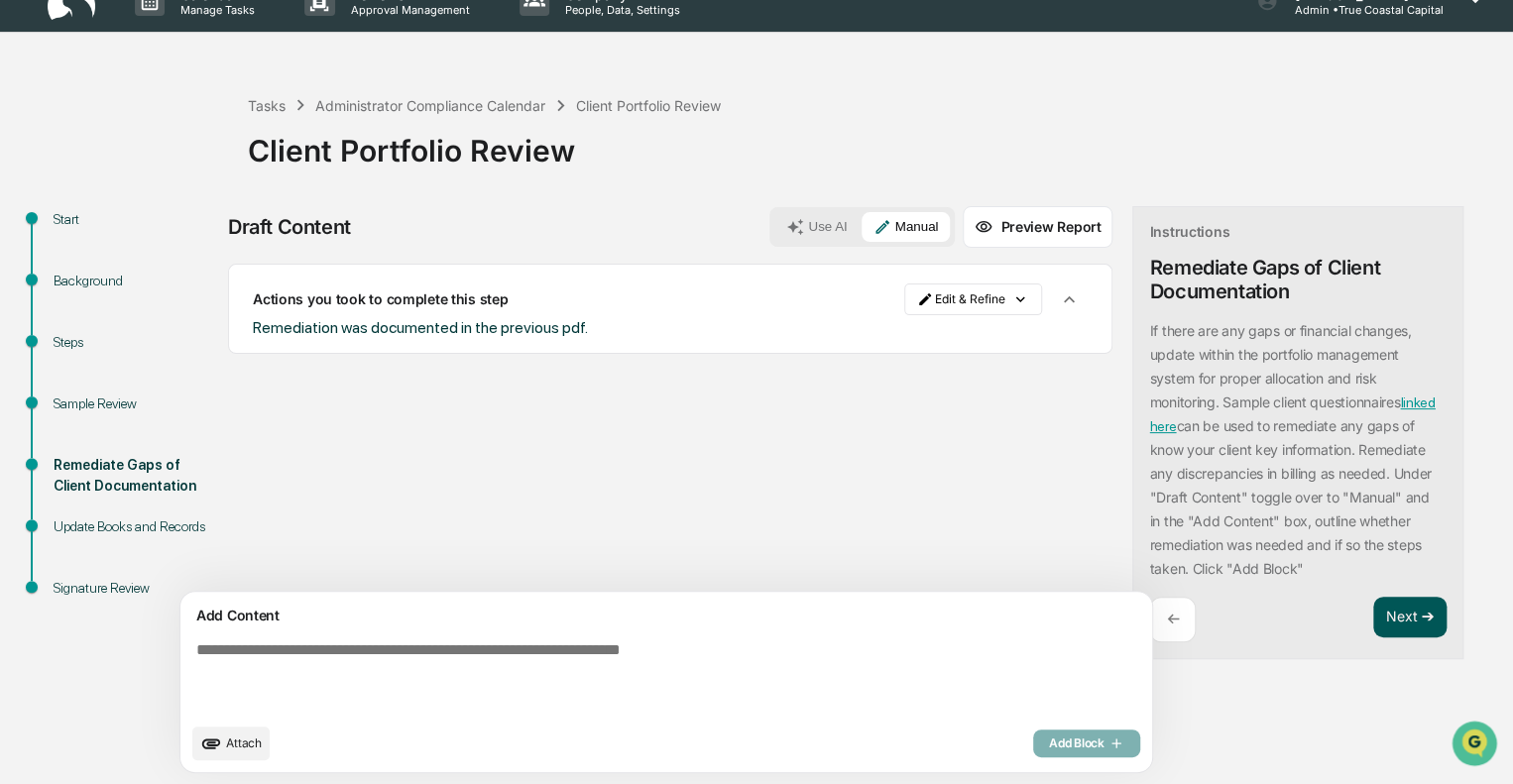 click on "Next ➔" at bounding box center [1410, 617] 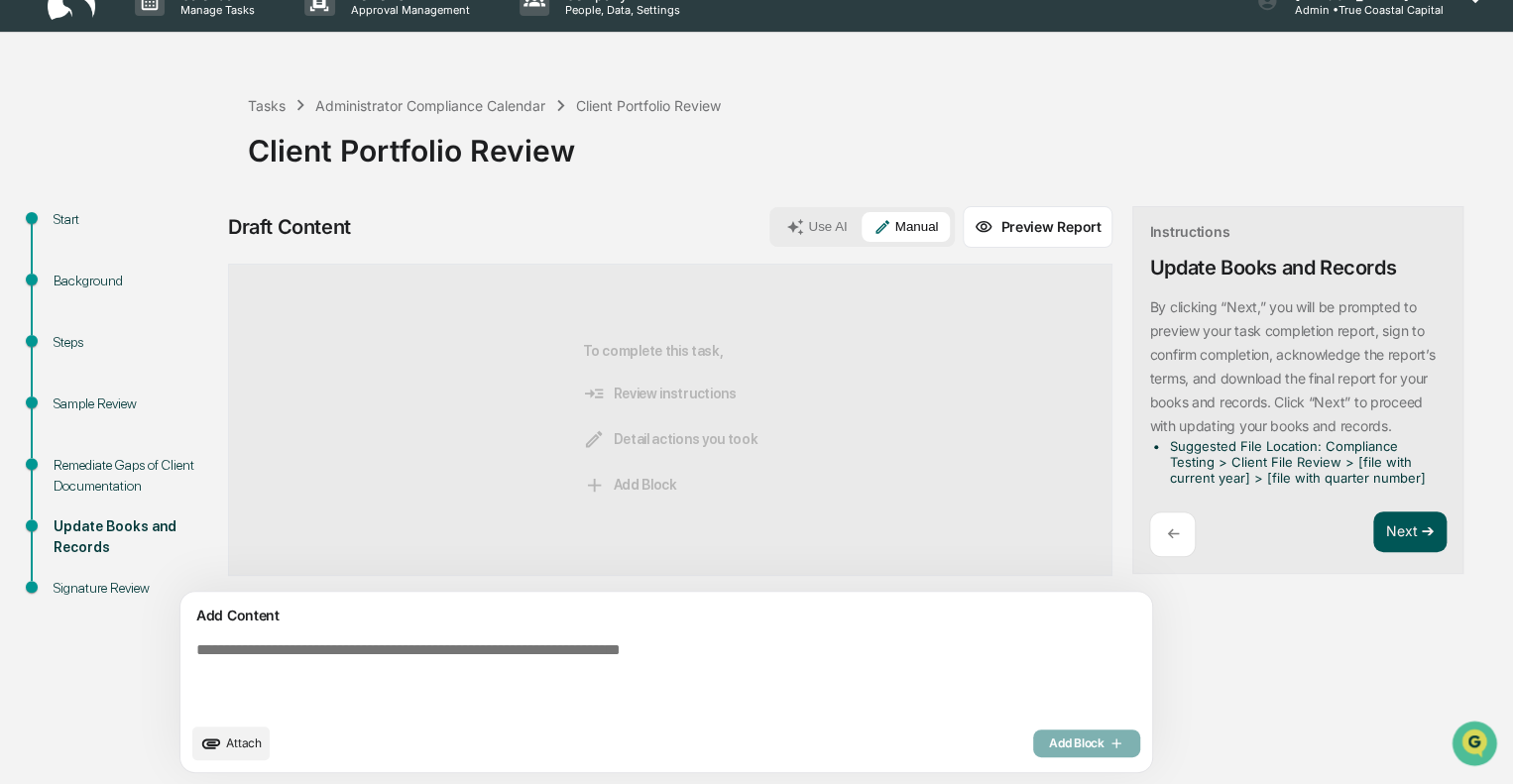 click on "Next ➔" at bounding box center (1410, 532) 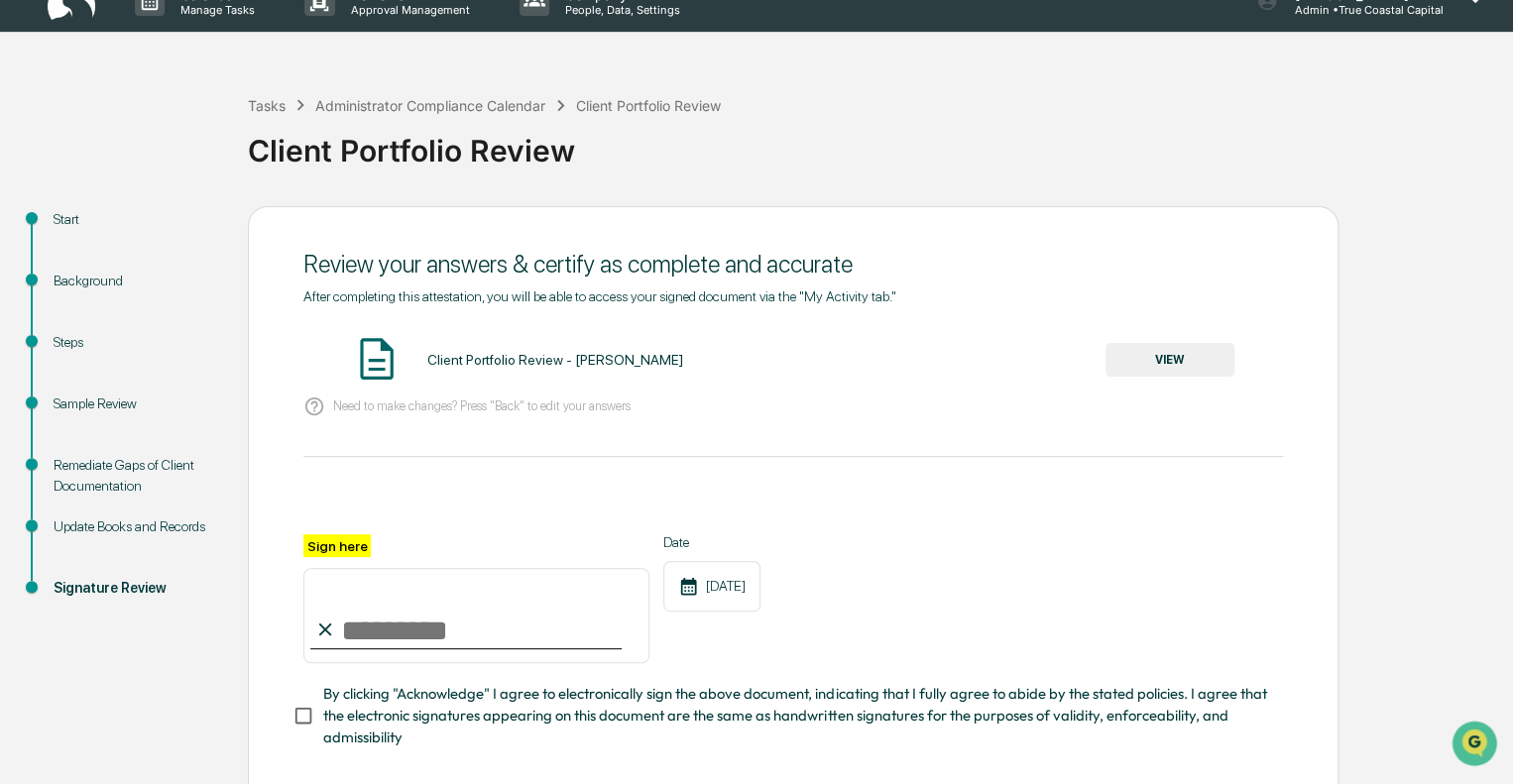 click on "Sign here" at bounding box center (476, 616) 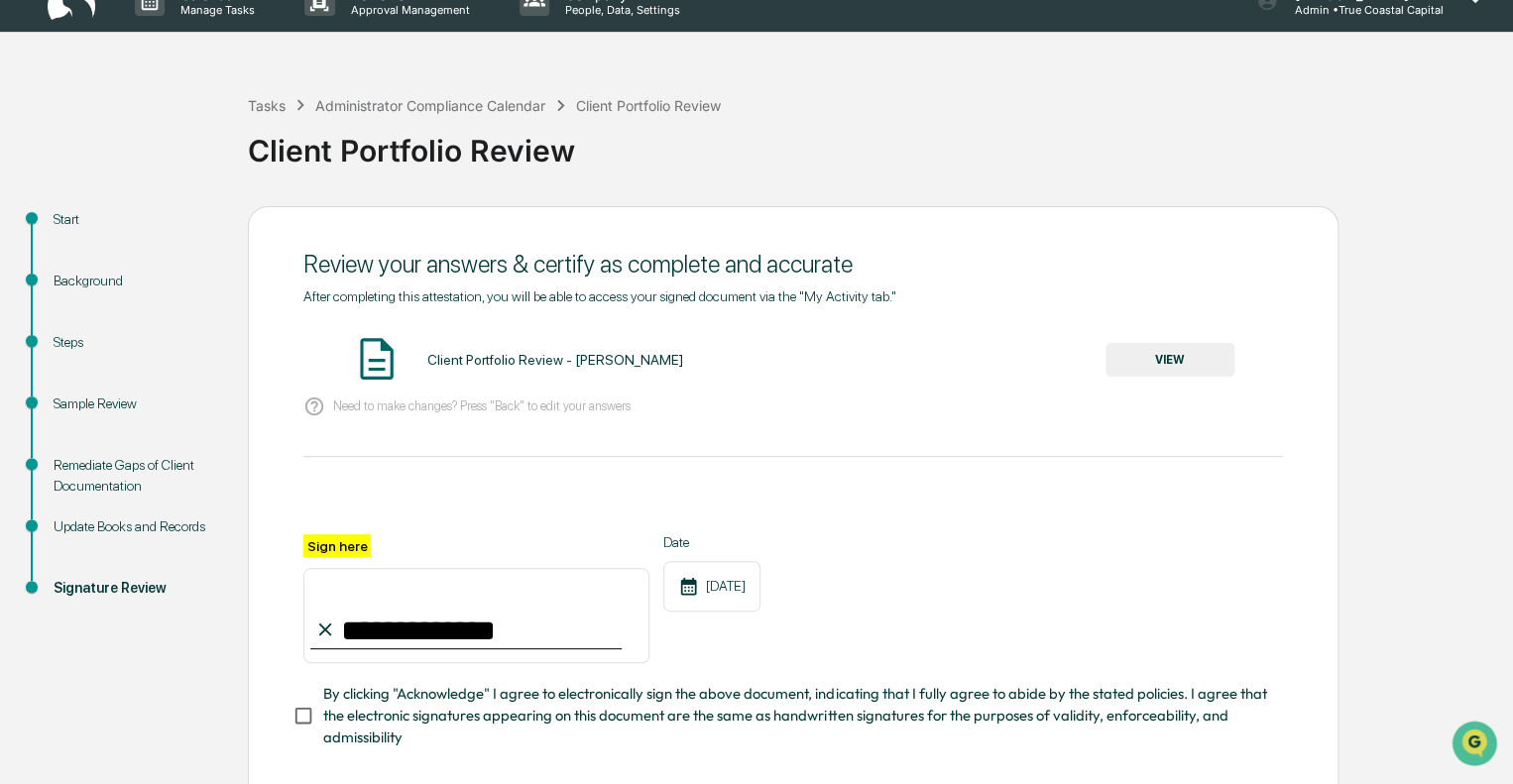 type on "**********" 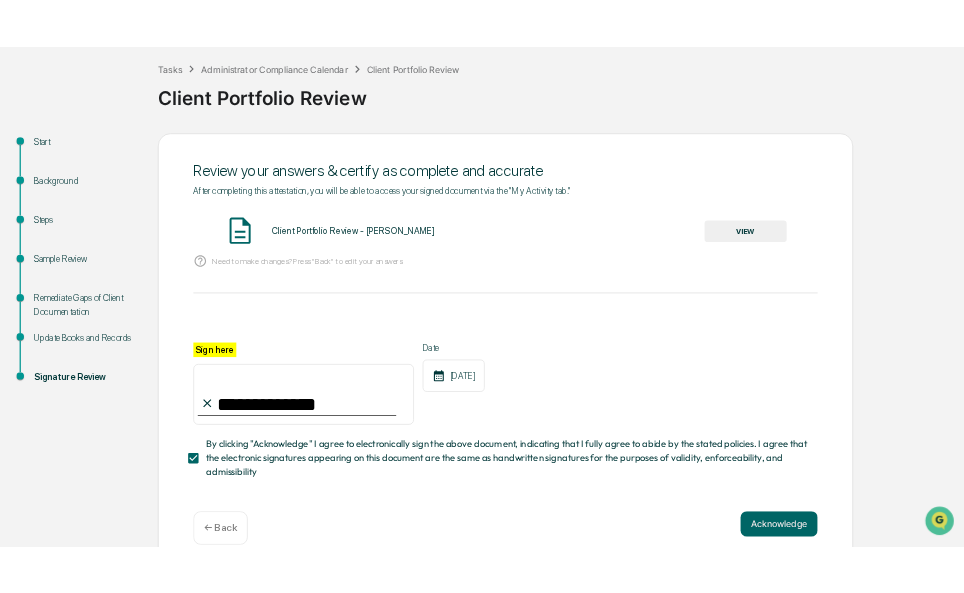 scroll, scrollTop: 138, scrollLeft: 0, axis: vertical 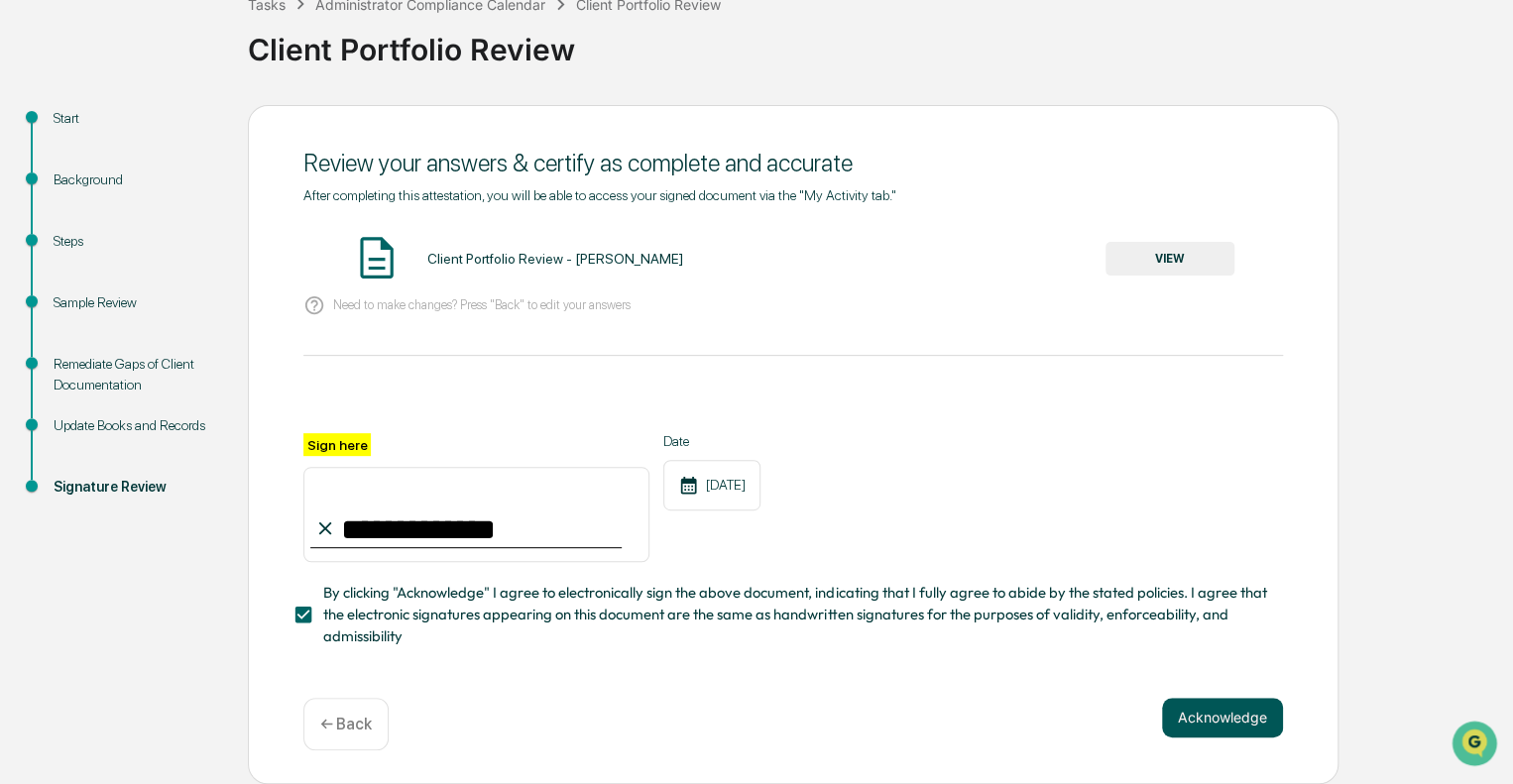 click on "Acknowledge" at bounding box center (1222, 718) 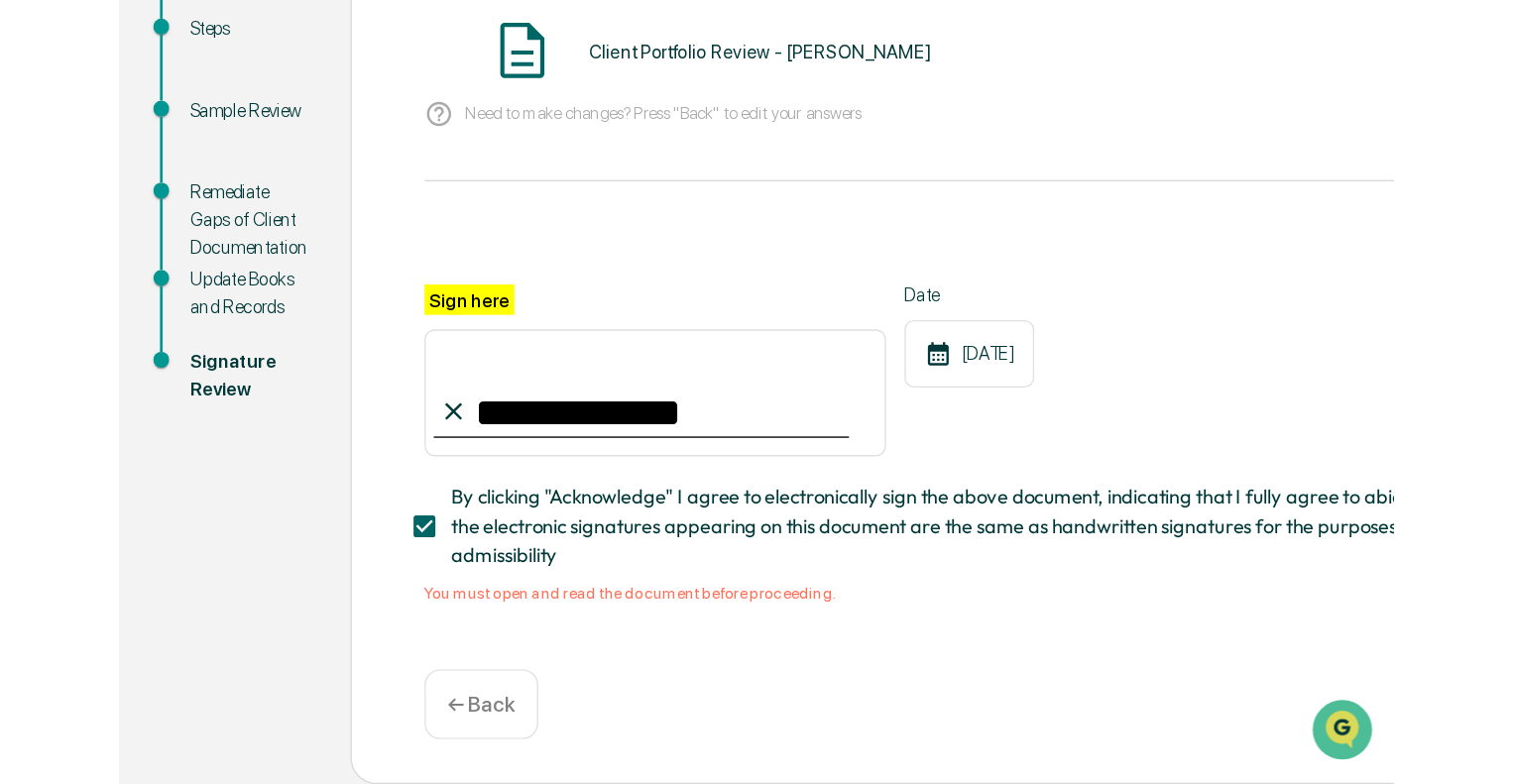 scroll, scrollTop: 161, scrollLeft: 0, axis: vertical 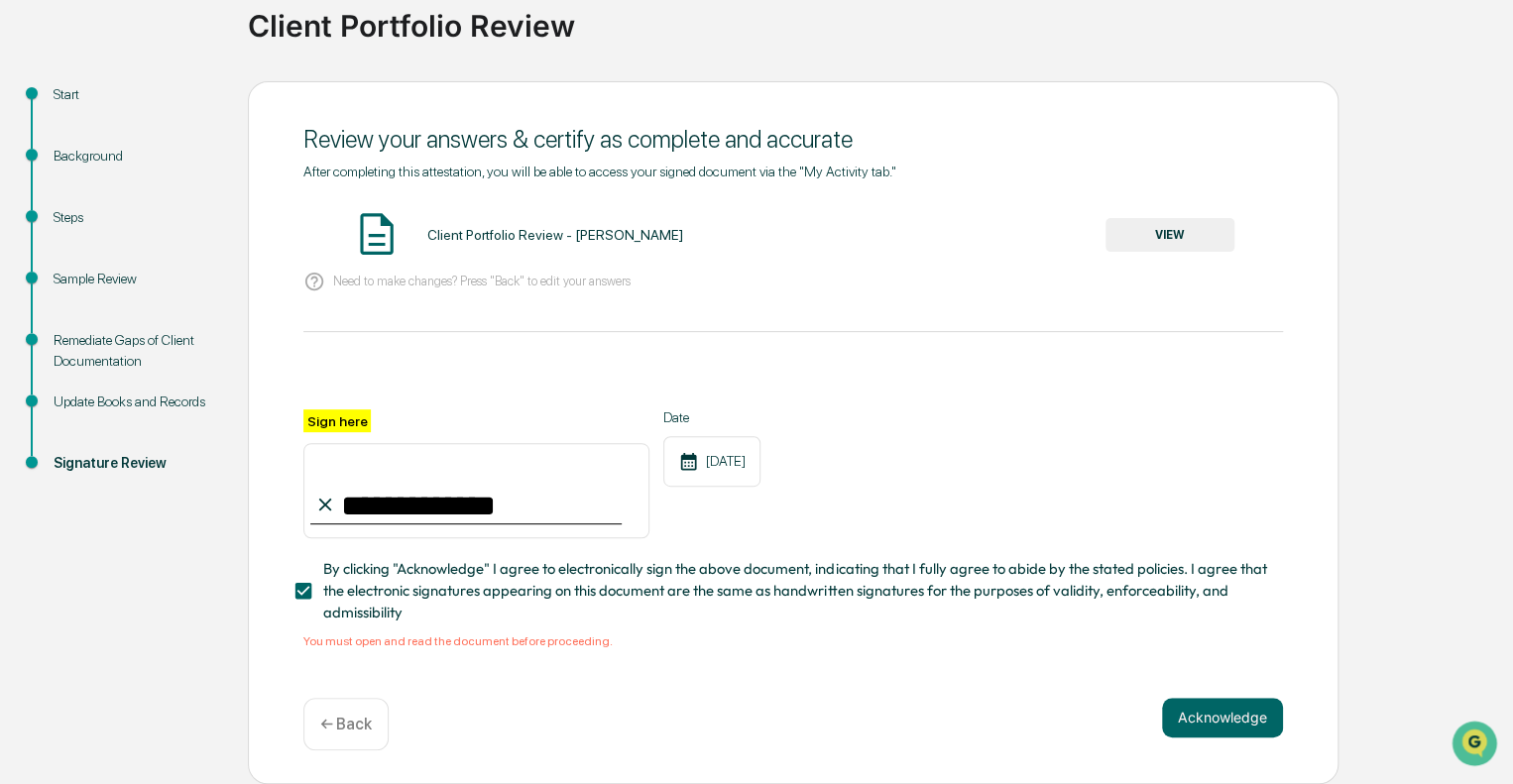 click on "VIEW" at bounding box center [1170, 235] 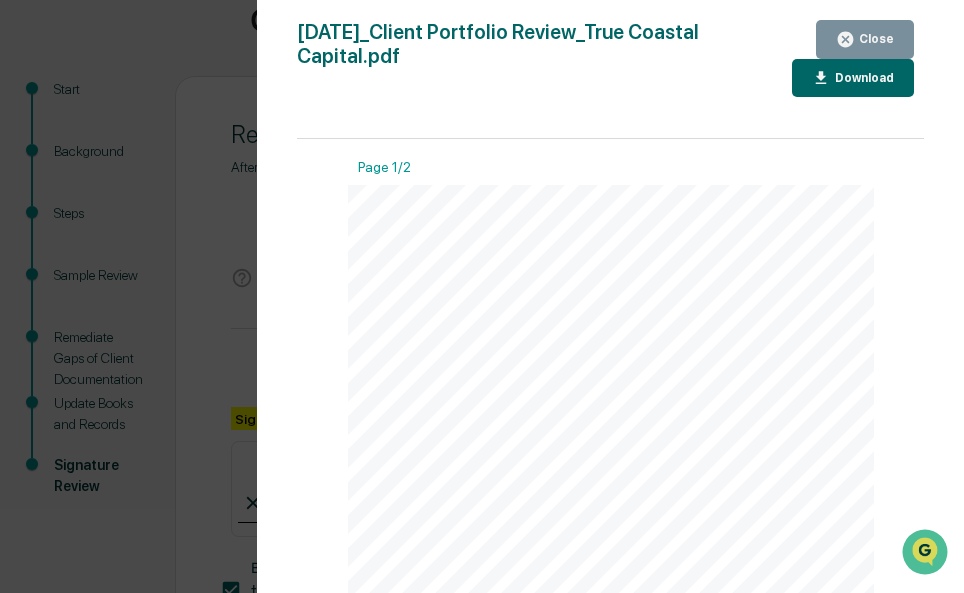 click on "Download" at bounding box center [862, 78] 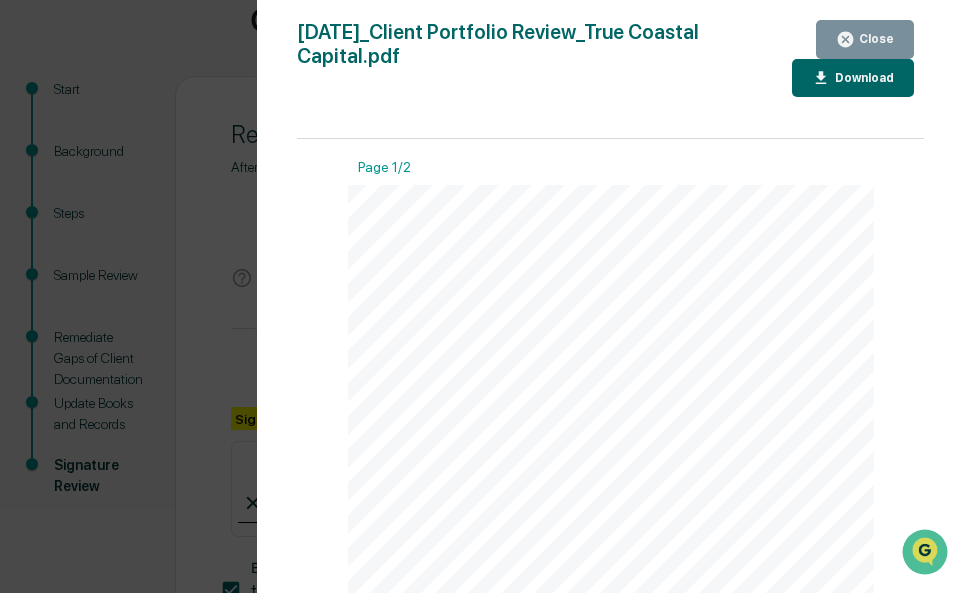click on "[DATE] True   Coastal   Capital Client   Portfolio   Review Background   and   Purpose ###   Task   Control: An   investment   adviser's   fiduciary   duty   includes   a   duty   to   ensure   that   investment   advice   is   appropriate and   suitable   for   client   objectives.   The   SEC   has   indicated   under   rule   206(4)-7   that   the   policies   and procedures   of   an   adviser   should   address   the   firm's   portfolio   management   process   as   one   of   the topics   that   must   be   included,   at   a   minimum,   because   of   the   adviser's   fiduciary   and   regulatory obligations   under   the   Advisers   Act. ###   How   To   Complete: Review   a   sampling   (10%   at   a   minimum)   of   client   profiles   to   ensure   that   the   following   have   been completed: *   The   Annual   Client   Review   or   the   offer   of   an   Annual   Client   Review   is   documented. *   Client   risk   tolerance   has   been   updated   within   the   last   *" at bounding box center [611, 557] 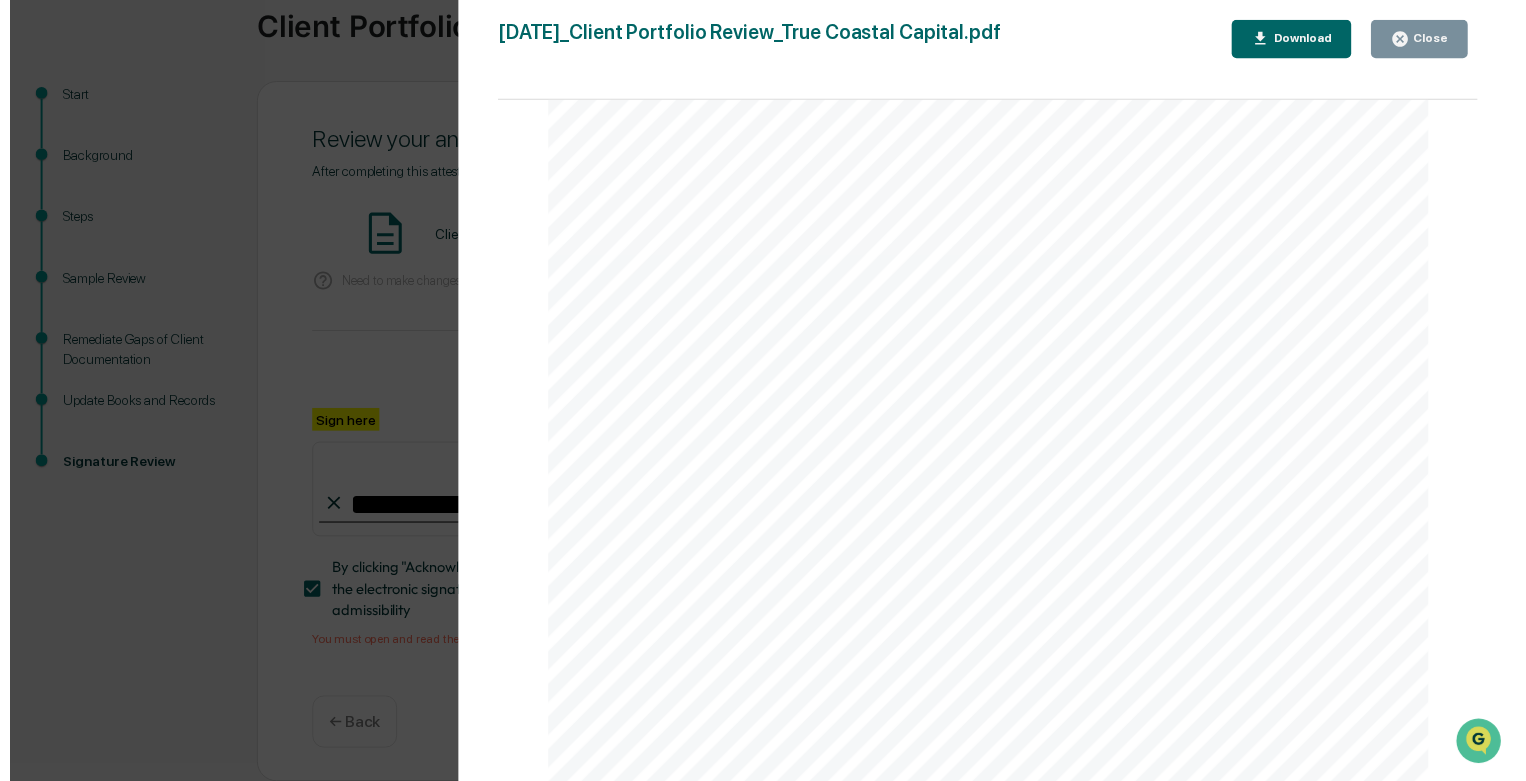scroll, scrollTop: 1944, scrollLeft: 0, axis: vertical 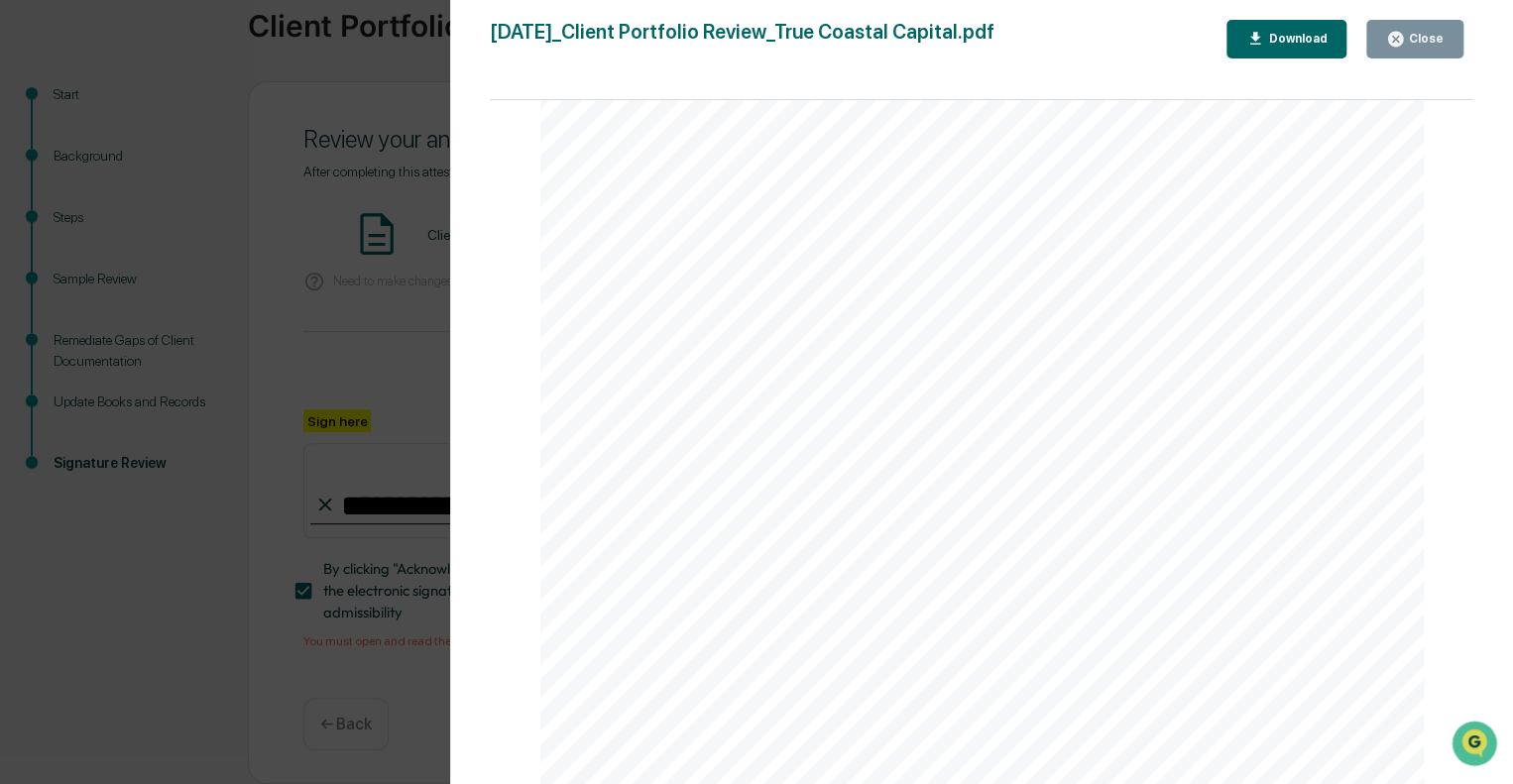 click on "Close" at bounding box center [1415, 39] 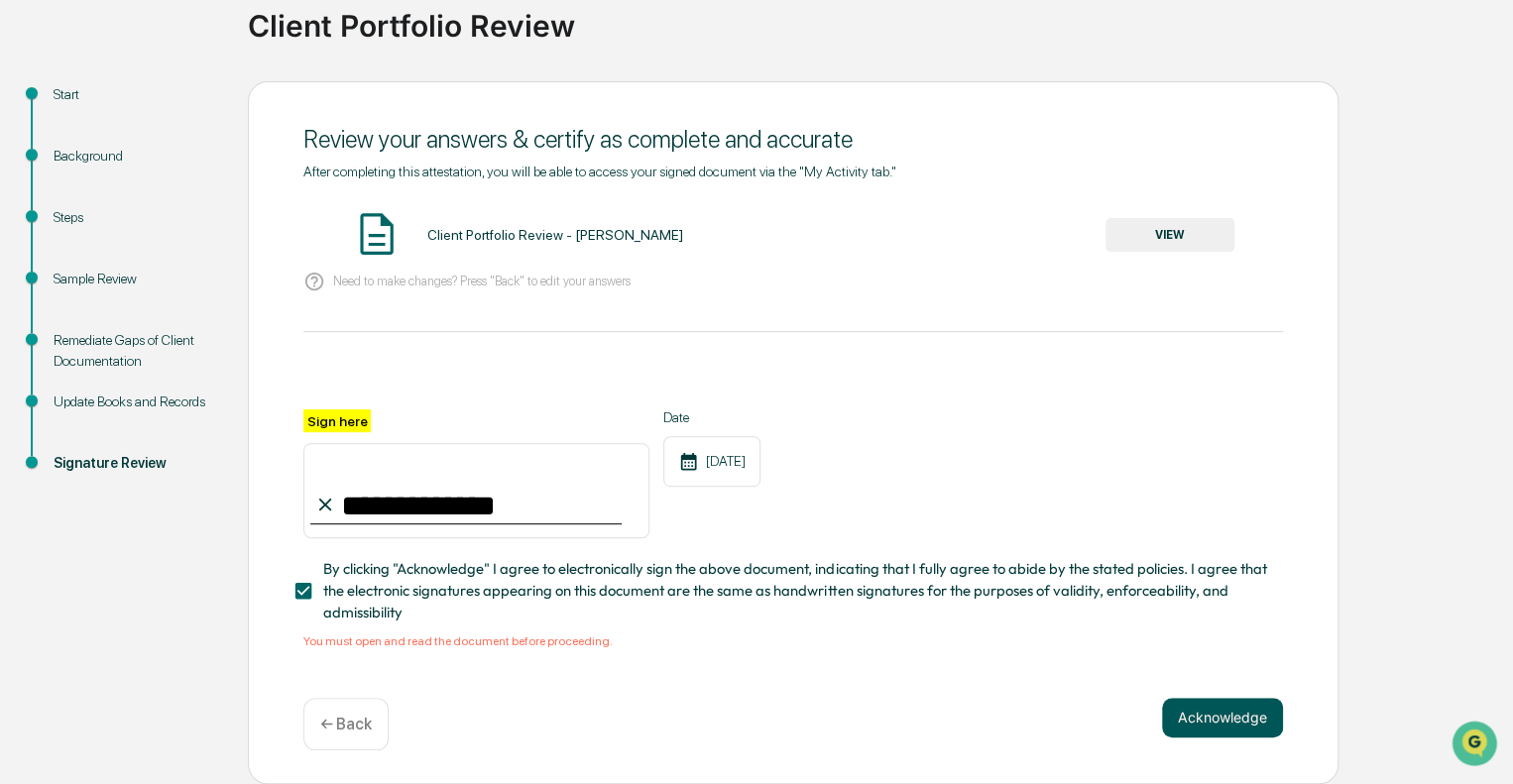 click on "Acknowledge" at bounding box center [1222, 718] 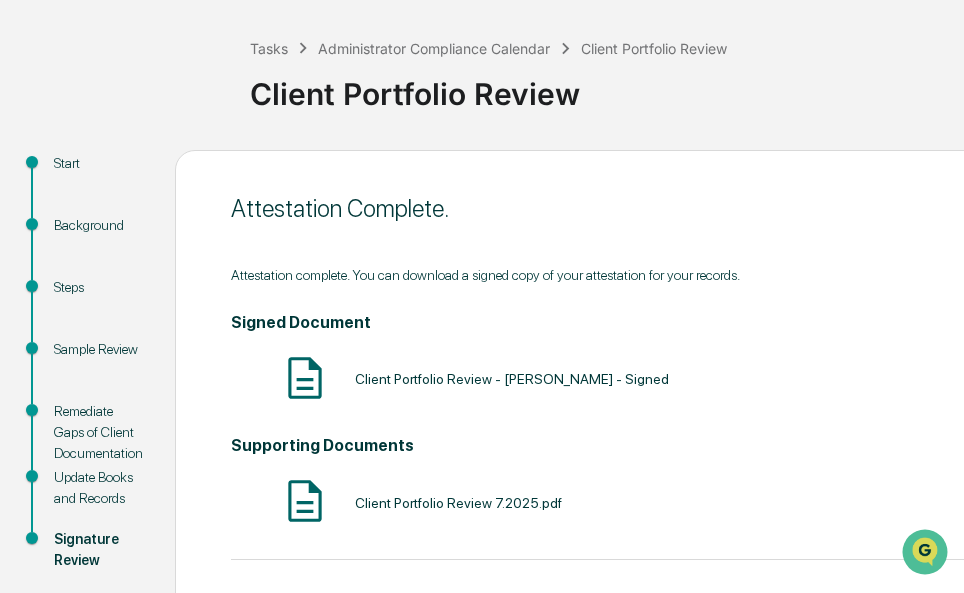 scroll, scrollTop: 212, scrollLeft: 0, axis: vertical 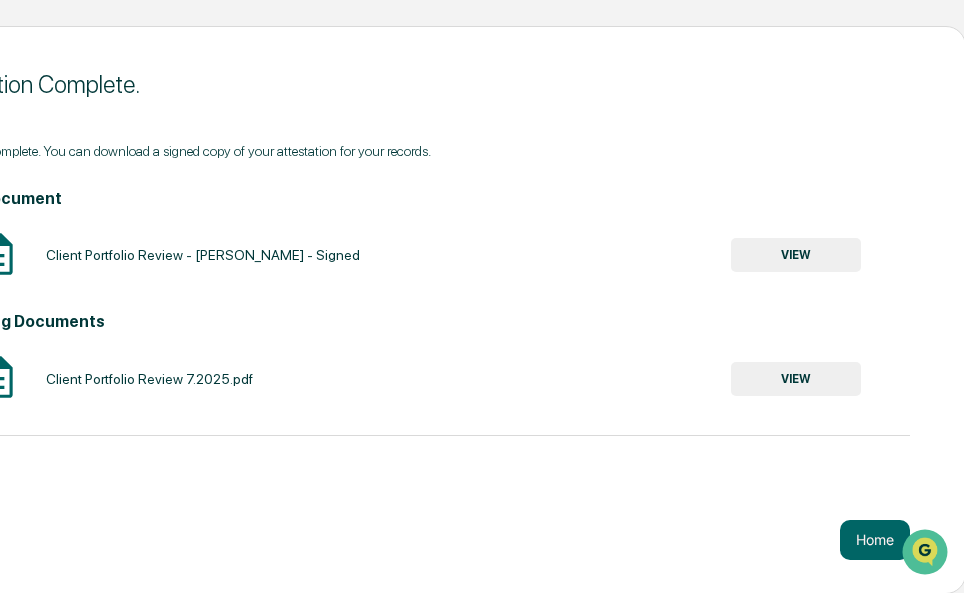 click on "VIEW" at bounding box center [796, 255] 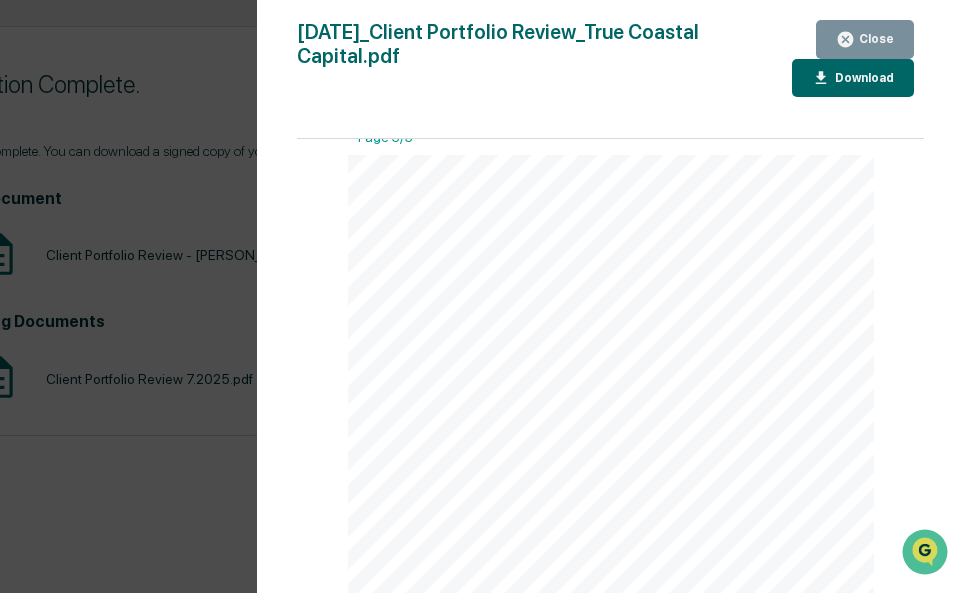 scroll, scrollTop: 1885, scrollLeft: 0, axis: vertical 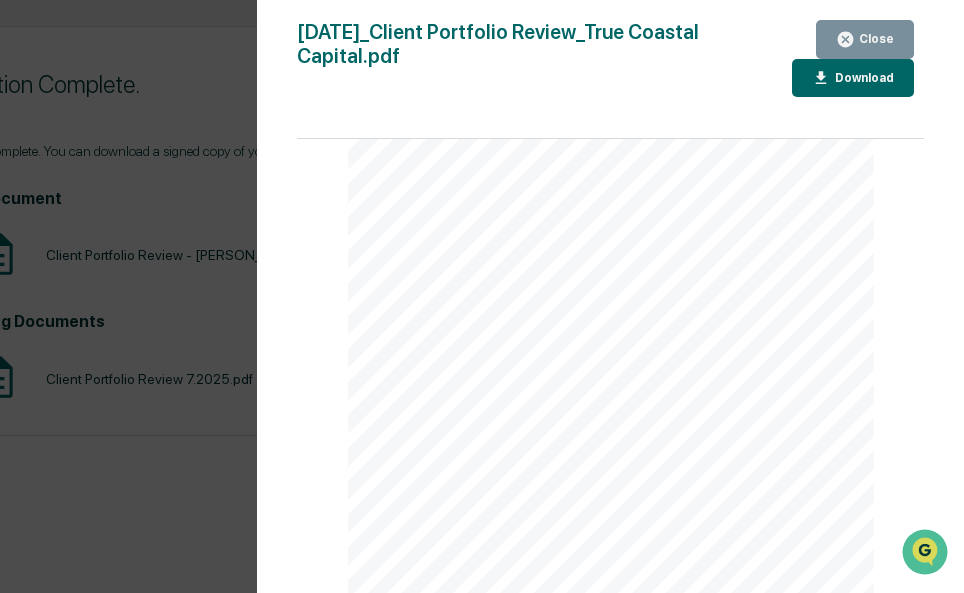 click on "Download" at bounding box center [862, 78] 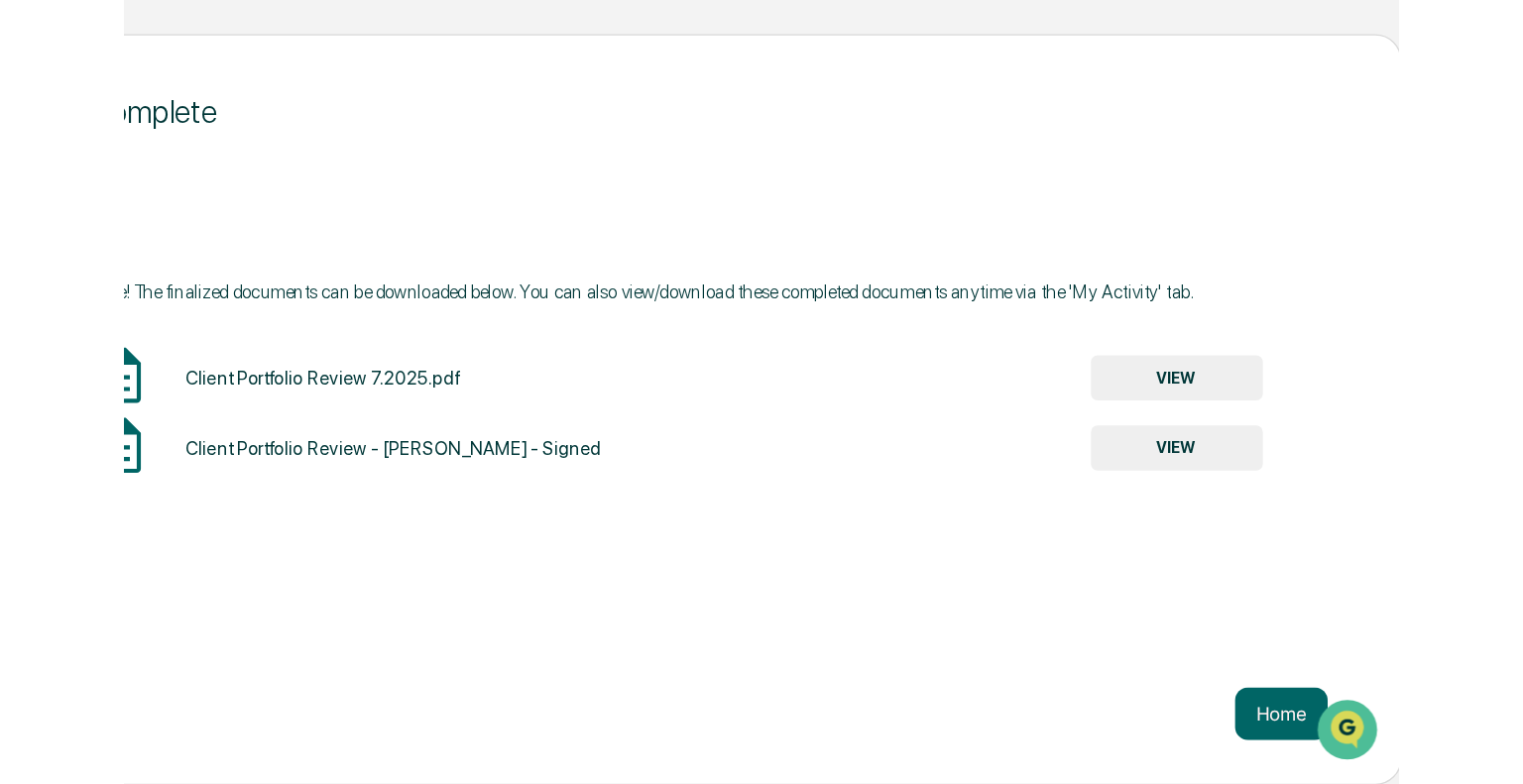 scroll, scrollTop: 13, scrollLeft: 0, axis: vertical 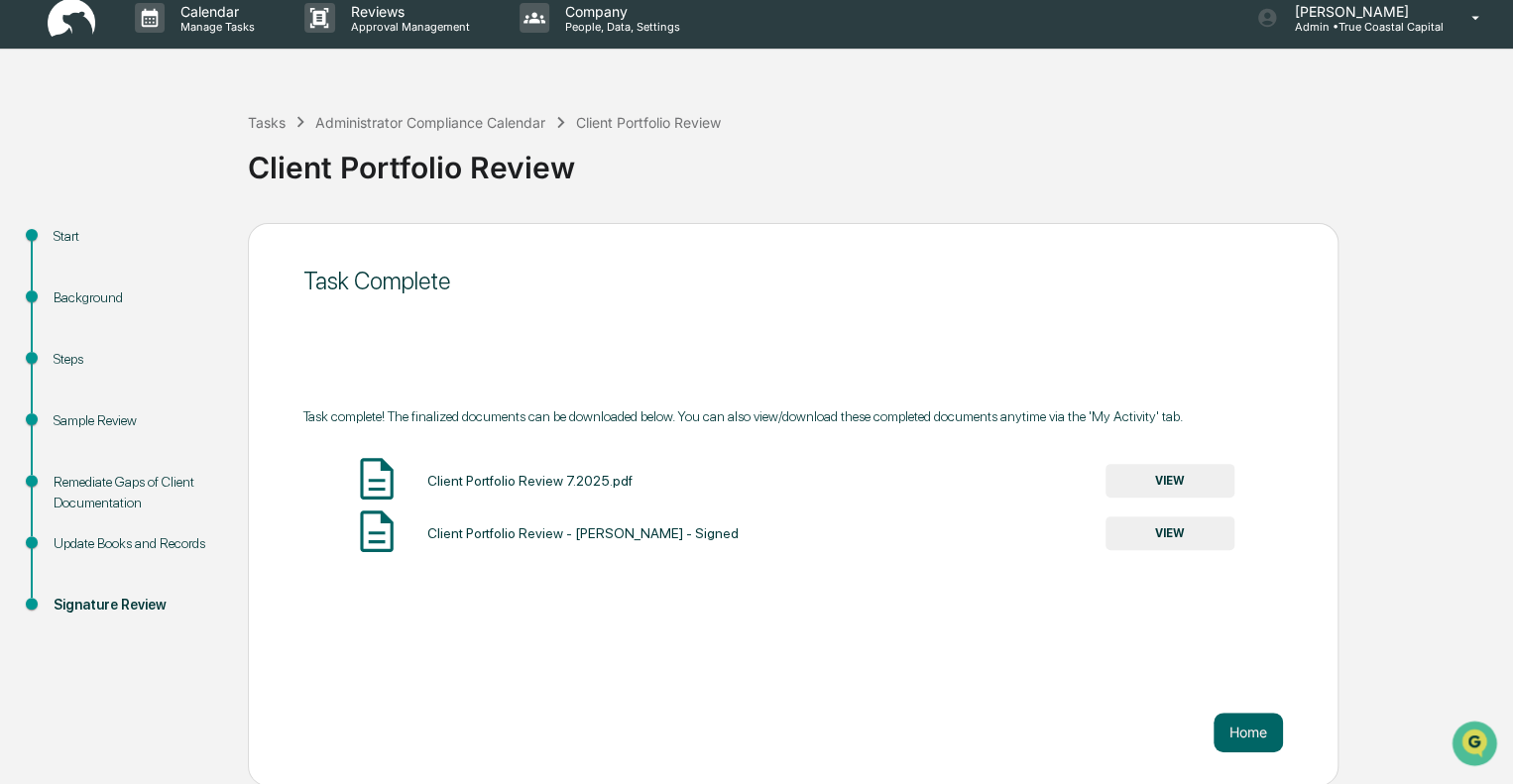 click on "Task Complete Task complete! The finalized documents can be downloaded below. You can also view/download these completed documents anytime via the 'My Activity' tab. Client Portfolio Review 7.2025.pdf VIEW Client Portfolio Review - [PERSON_NAME] - Signed VIEW Home" at bounding box center [793, 504] 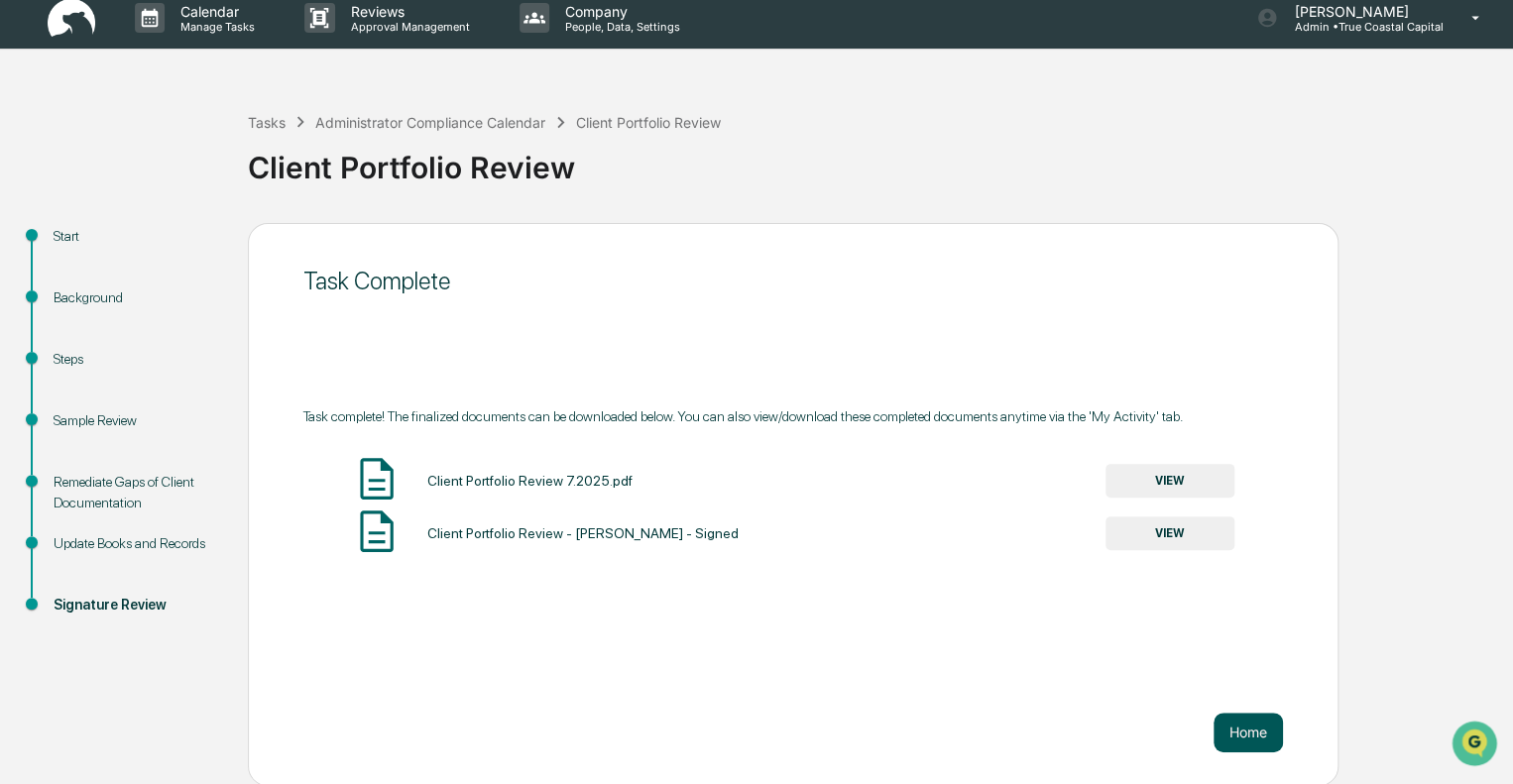 click on "Home" at bounding box center [1248, 732] 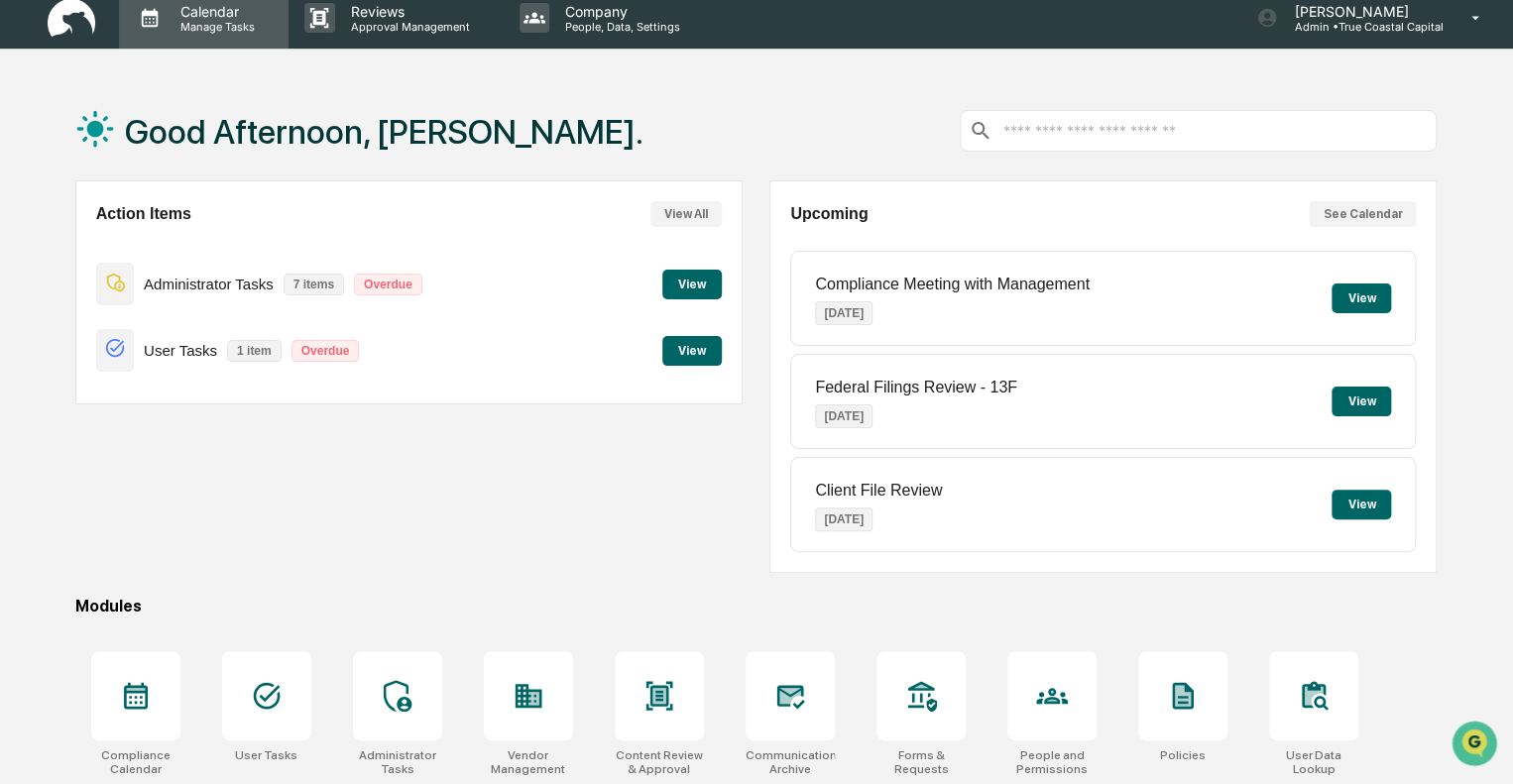 click on "Calendar Manage Tasks" at bounding box center [203, 18] 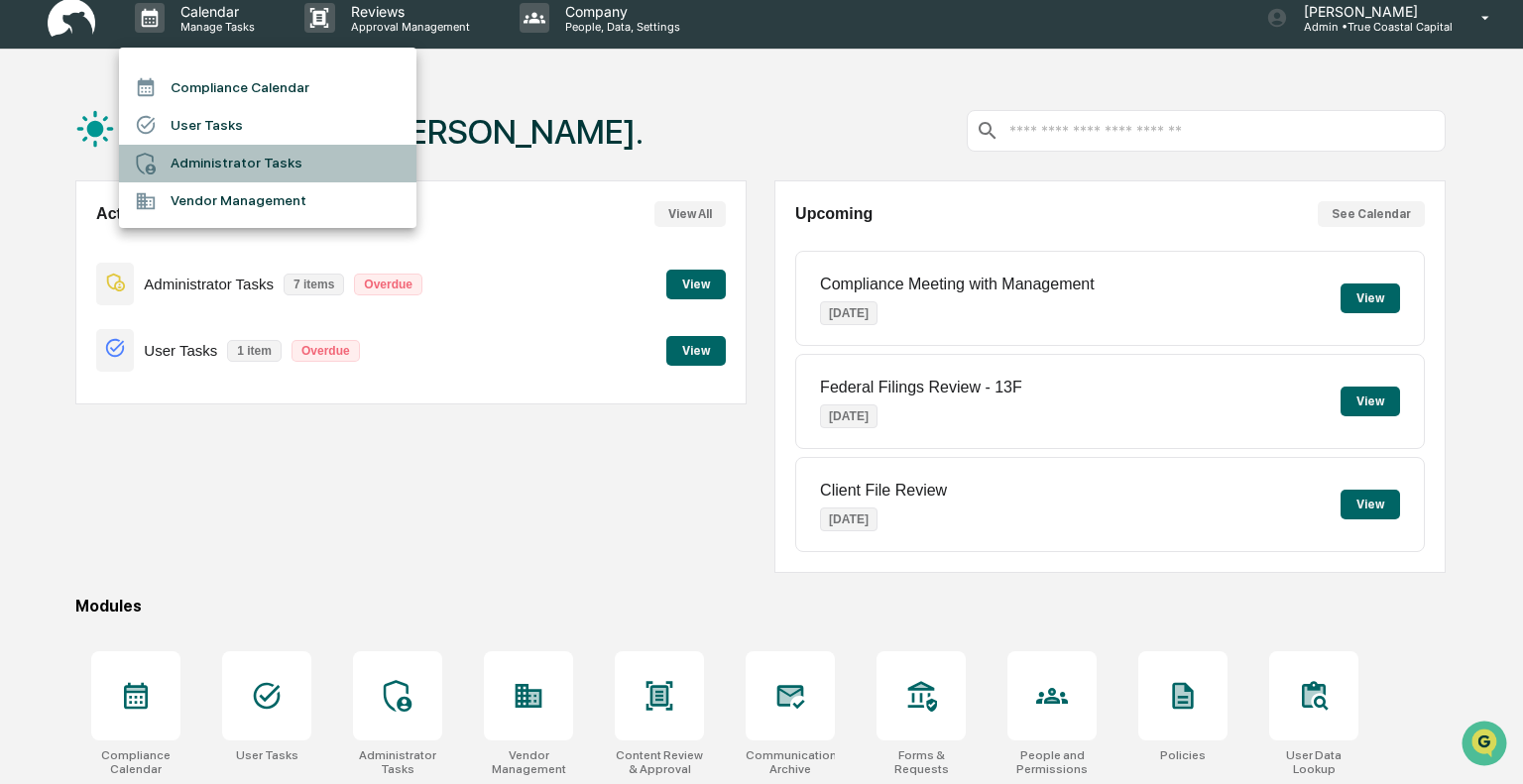 click on "Administrator Tasks" at bounding box center [268, 164] 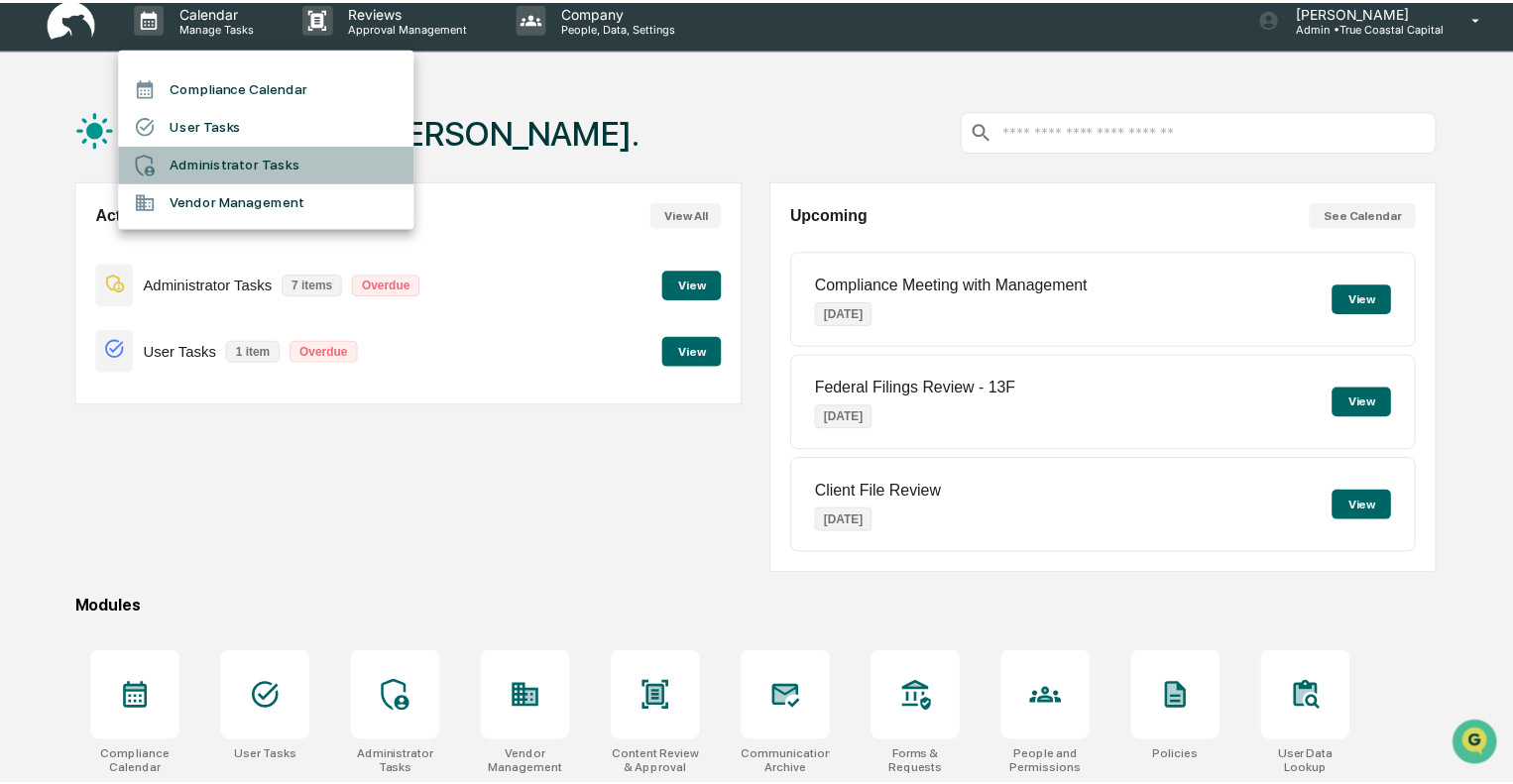 scroll, scrollTop: 0, scrollLeft: 0, axis: both 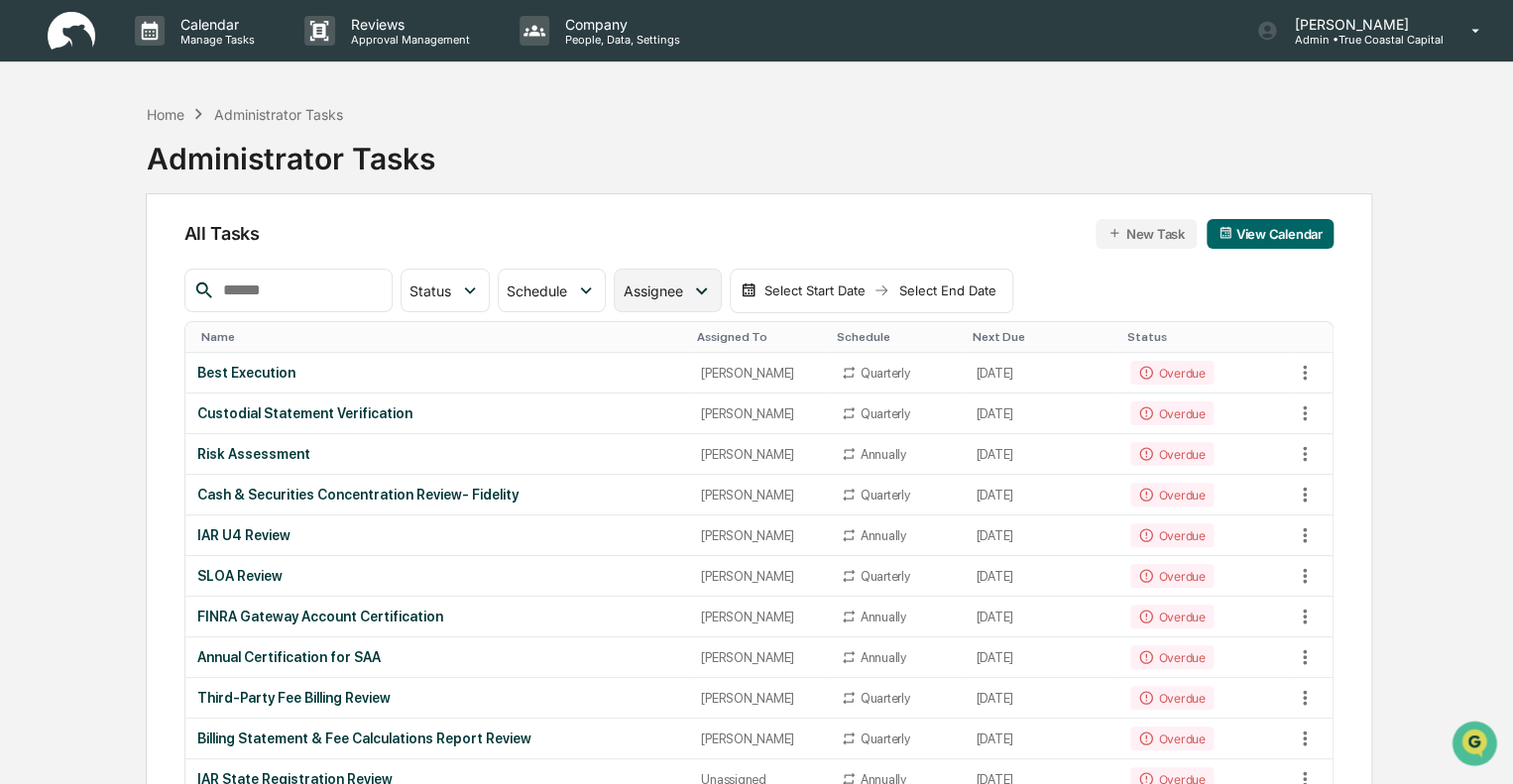 drag, startPoint x: 709, startPoint y: 289, endPoint x: 715, endPoint y: 306, distance: 18.027756 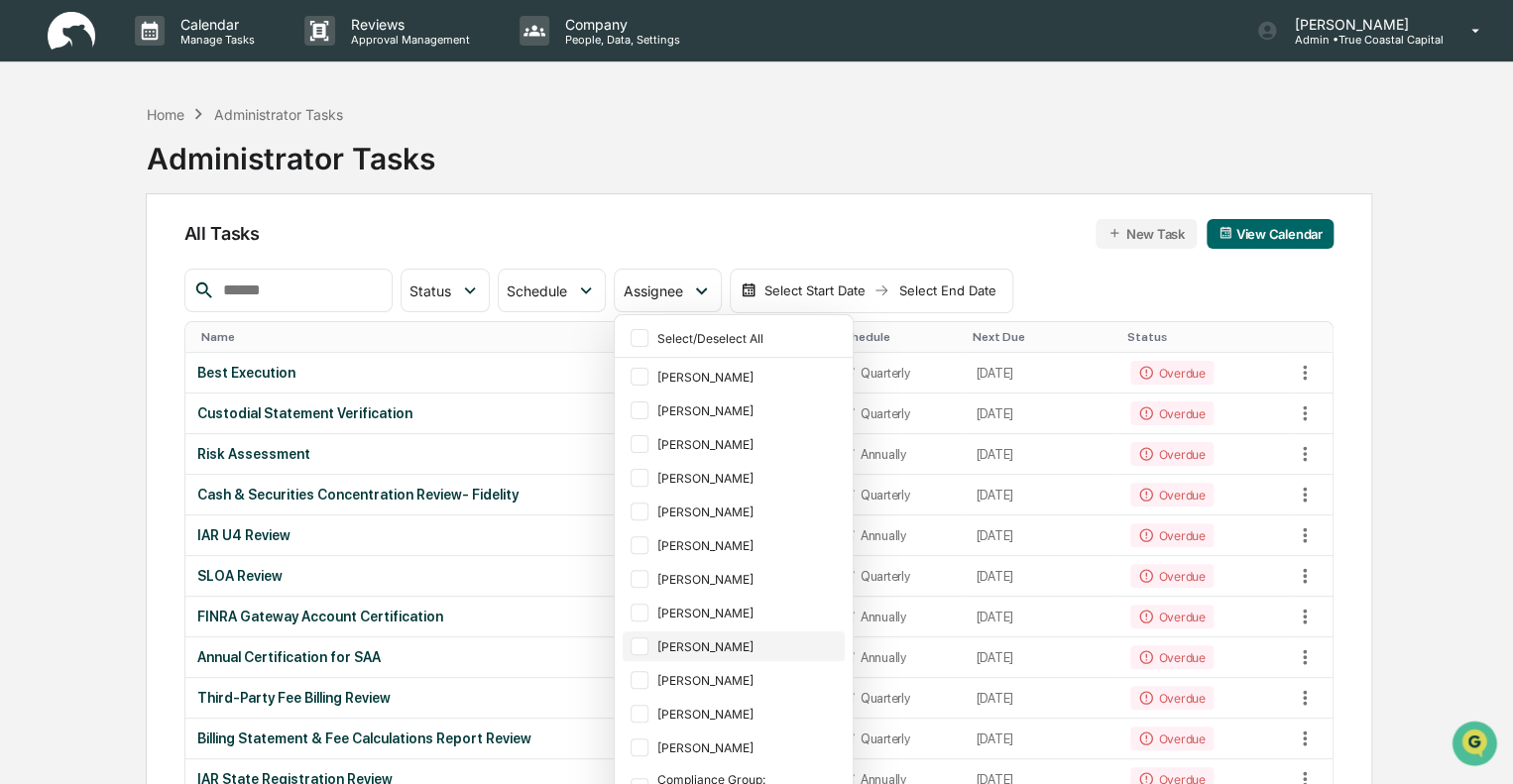 click on "[PERSON_NAME]" at bounding box center [749, 646] 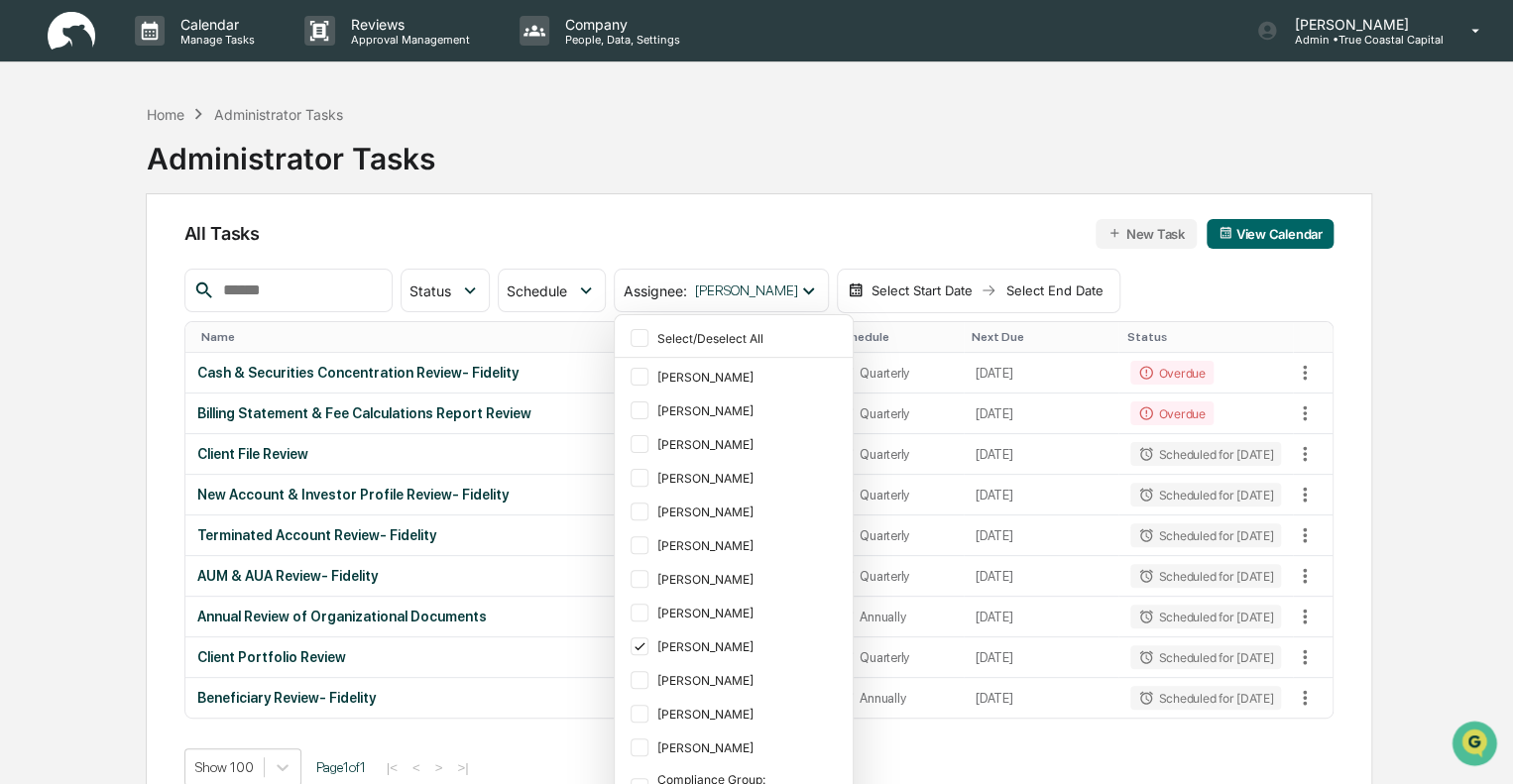 click on "Home Administrator Tasks Administrator Tasks All Tasks  New Task  View Calendar Status Select/Deselect All Done In Progress Action Required Overdue Scheduled Schedule Select/Deselect All Annually Quarterly Monthly One Time Assignee : [PERSON_NAME] Select/Deselect All [PERSON_NAME] [PERSON_NAME] [PERSON_NAME] [PERSON_NAME] [PERSON_NAME] [PERSON_NAME] [PERSON_NAME] [PERSON_NAME] [PERSON_NAME] [PERSON_NAME] [PERSON_NAME] [PERSON_NAME] Compliance Group: Administrators Compliance Group: Full Access Administrators Compliance Group: Integrated Compliance Advisors Select Start Date Select End Date Name Assigned To Schedule Next Due Status Cash & Securities Concentration Review- Fidelity [PERSON_NAME] Quarterly [DATE] Overdue Billing Statement & Fee Calculations Report Review [PERSON_NAME] Quarterly [DATE] Overdue Client File Review [PERSON_NAME] Quarterly [DATE] Scheduled for [DATE] New Account & Investor Profile Review- Fidelity [PERSON_NAME] Quarterly [DATE] [PERSON_NAME]" at bounding box center (756, 453) 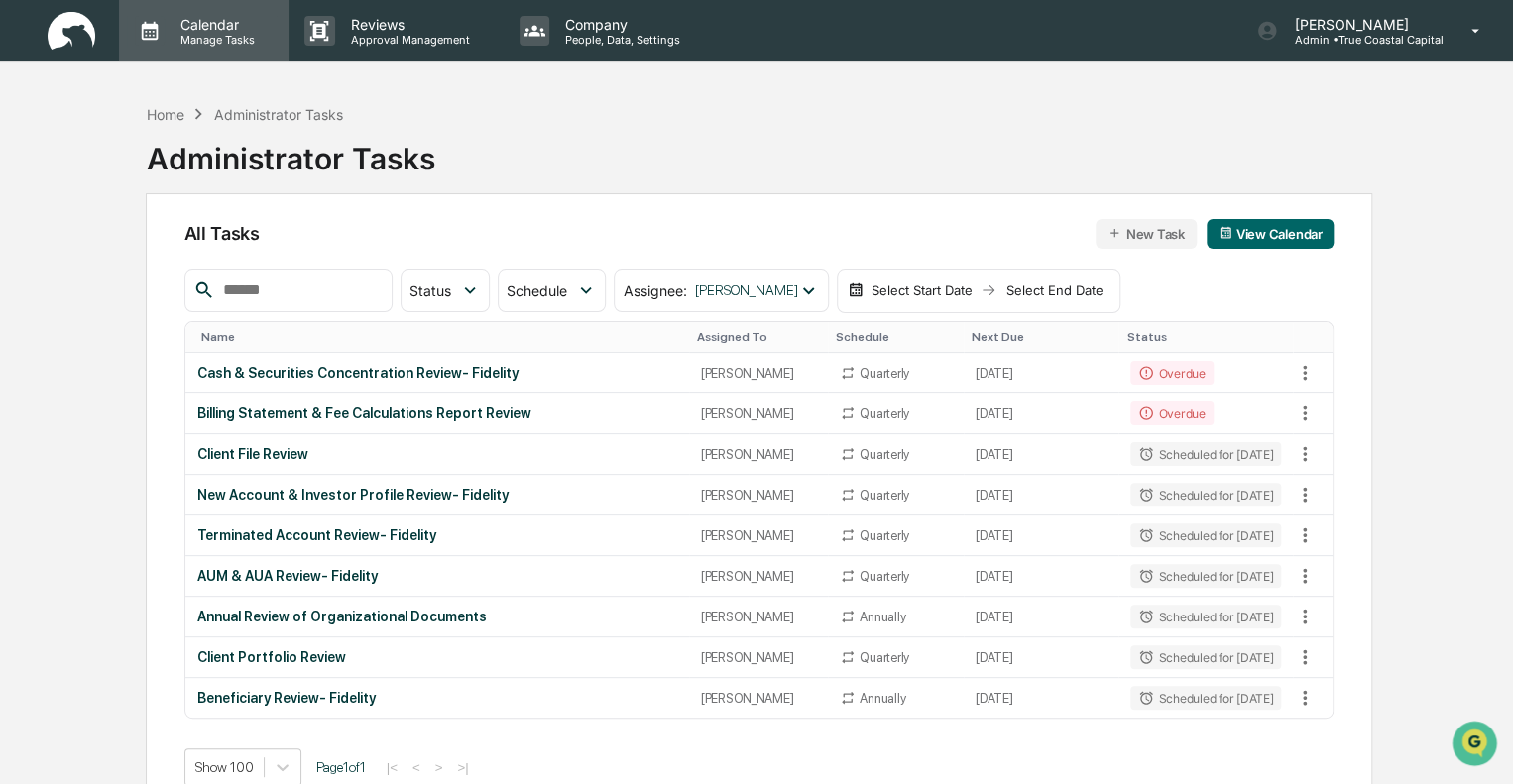 click on "Calendar" at bounding box center [214, 24] 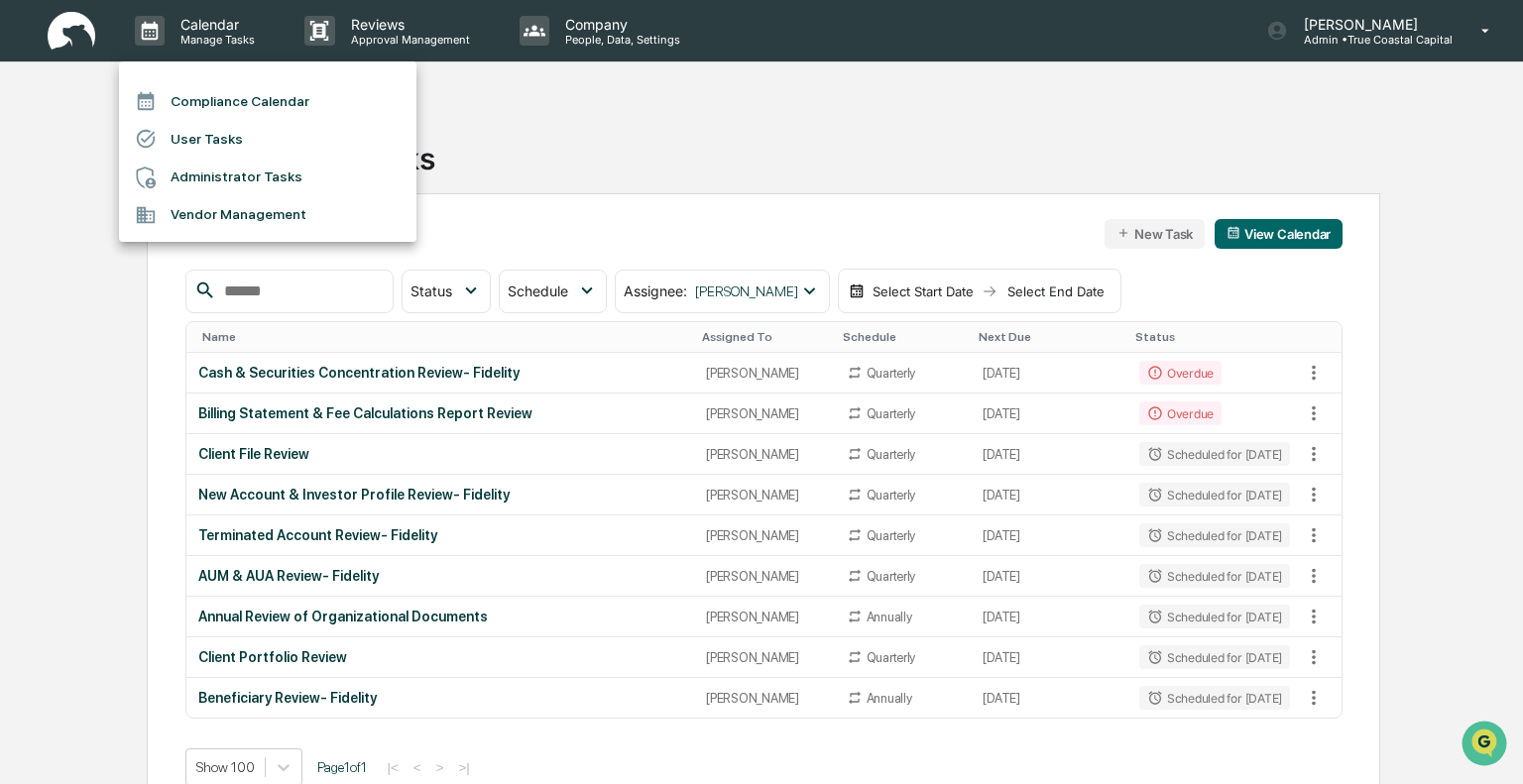click on "Compliance Calendar" at bounding box center (268, 101) 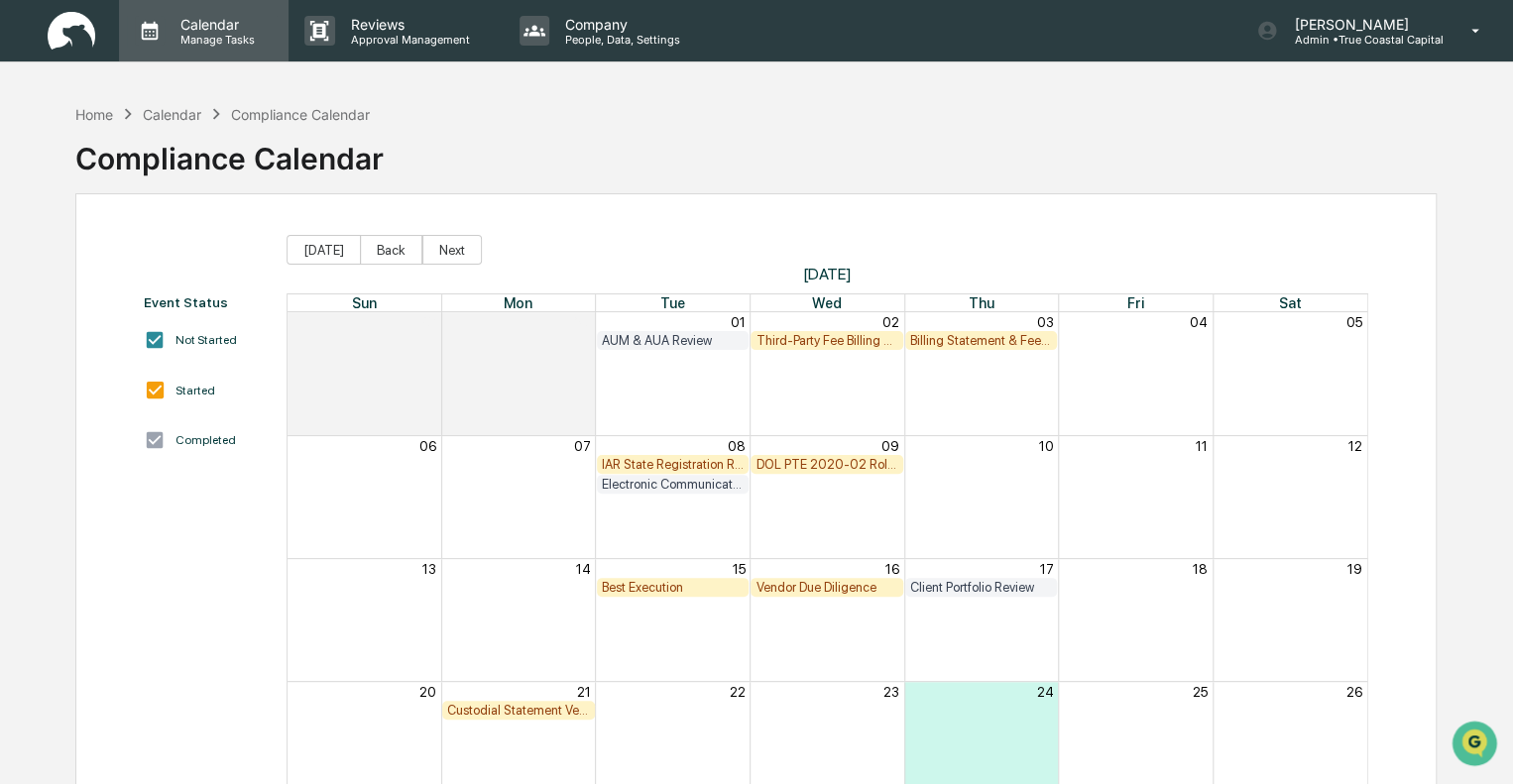 click on "Calendar" at bounding box center (214, 24) 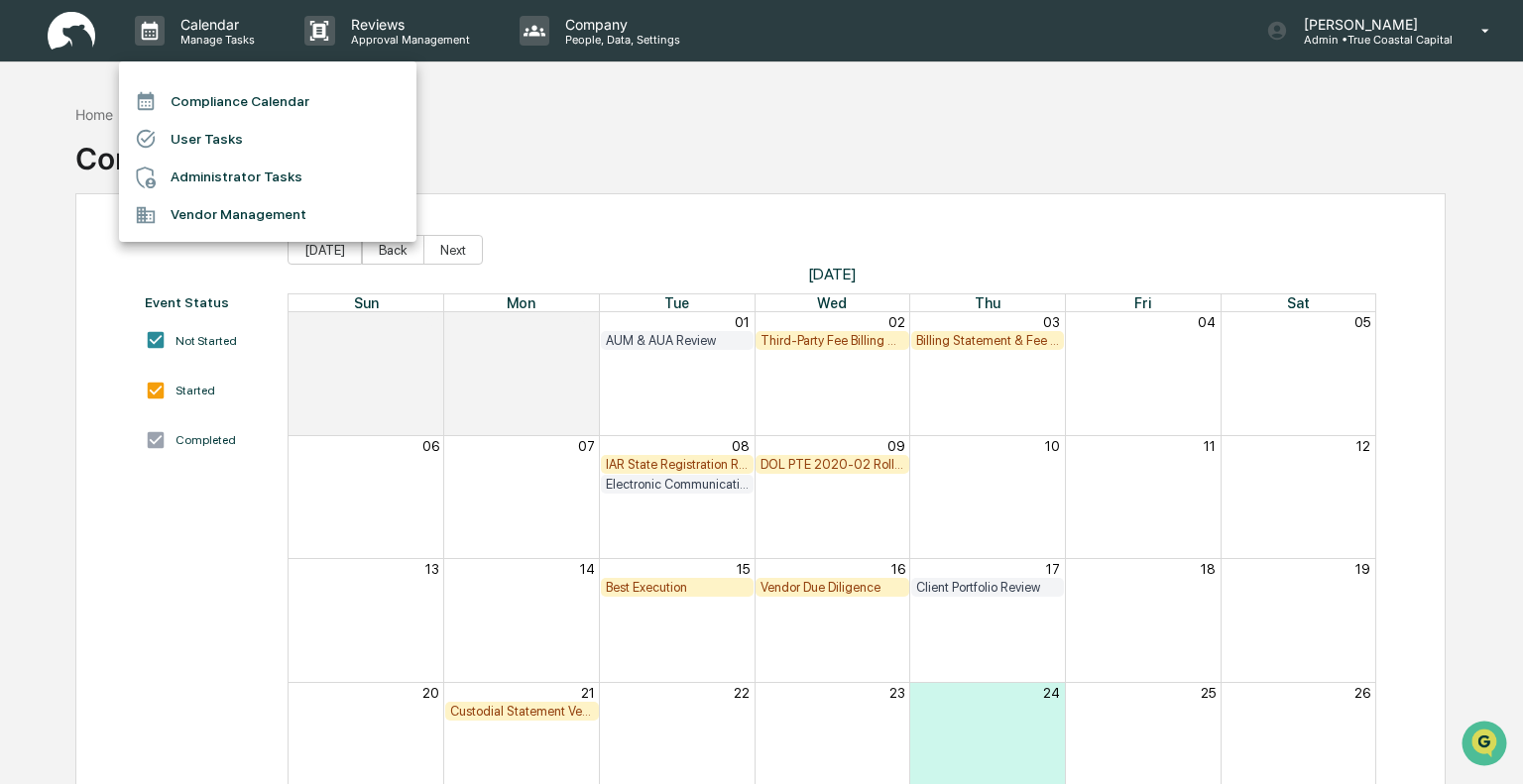 click on "Administrator Tasks" at bounding box center [268, 177] 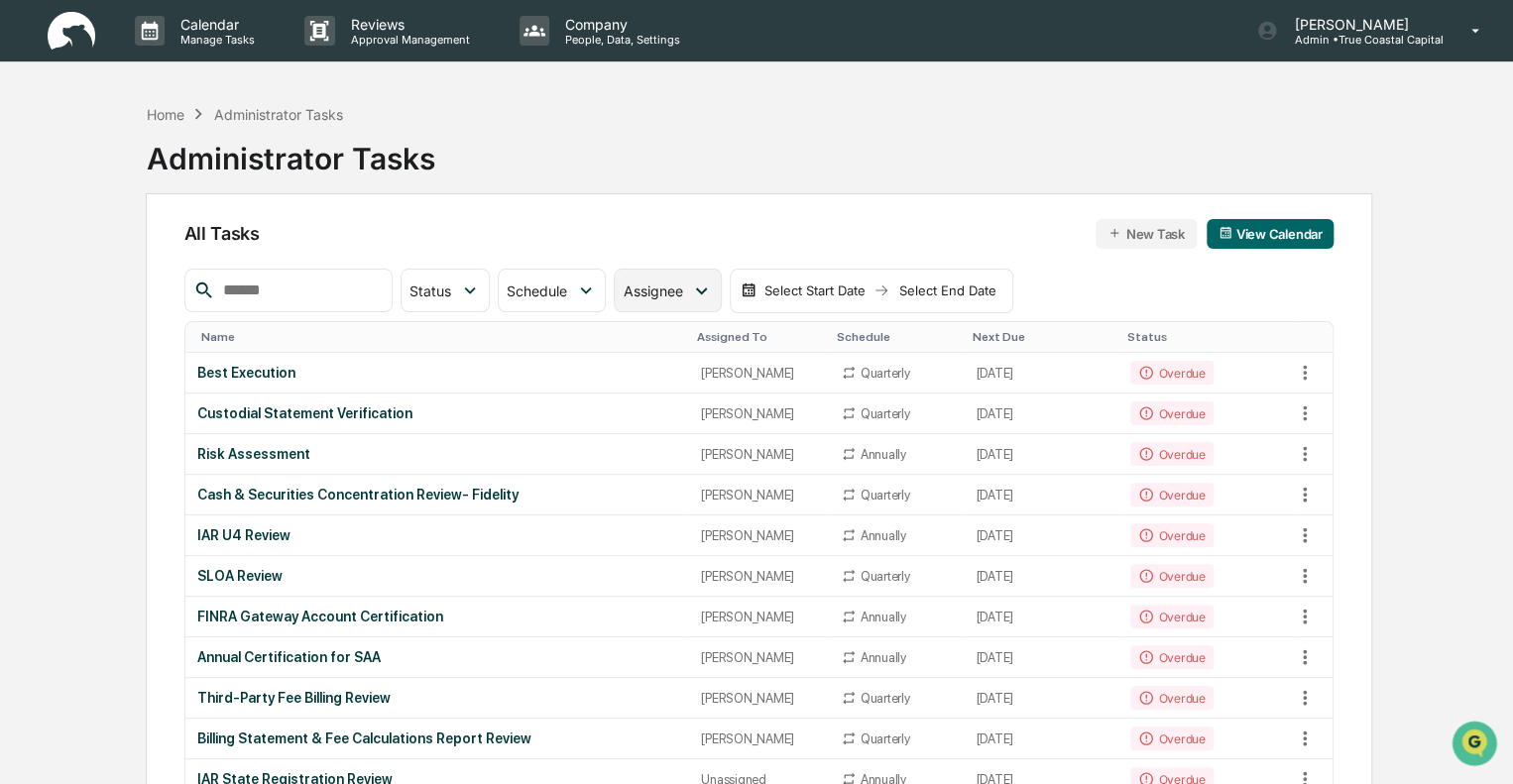 click on "Assignee" at bounding box center (652, 290) 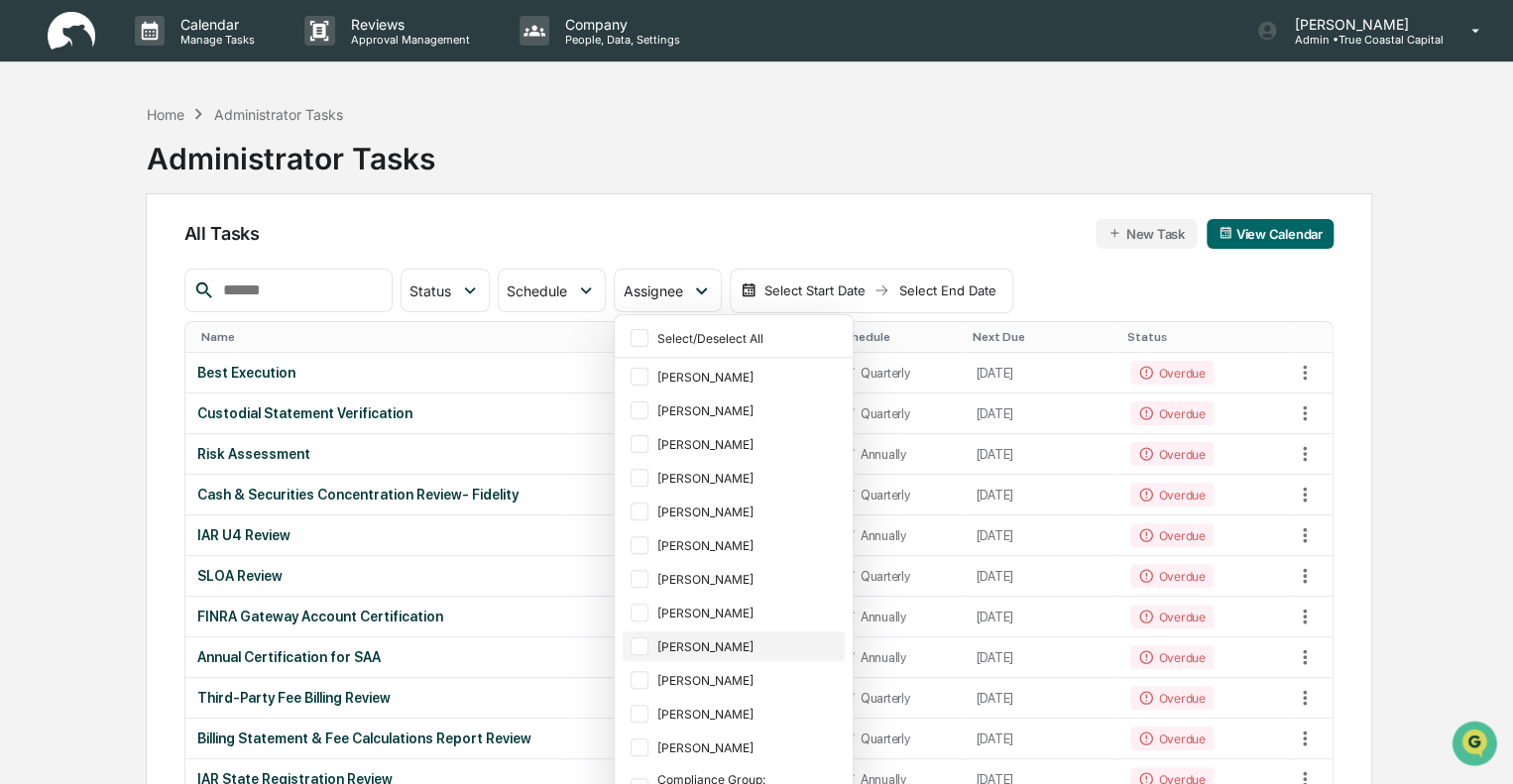 click on "[PERSON_NAME]" at bounding box center [749, 646] 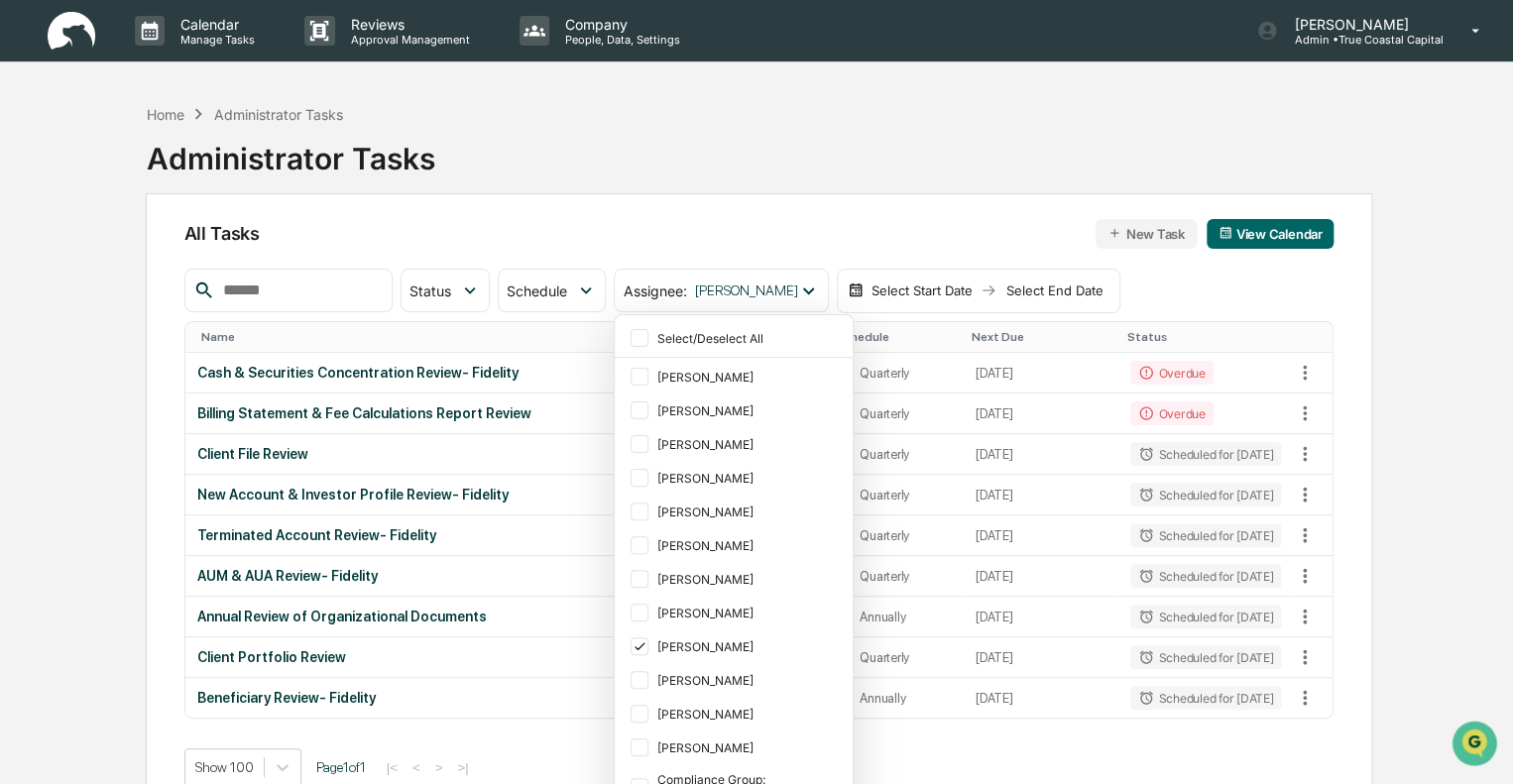 click on "Home Administrator Tasks Administrator Tasks All Tasks  New Task  View Calendar Status Select/Deselect All Done In Progress Action Required Overdue Scheduled Schedule Select/Deselect All Annually Quarterly Monthly One Time Assignee : [PERSON_NAME] Select/Deselect All [PERSON_NAME] [PERSON_NAME] [PERSON_NAME] [PERSON_NAME] [PERSON_NAME] [PERSON_NAME] [PERSON_NAME] [PERSON_NAME] [PERSON_NAME] [PERSON_NAME] [PERSON_NAME] [PERSON_NAME] Compliance Group: Administrators Compliance Group: Full Access Administrators Compliance Group: Integrated Compliance Advisors Select Start Date Select End Date Name Assigned To Schedule Next Due Status Cash & Securities Concentration Review- Fidelity [PERSON_NAME] Quarterly [DATE] Overdue Billing Statement & Fee Calculations Report Review [PERSON_NAME] Quarterly [DATE] Overdue Client File Review [PERSON_NAME] Quarterly [DATE] Scheduled for [DATE] New Account & Investor Profile Review- Fidelity [PERSON_NAME] Quarterly [DATE] [PERSON_NAME]" at bounding box center (756, 453) 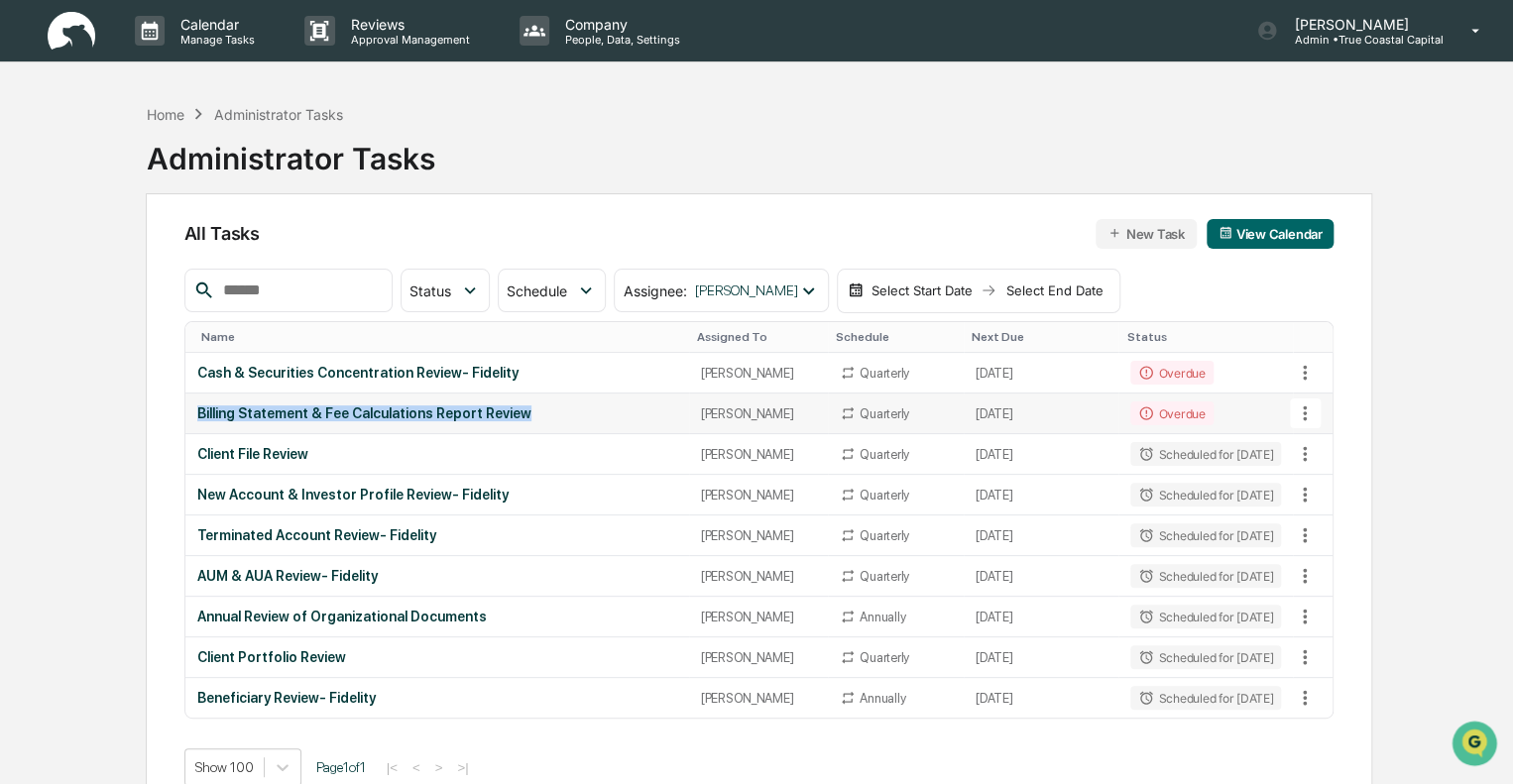 drag, startPoint x: 544, startPoint y: 411, endPoint x: 197, endPoint y: 414, distance: 347.01297 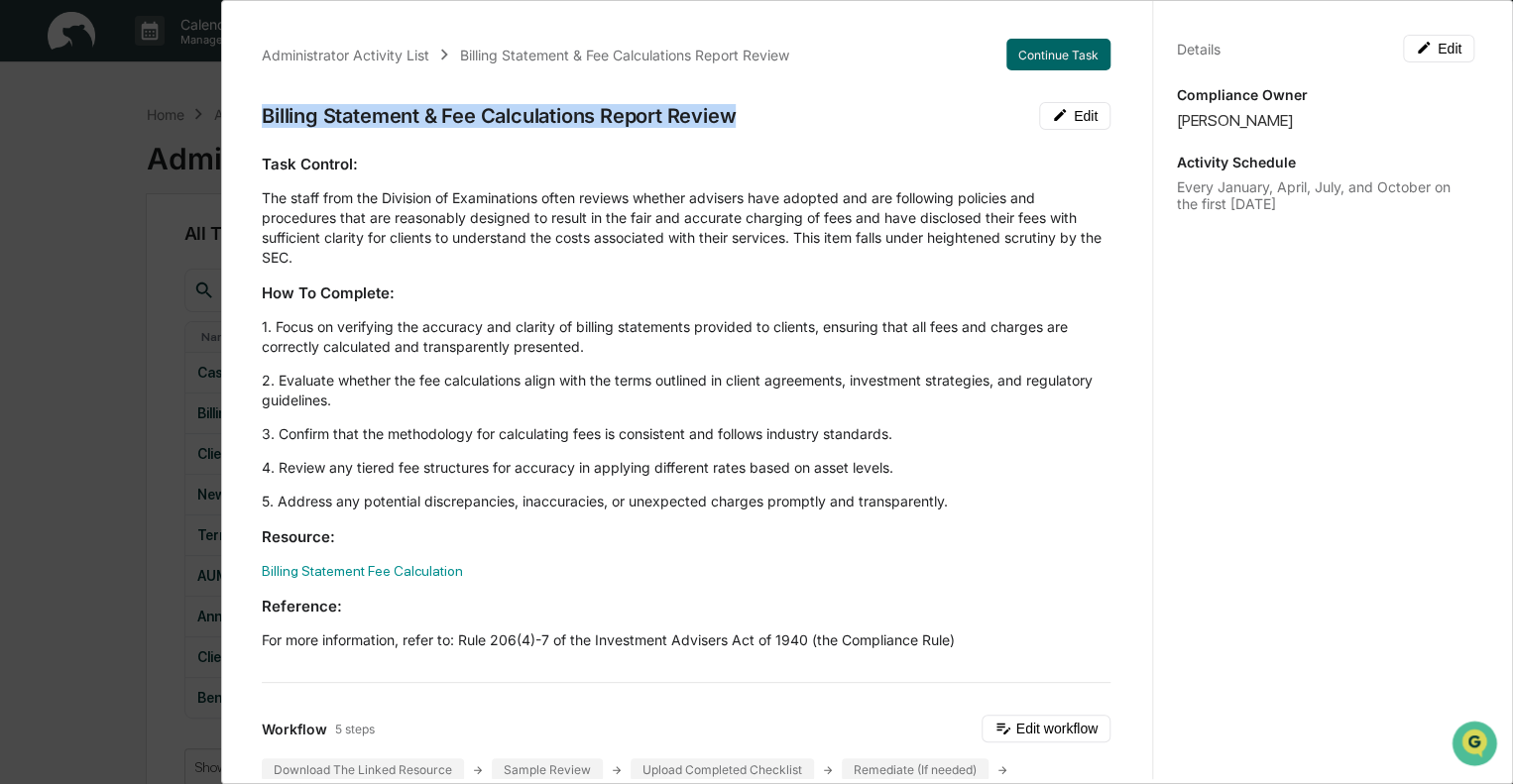 drag, startPoint x: 742, startPoint y: 115, endPoint x: 262, endPoint y: 122, distance: 480.05104 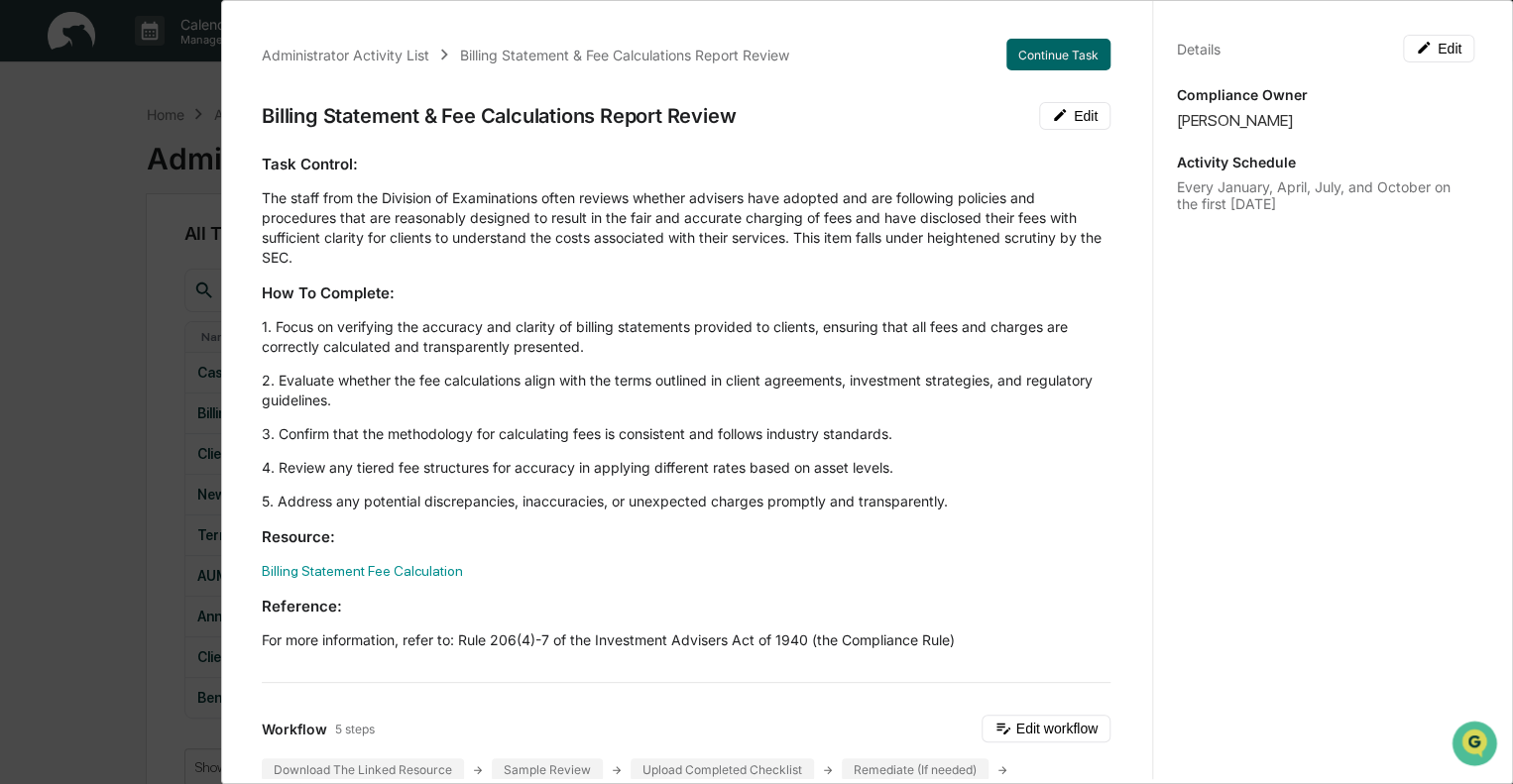 click on "Administrator Activity List Billing Statement & Fee Calculations Report Review Continue Task Billing Statement & Fee Calculations Report Review Edit Task Control: The staff from the Division of Examinations often reviews whether advisers have adopted and are following policies and procedures that are reasonably designed to result in the fair and accurate charging of fees and have disclosed their fees with sufficient clarity for clients to understand the costs associated with their services. This item falls under heightened scrutiny by the SEC. How To Complete: 1. Focus on verifying the accuracy and clarity of billing statements provided to clients, ensuring that all fees and charges are correctly calculated and transparently presented. 2. Evaluate whether the fee calculations align with the terms outlined in client agreements, investment strategies, and regulatory guidelines. 3. Confirm that the methodology for calculating fees is consistent and follows industry standards. Resource: Reference: Workflow Status" at bounding box center [756, 392] 